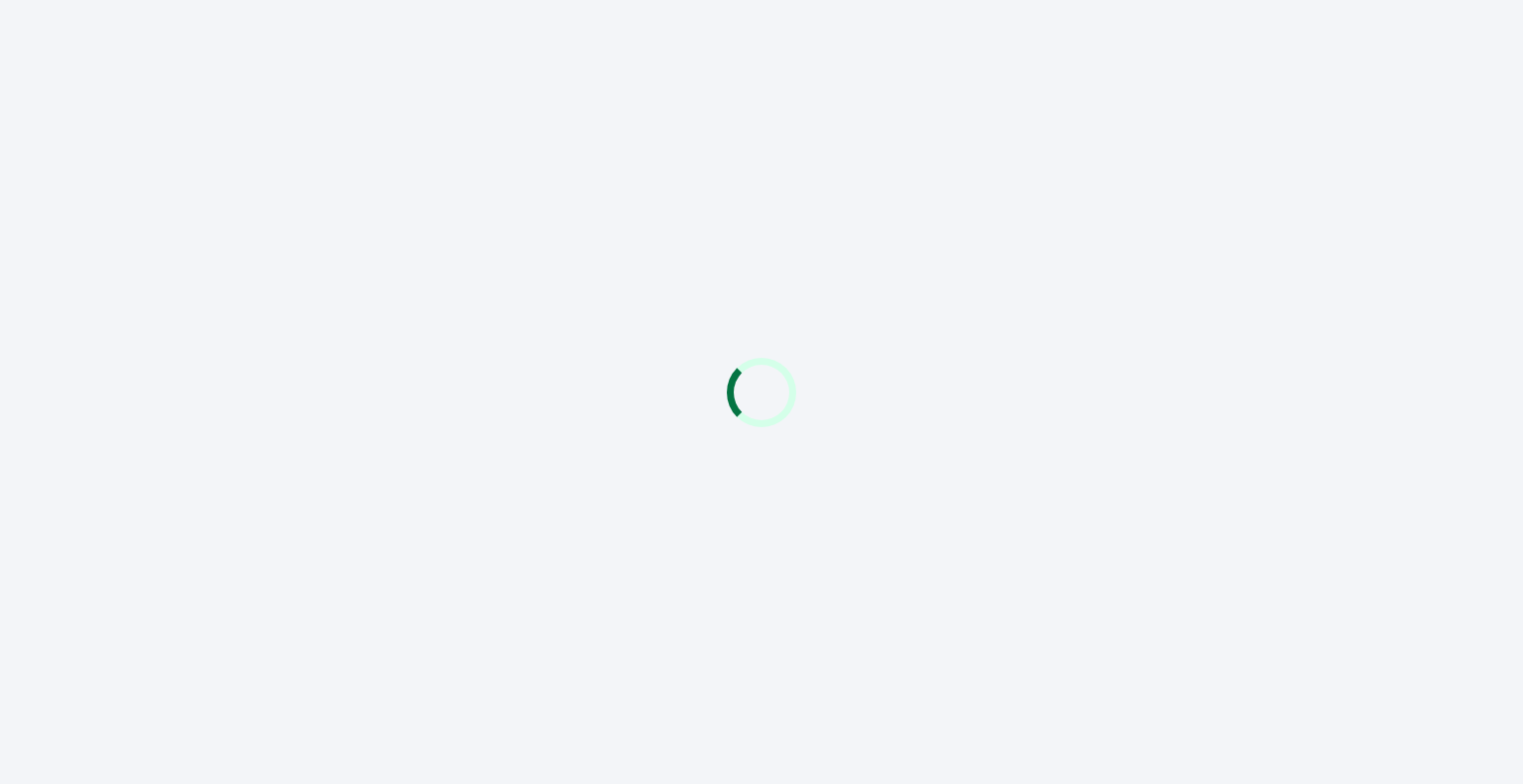 scroll, scrollTop: 0, scrollLeft: 0, axis: both 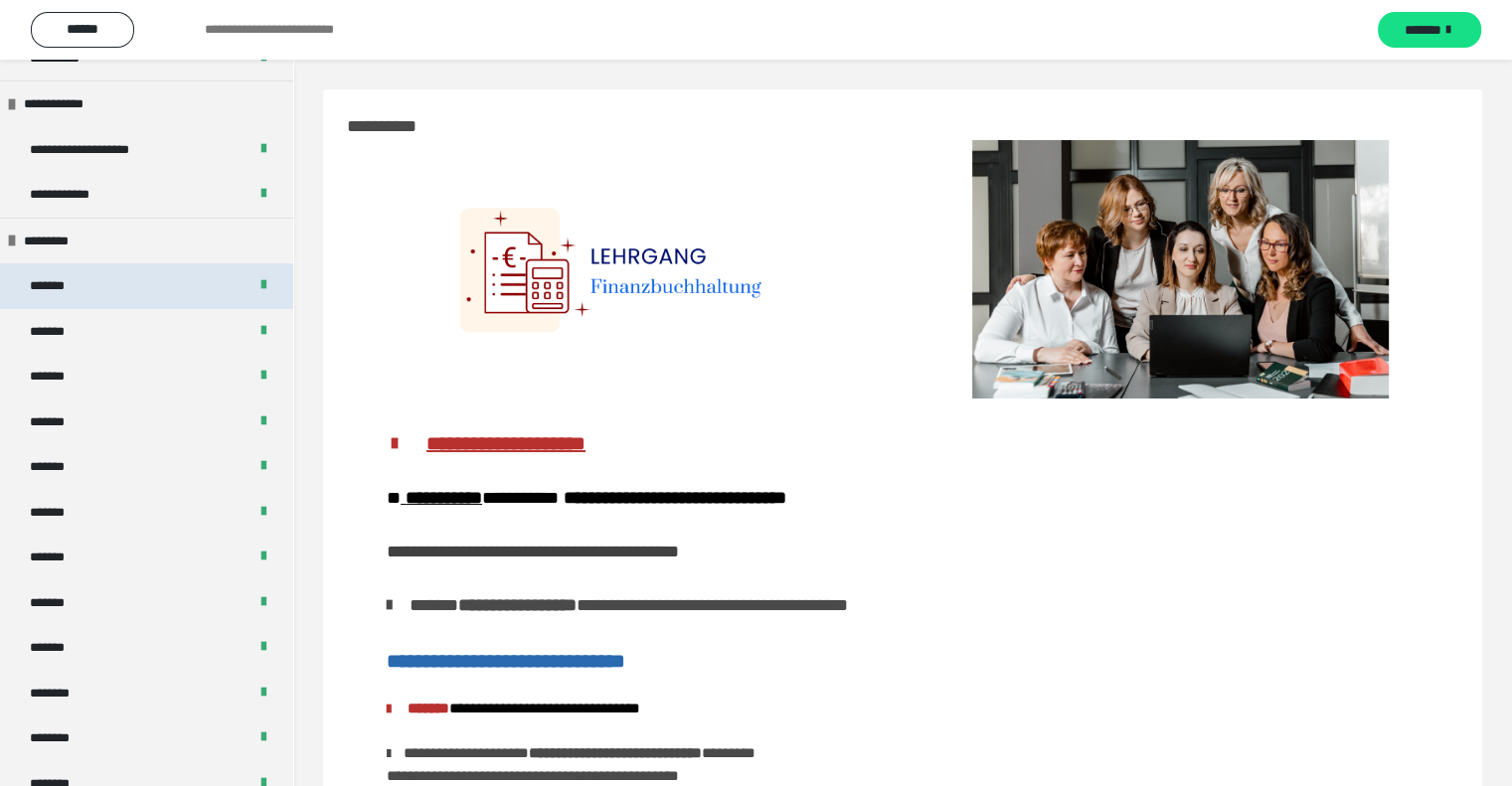 click on "*******" at bounding box center [146, 286] 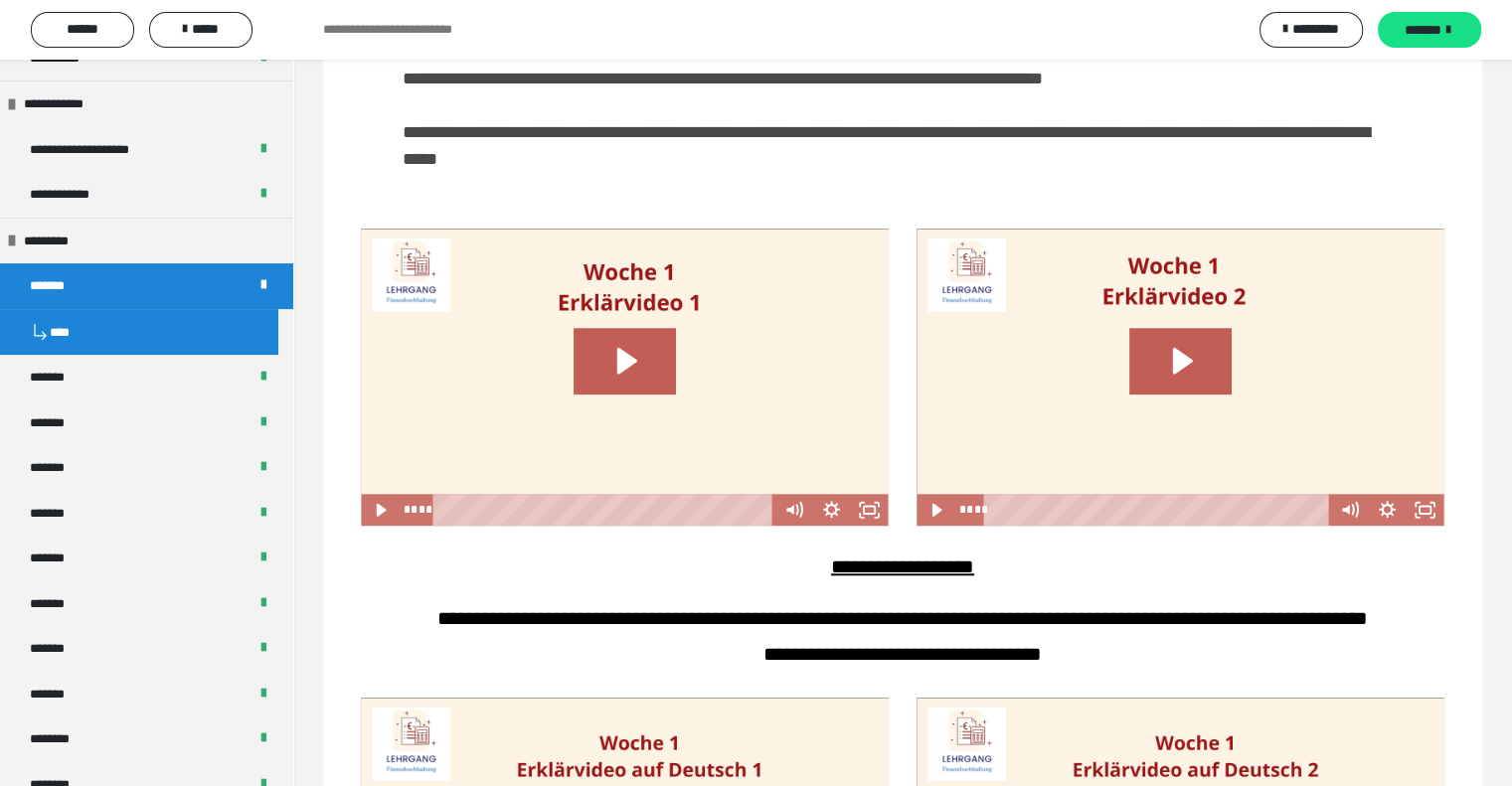 scroll, scrollTop: 1789, scrollLeft: 0, axis: vertical 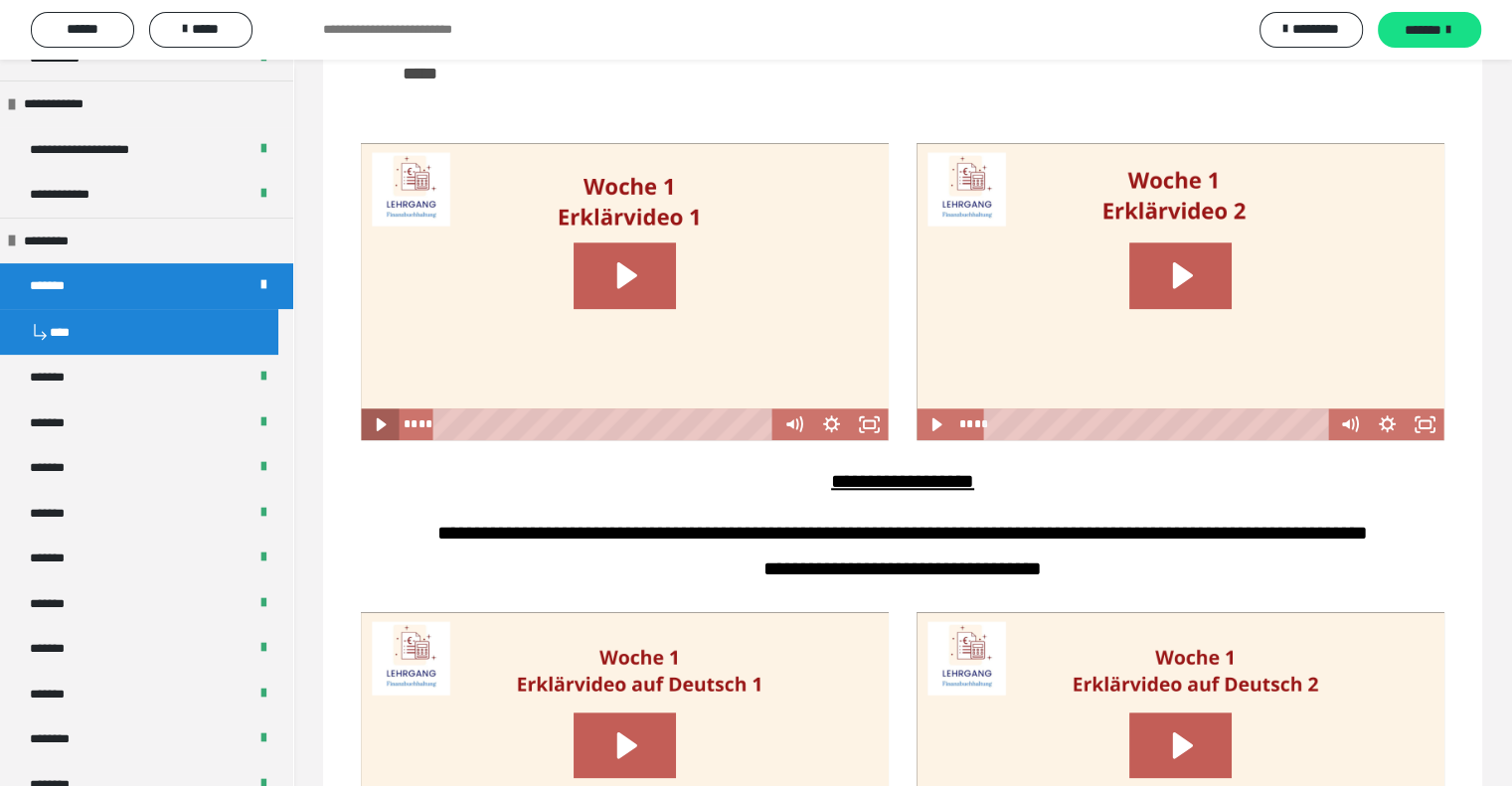 click 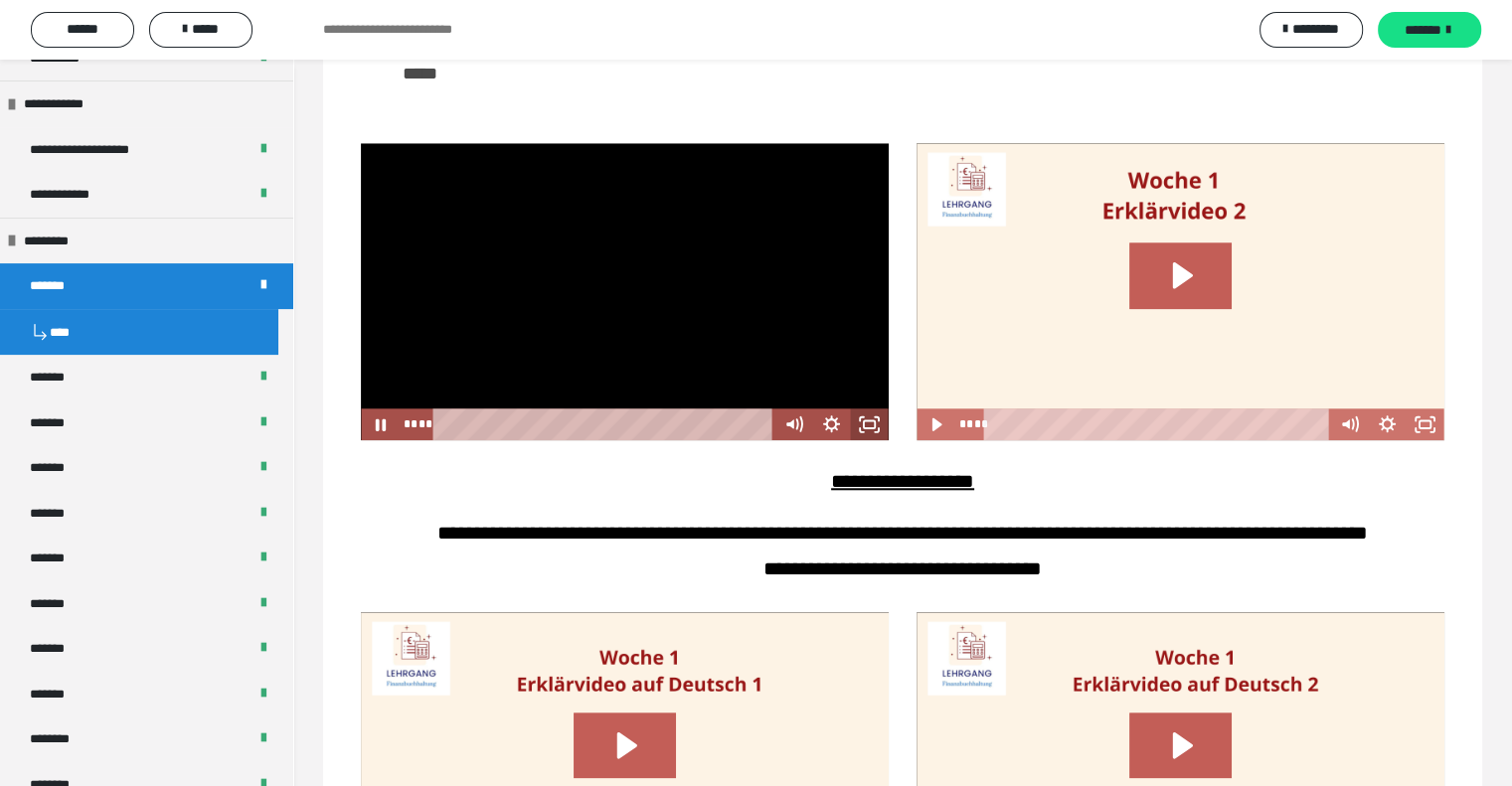 click 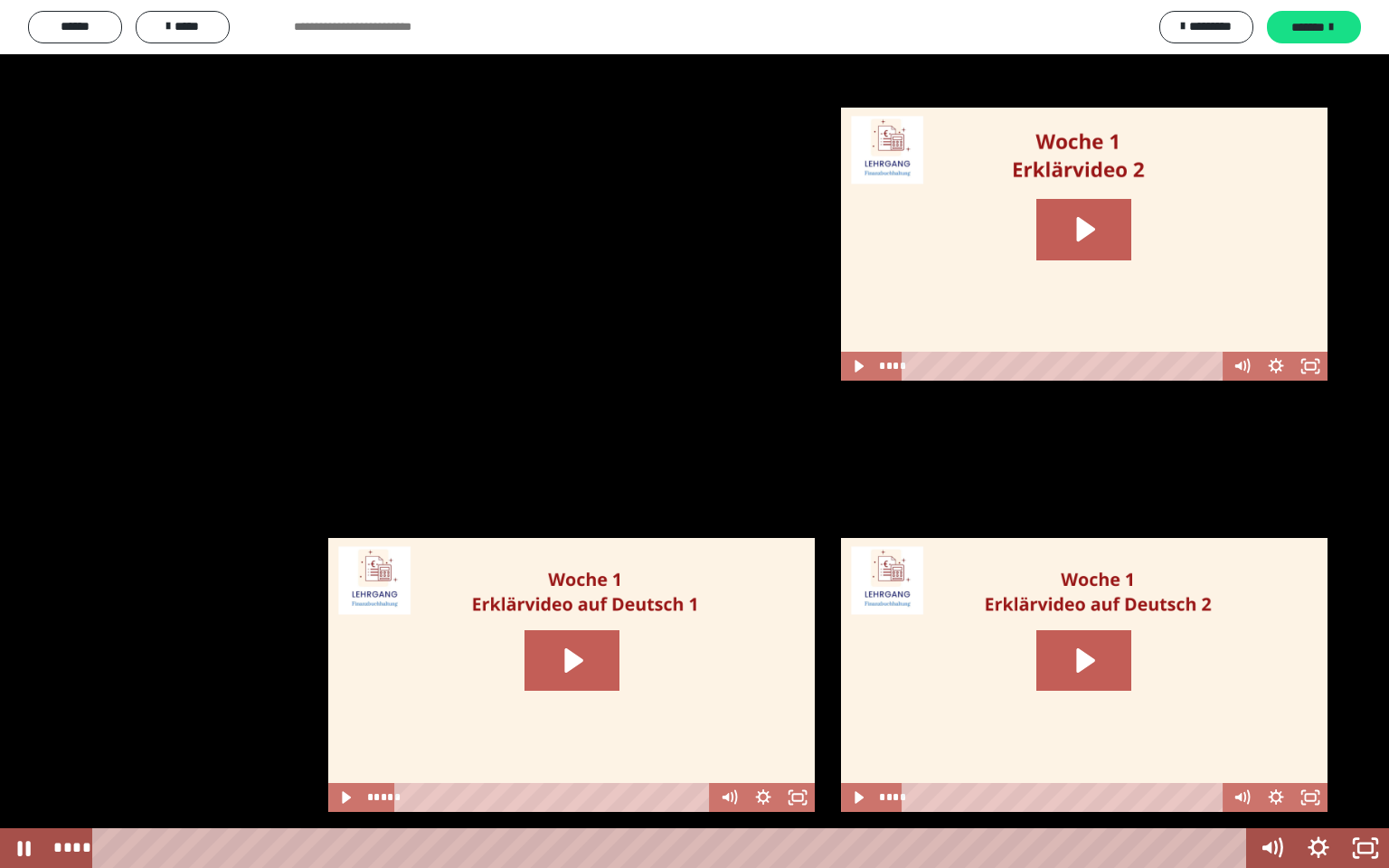 drag, startPoint x: 209, startPoint y: 849, endPoint x: 86, endPoint y: 852, distance: 123.03658 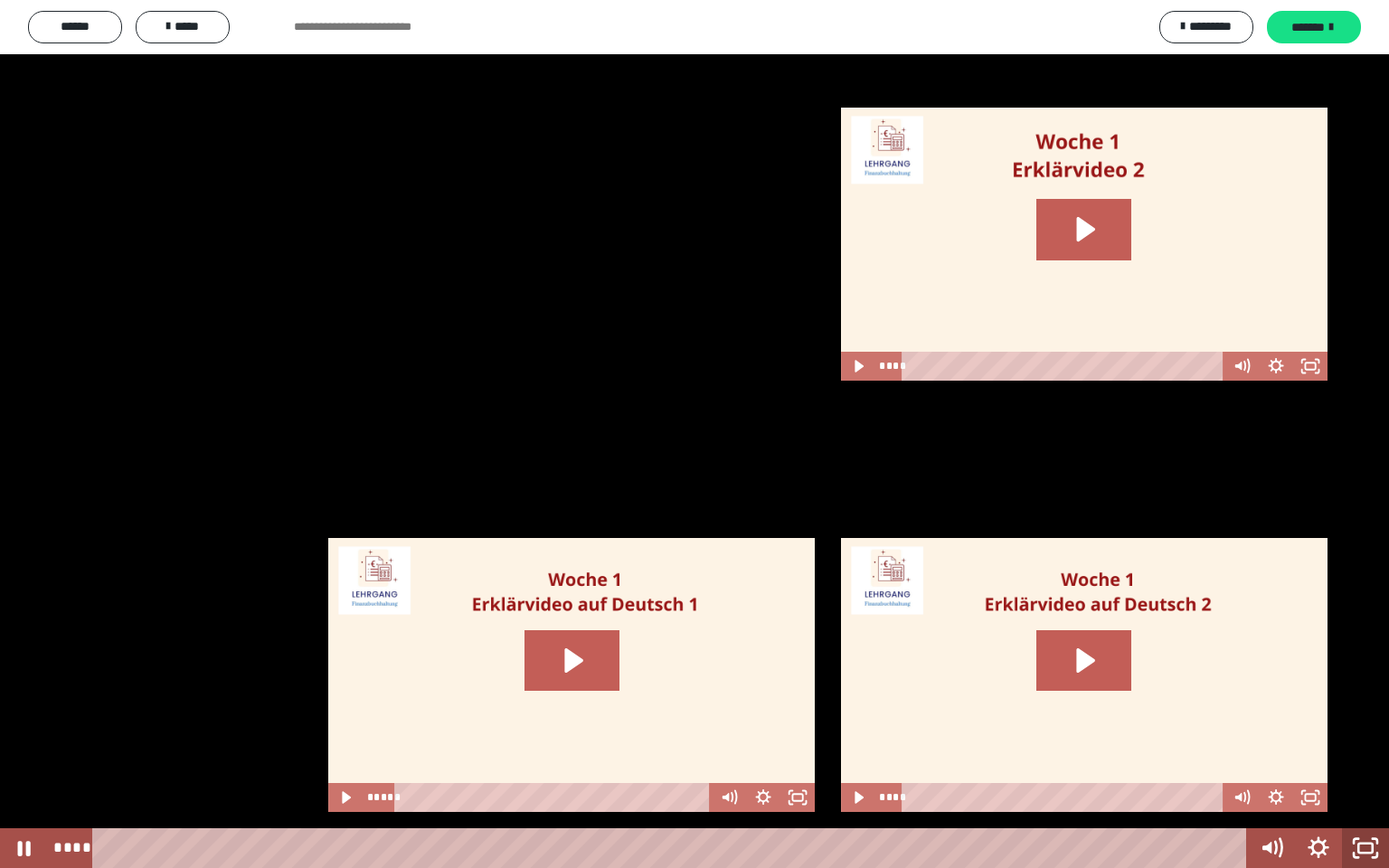 click 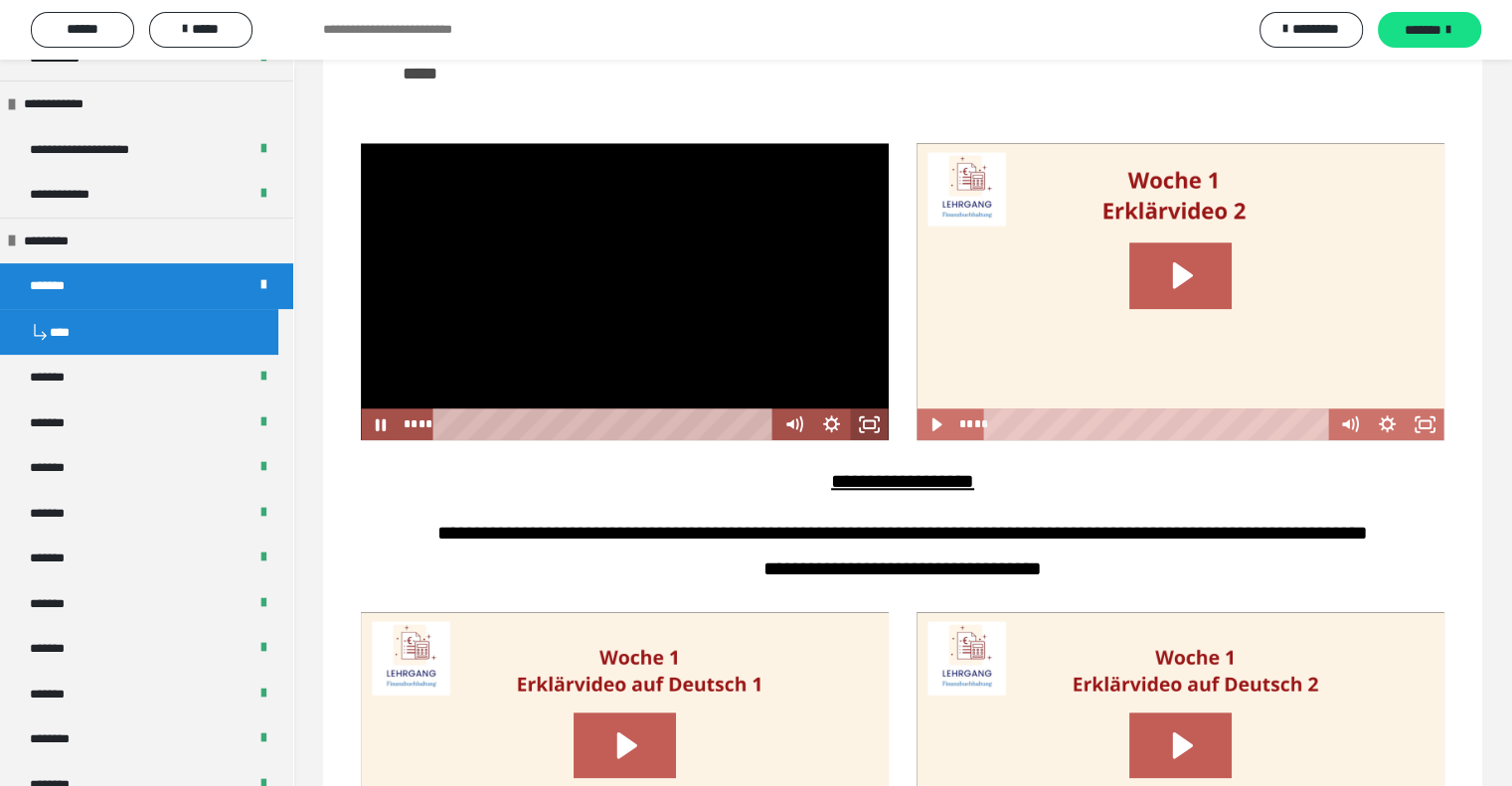 click 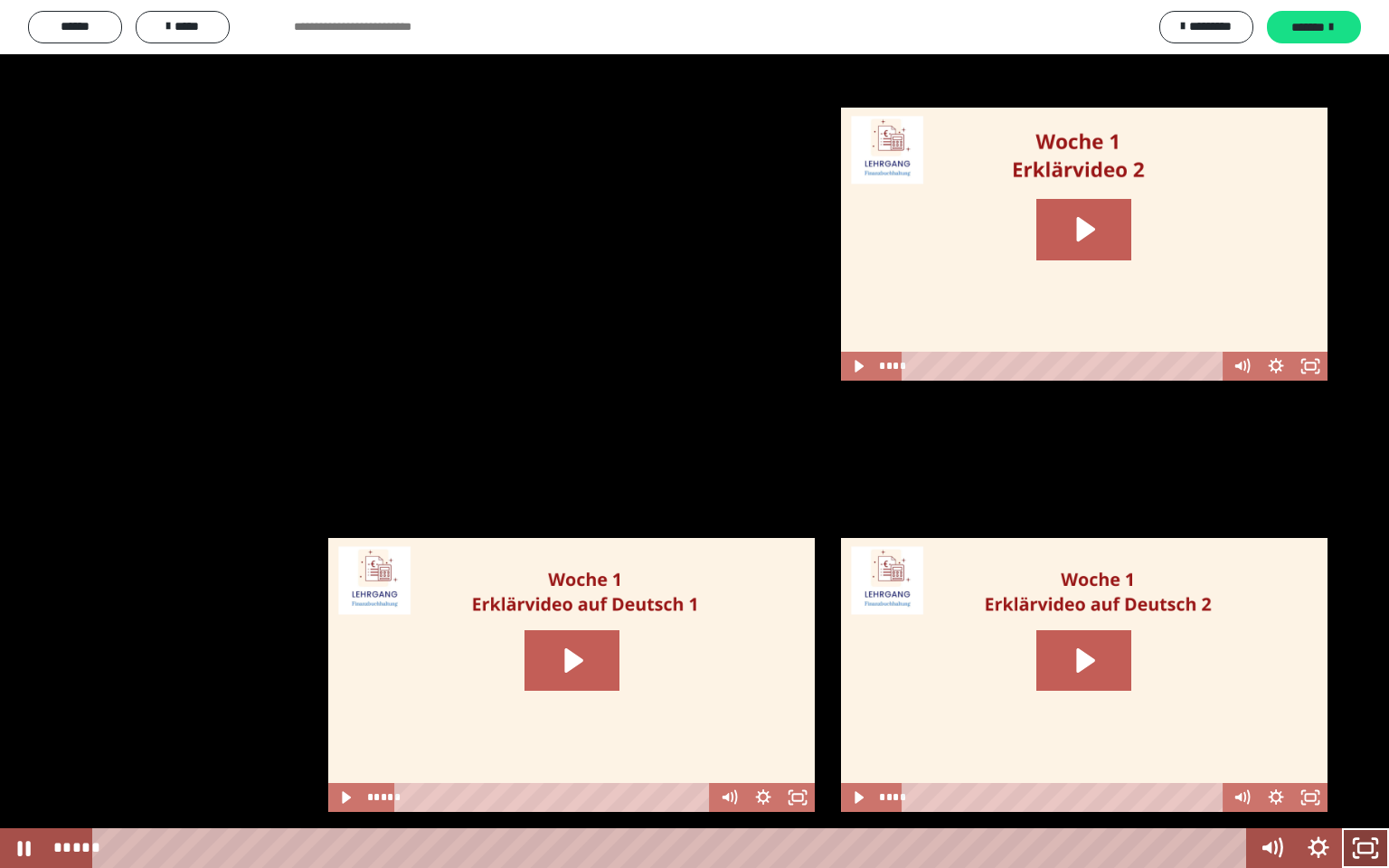 click 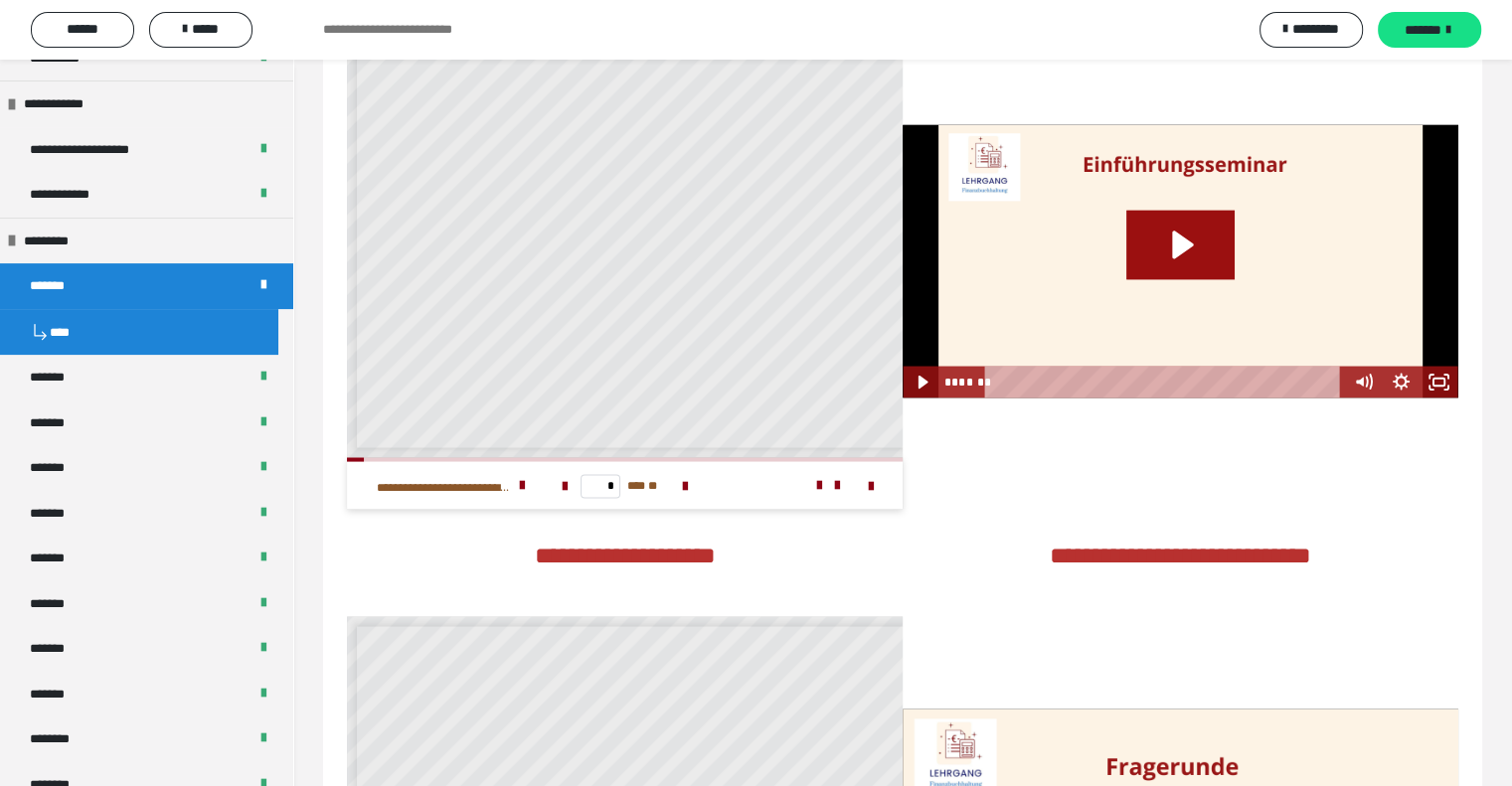 scroll, scrollTop: 3680, scrollLeft: 0, axis: vertical 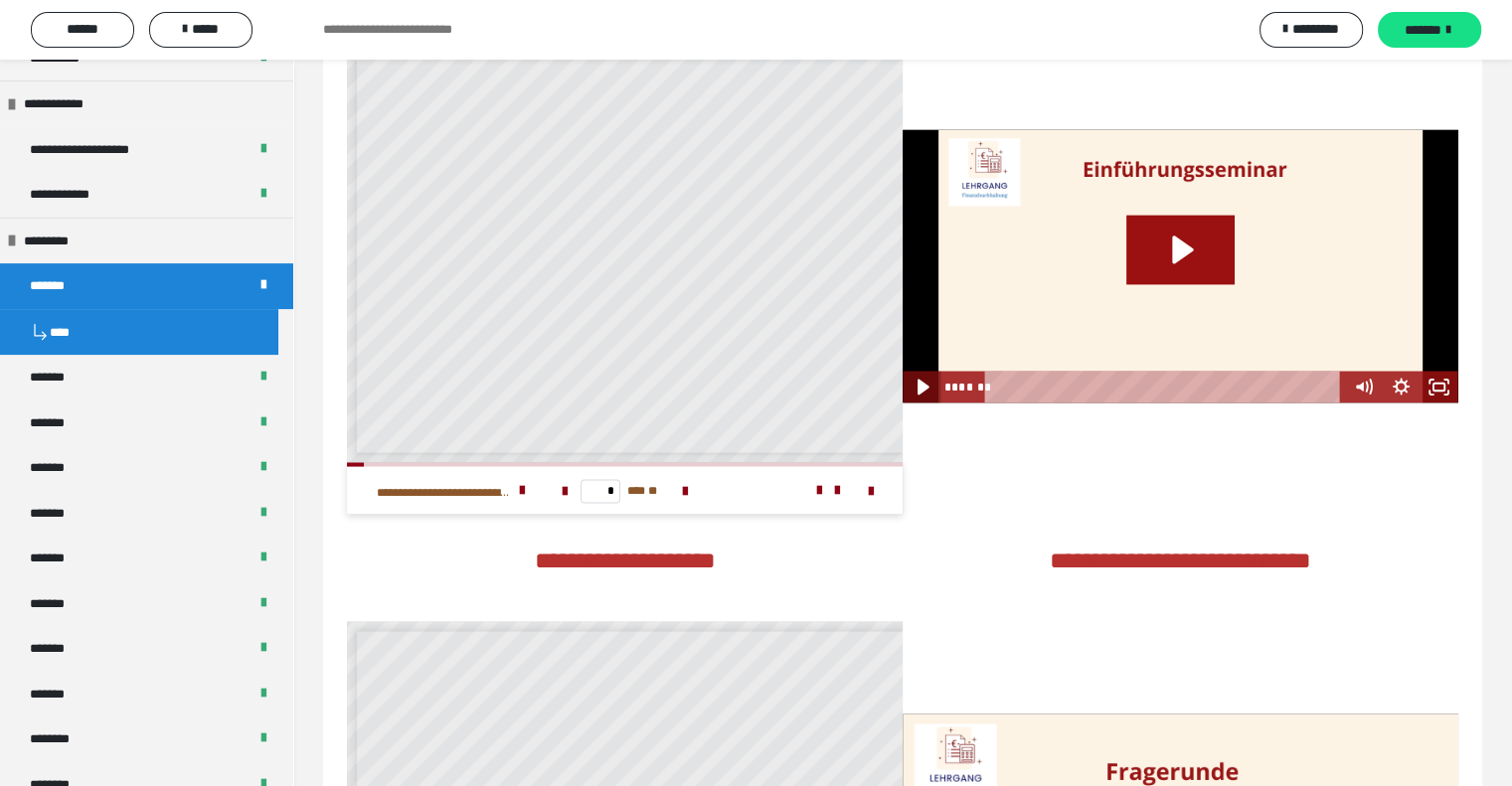 click 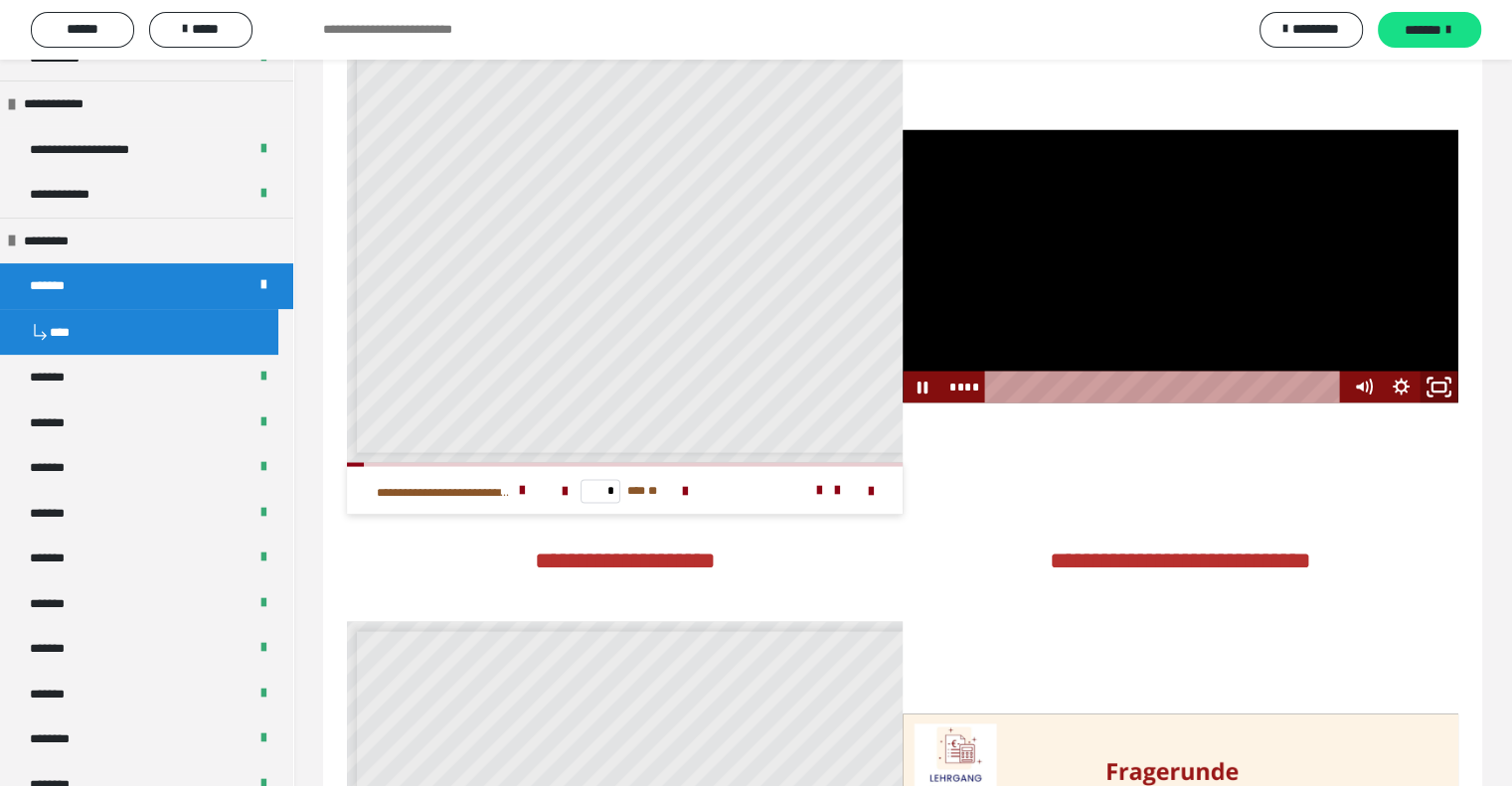 click 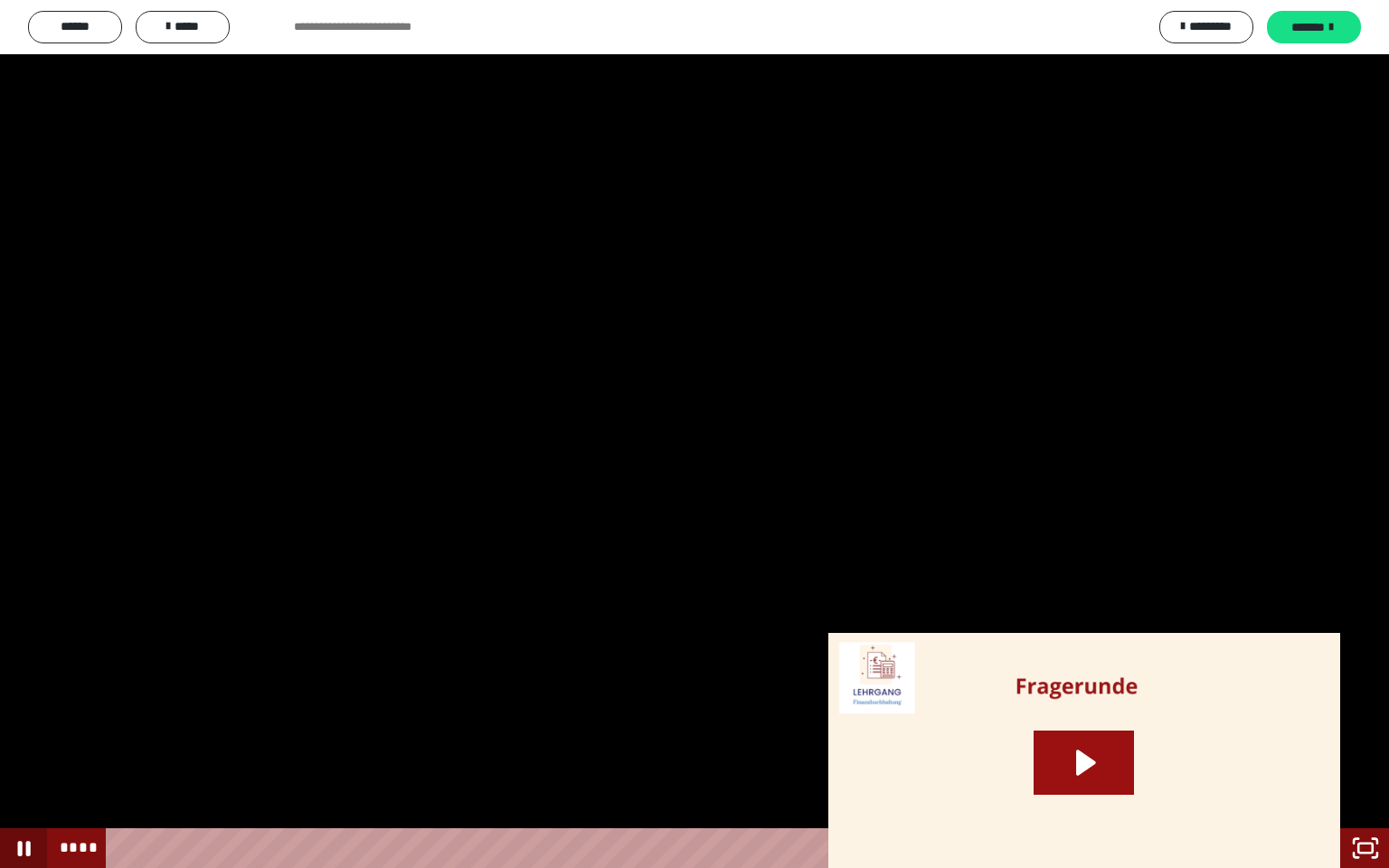 click 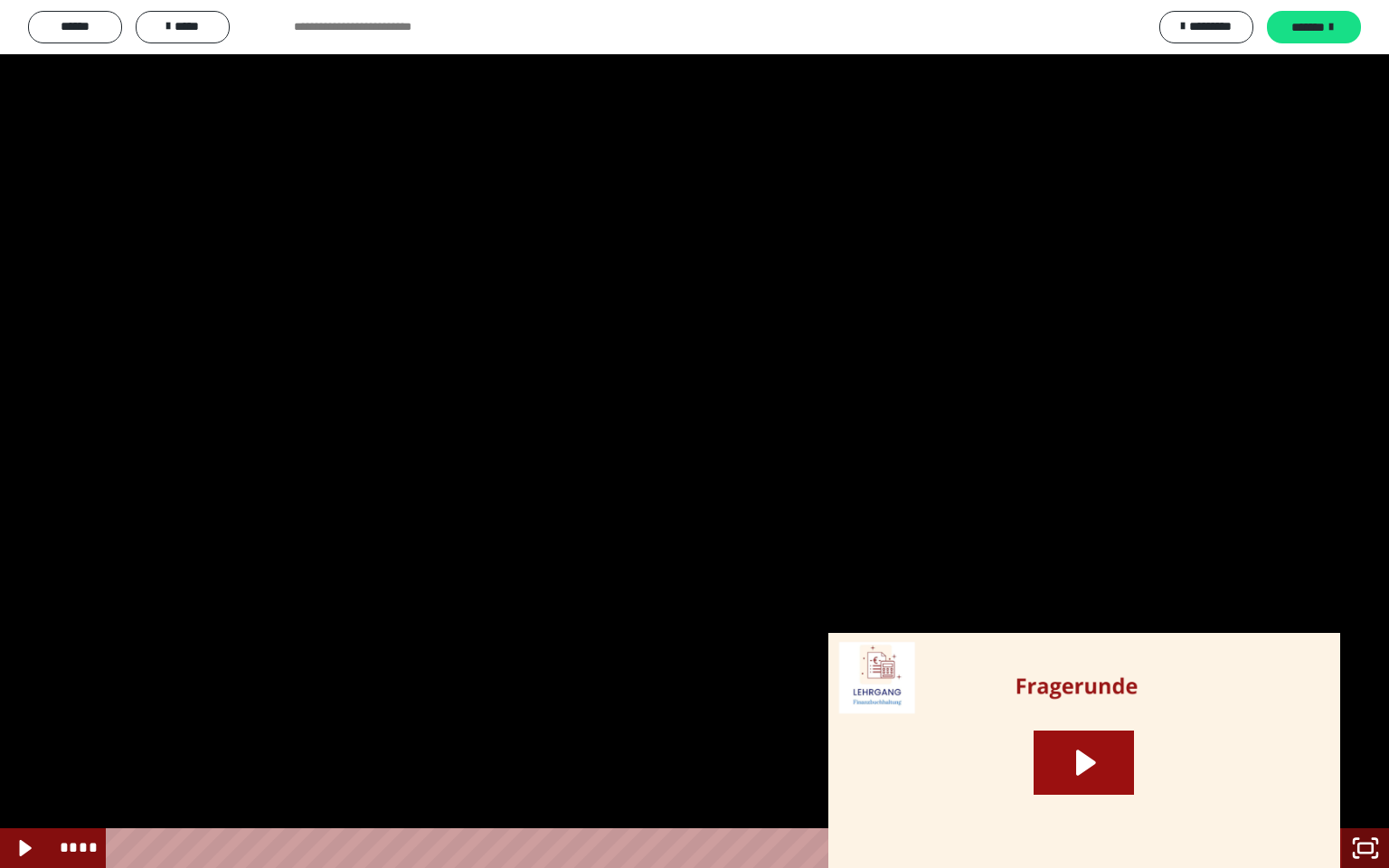 click 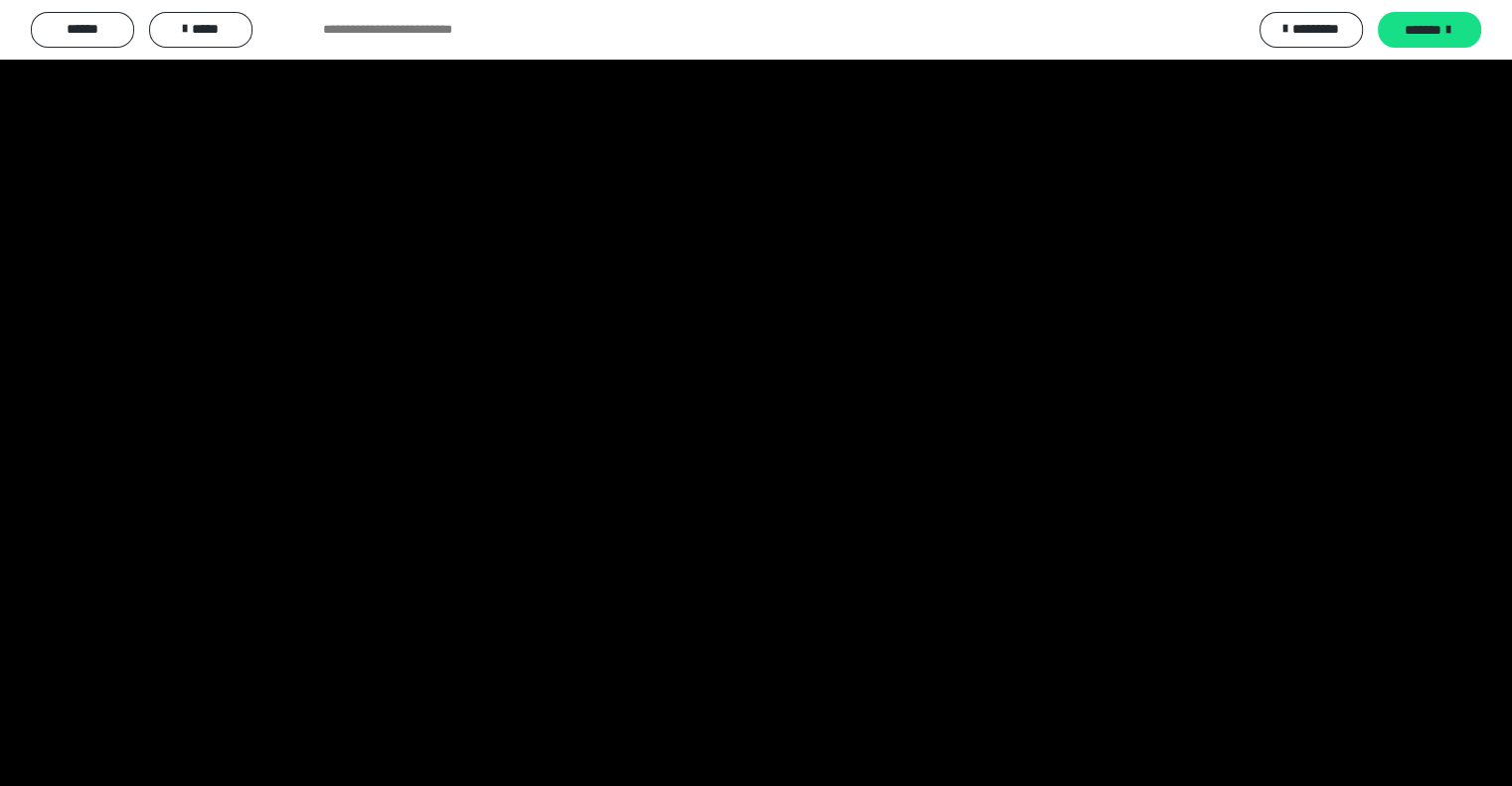 scroll, scrollTop: 1493, scrollLeft: 0, axis: vertical 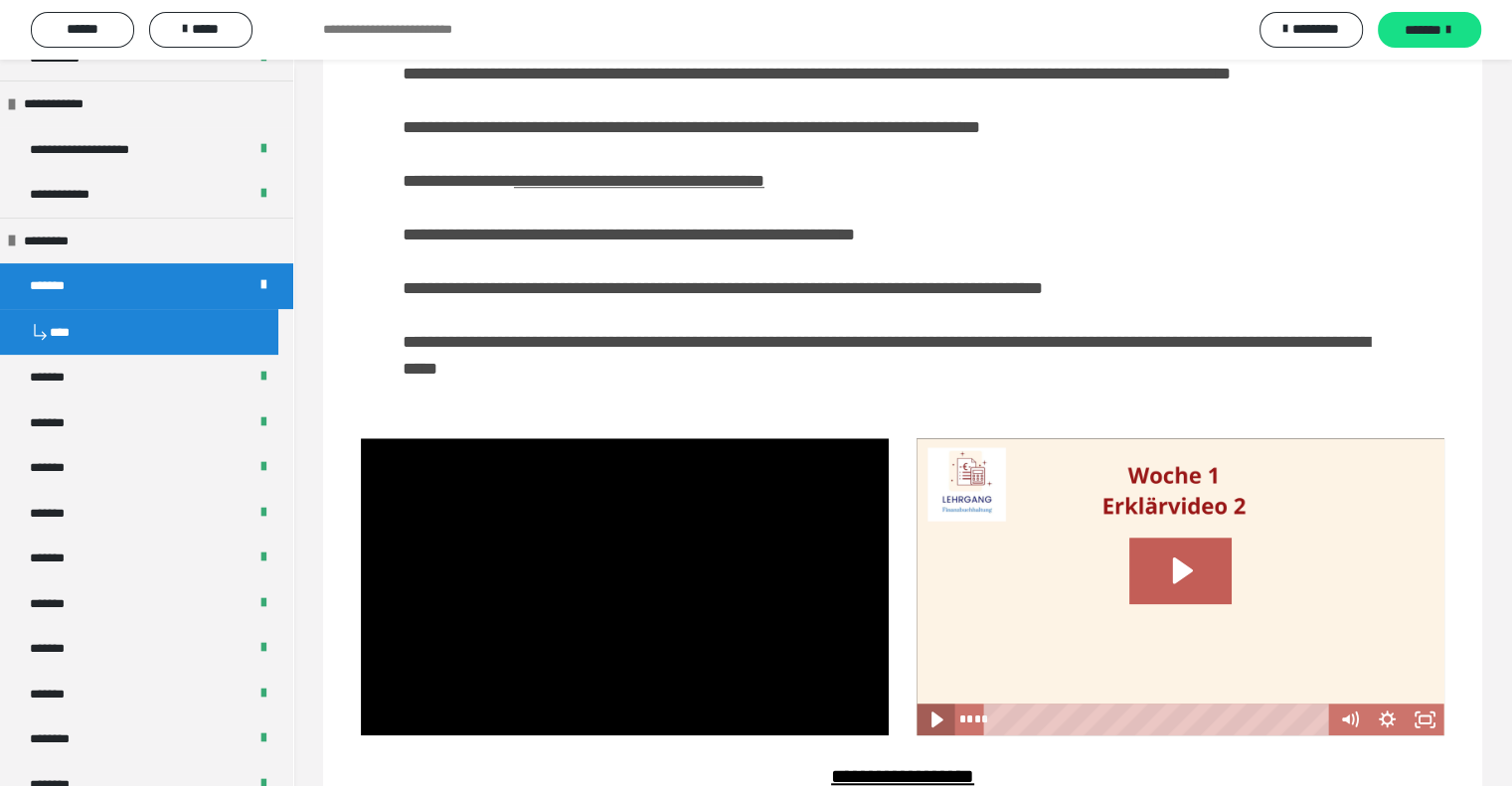 click 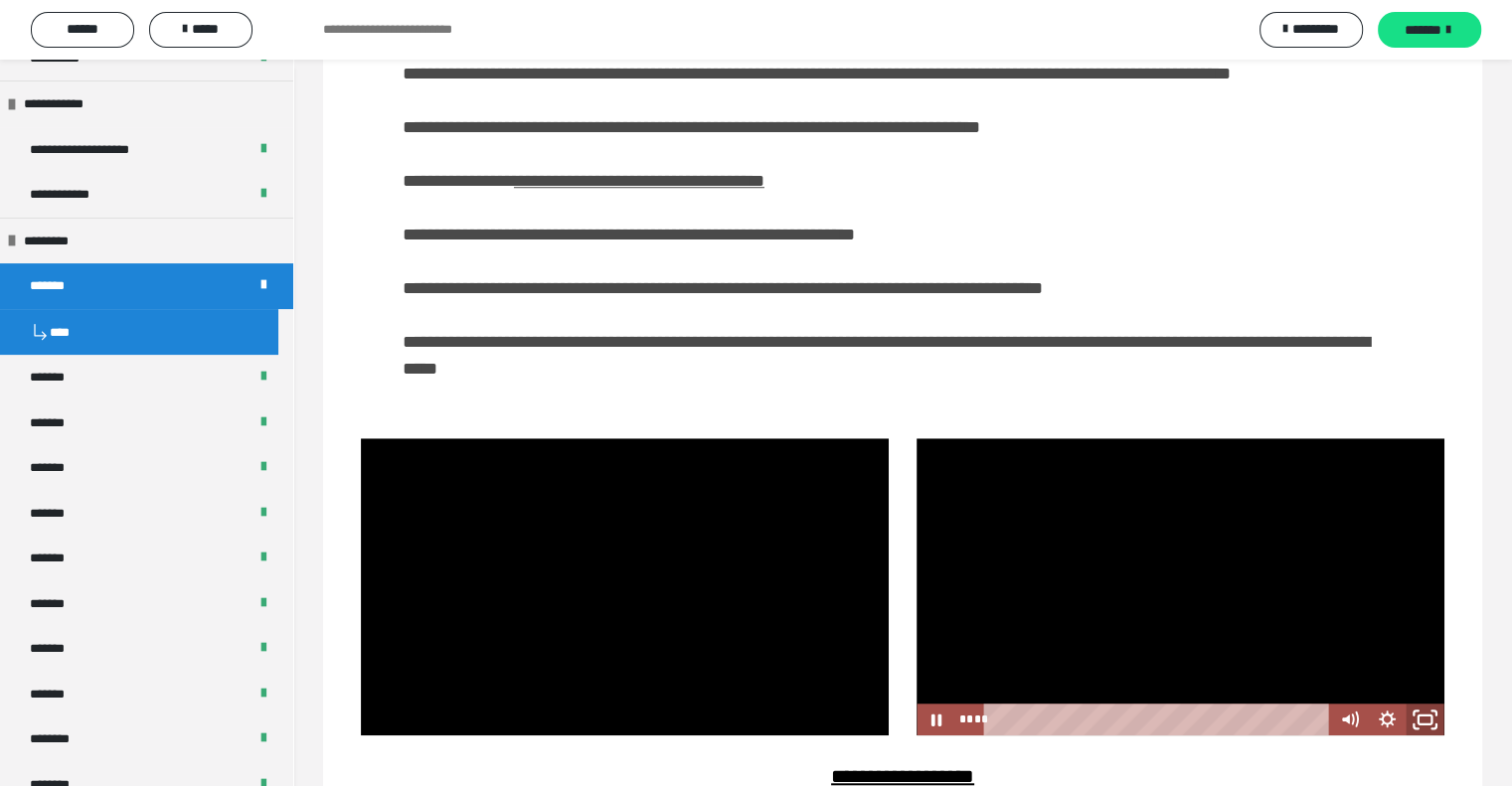 click 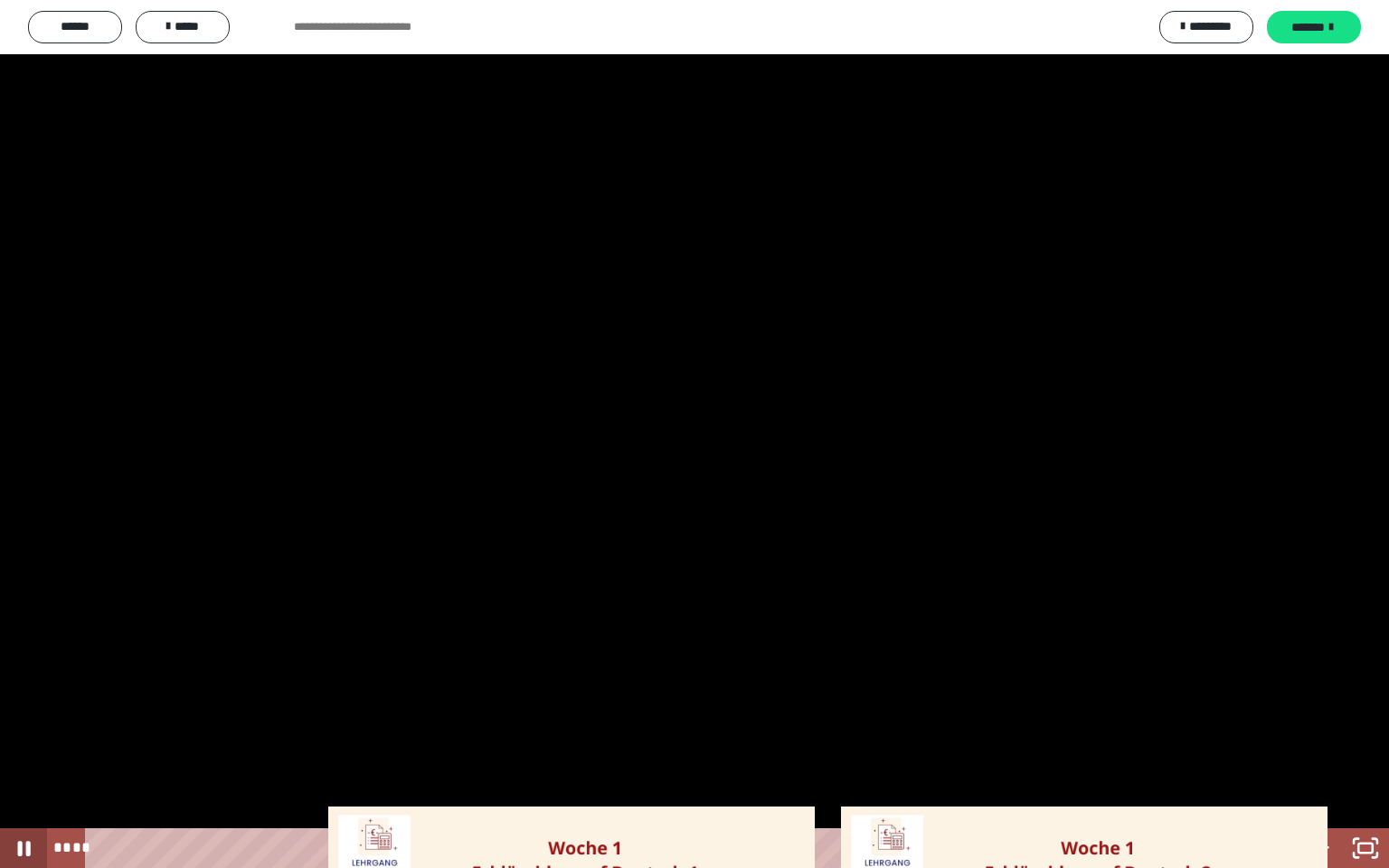 click 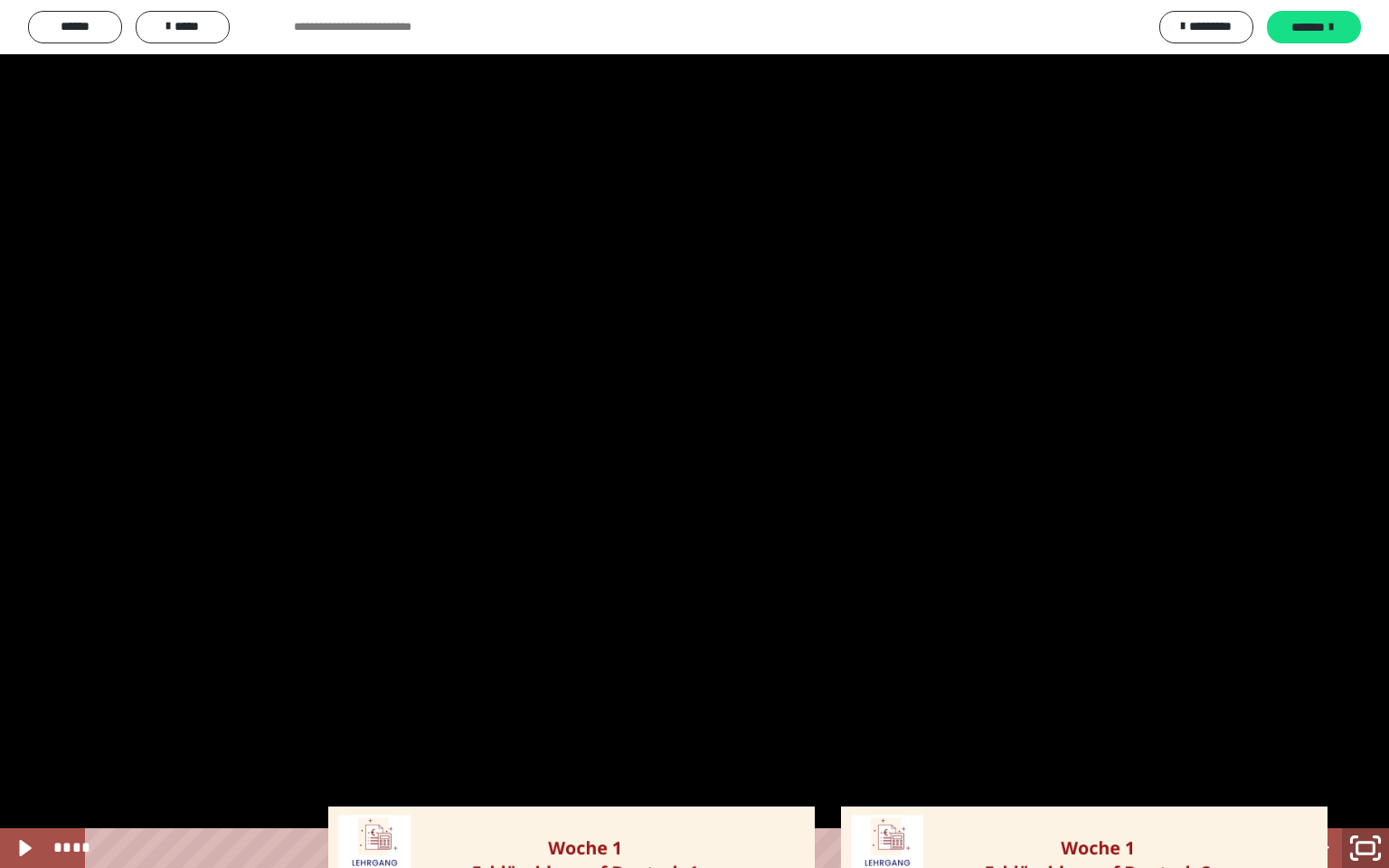 click 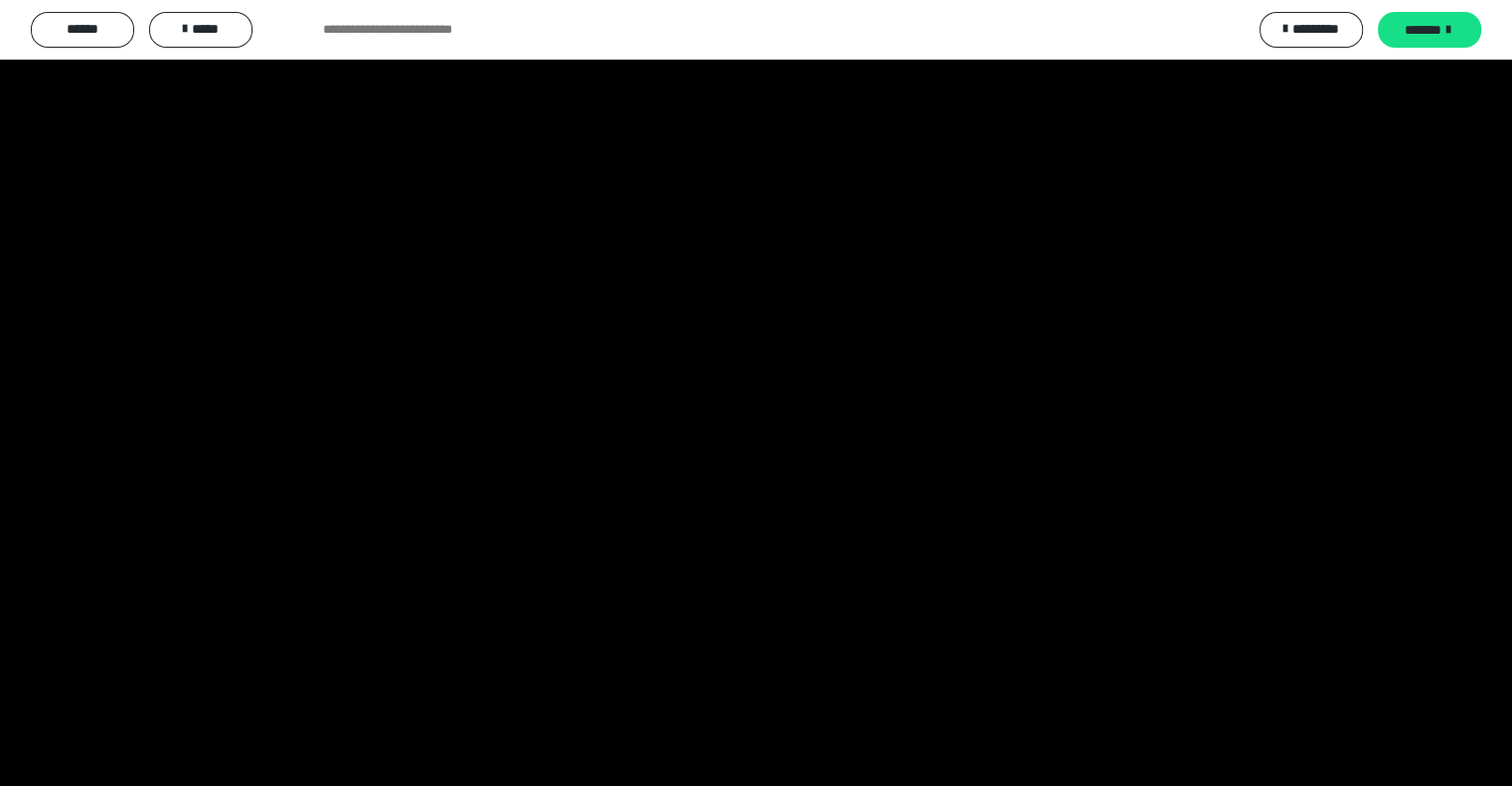 scroll, scrollTop: 3481, scrollLeft: 0, axis: vertical 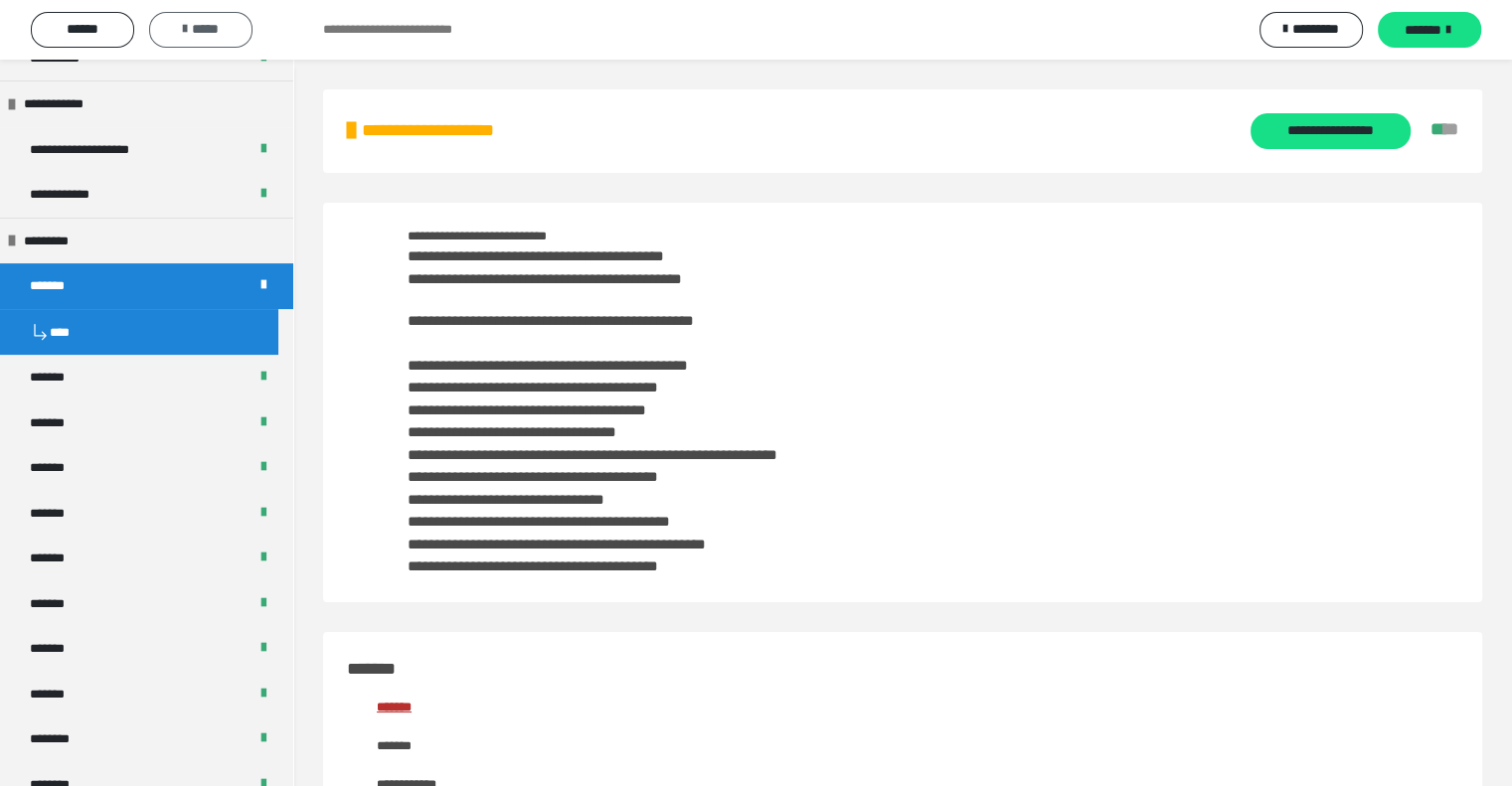 click on "*****" at bounding box center (201, 29) 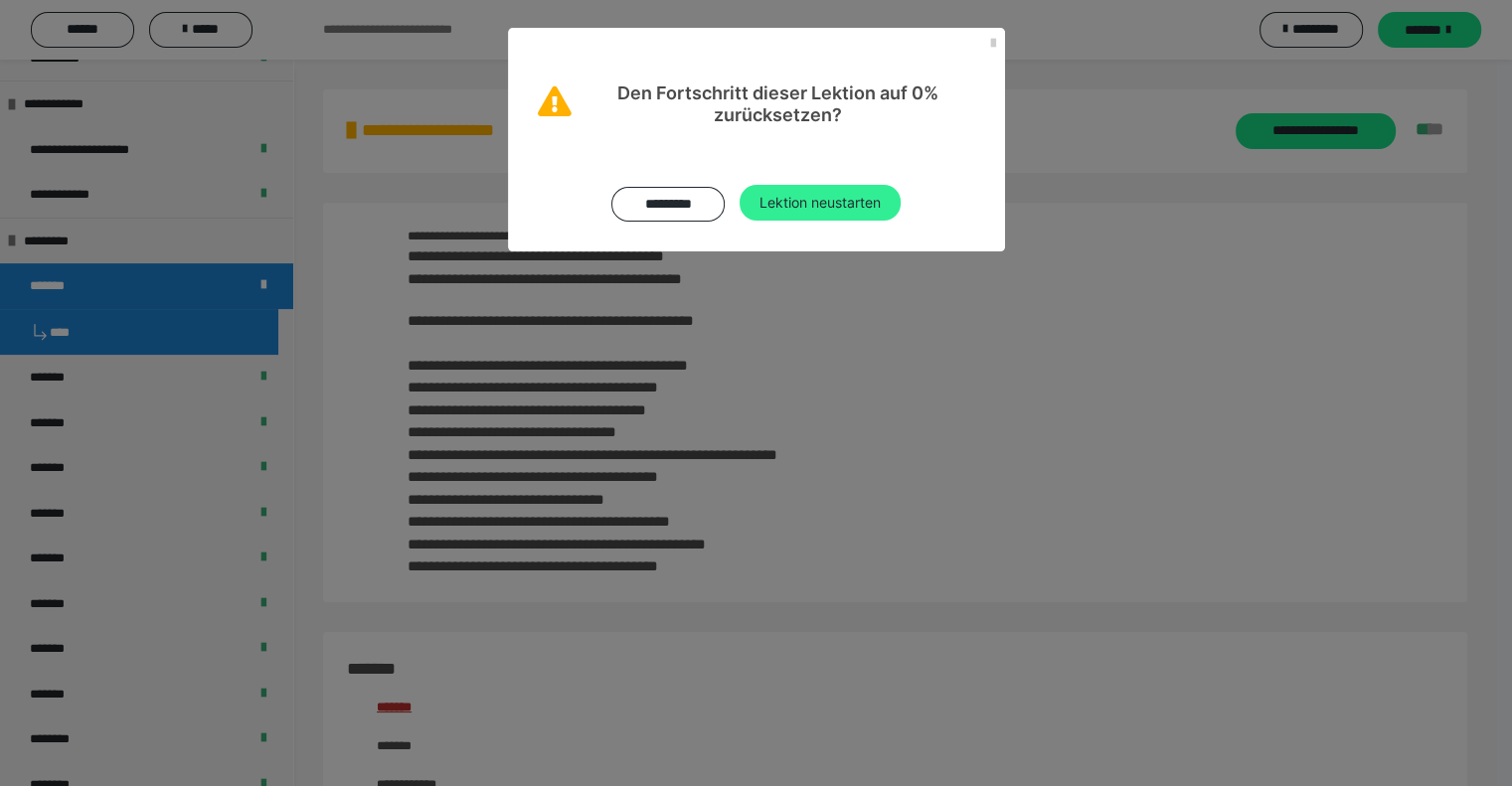 click on "Lektion neustarten" at bounding box center (820, 203) 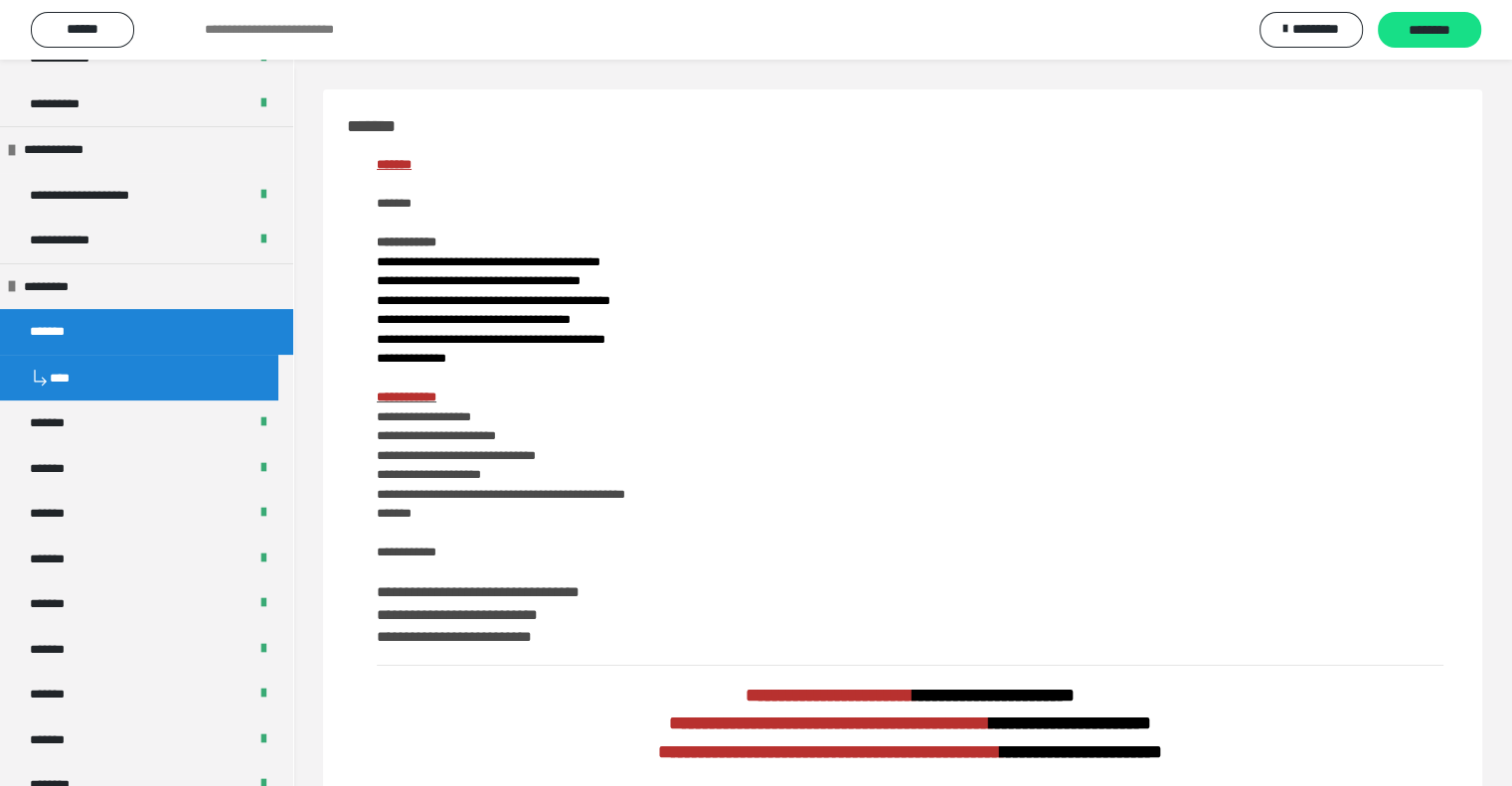 scroll, scrollTop: 465, scrollLeft: 0, axis: vertical 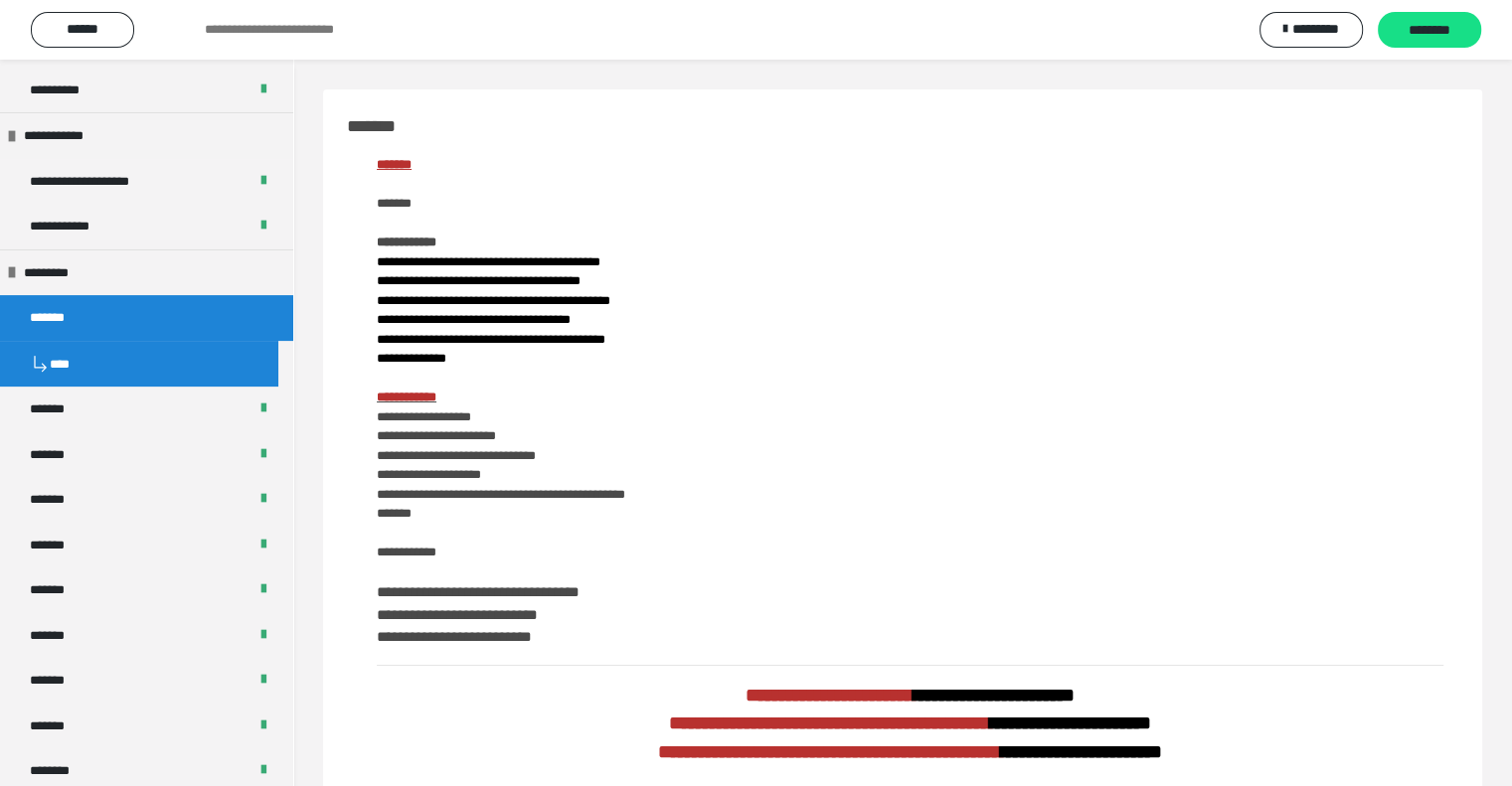 click on "****" at bounding box center (139, 364) 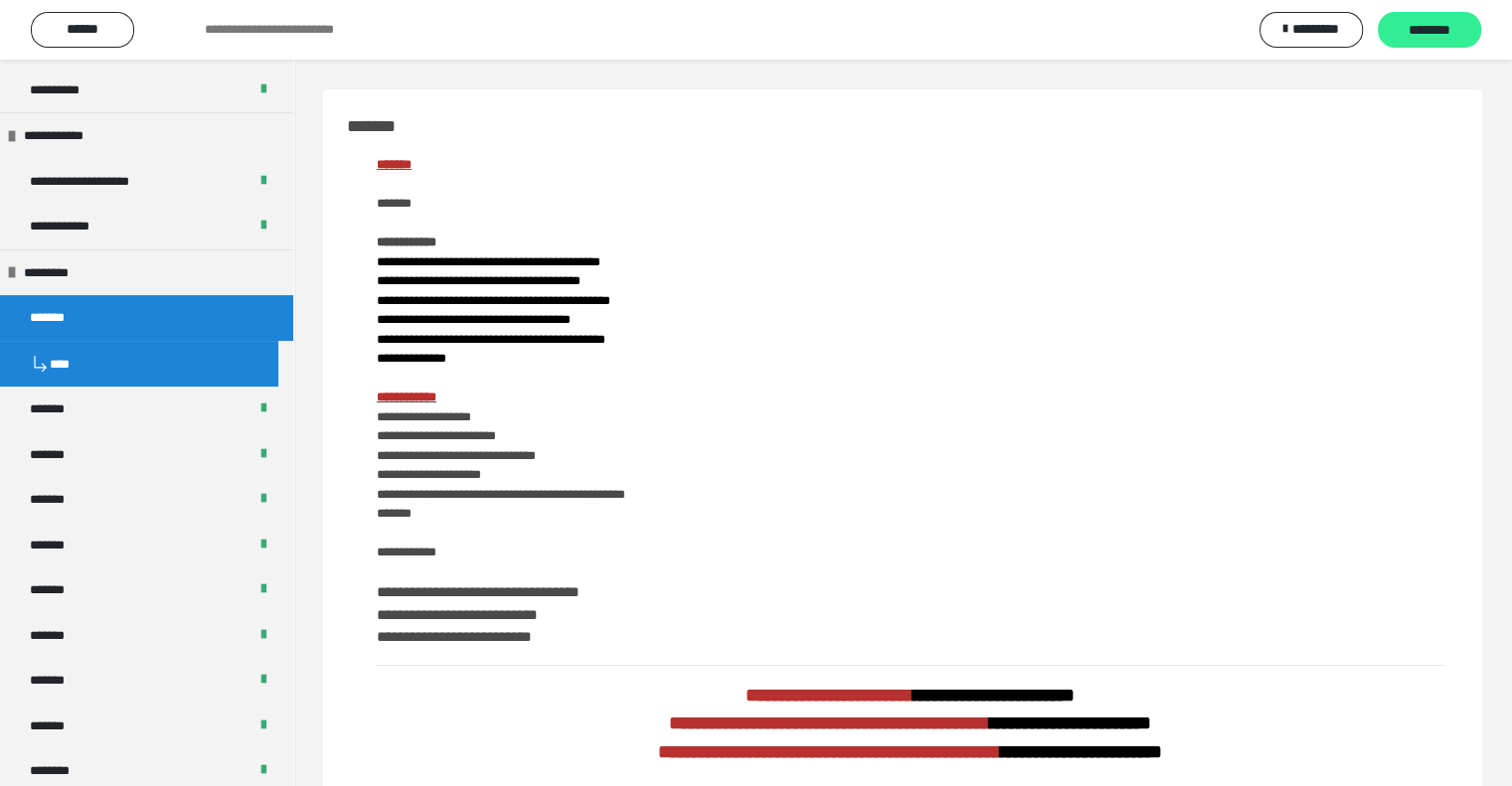 click on "********" at bounding box center [1429, 31] 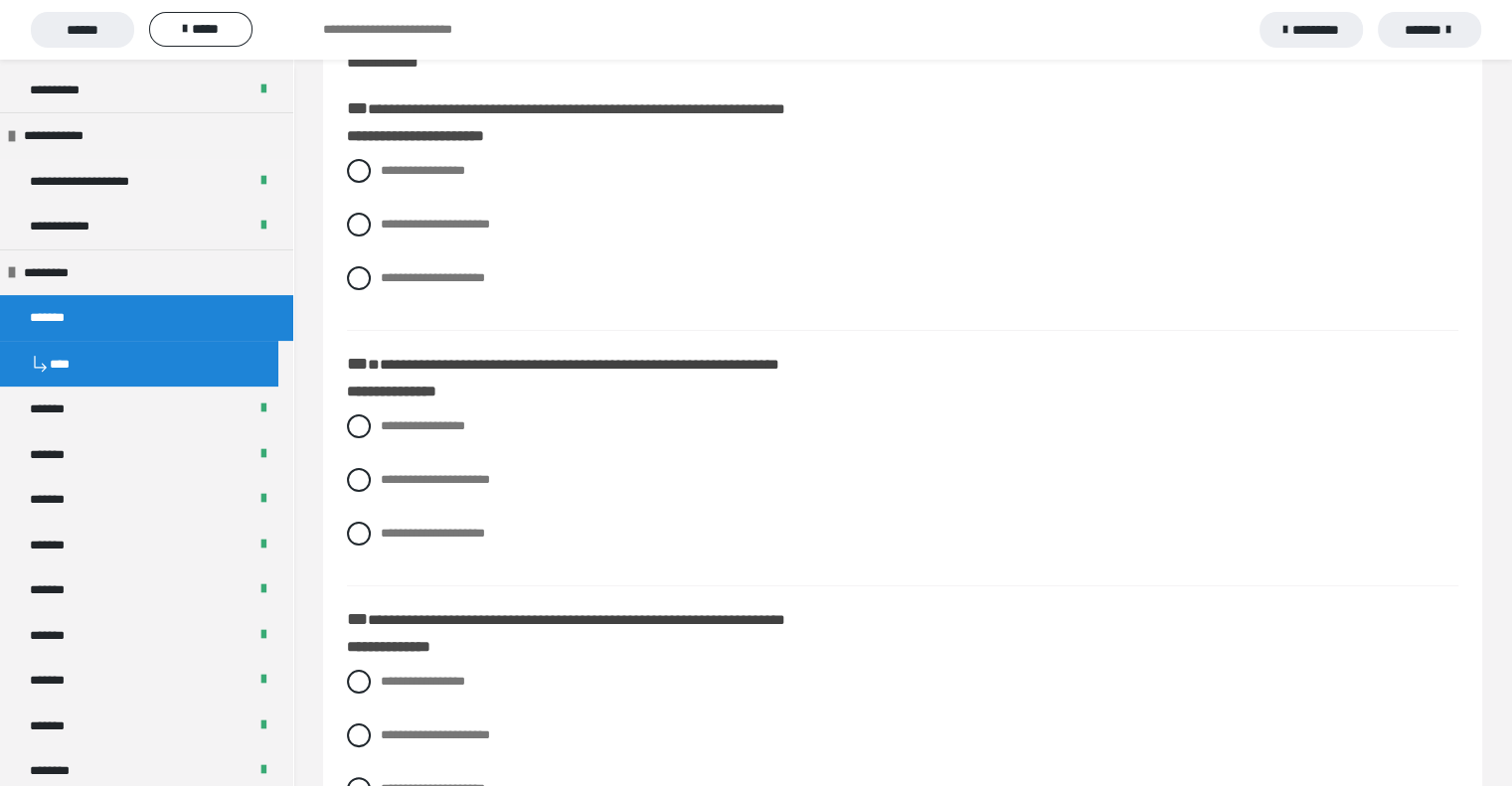 scroll, scrollTop: 298, scrollLeft: 0, axis: vertical 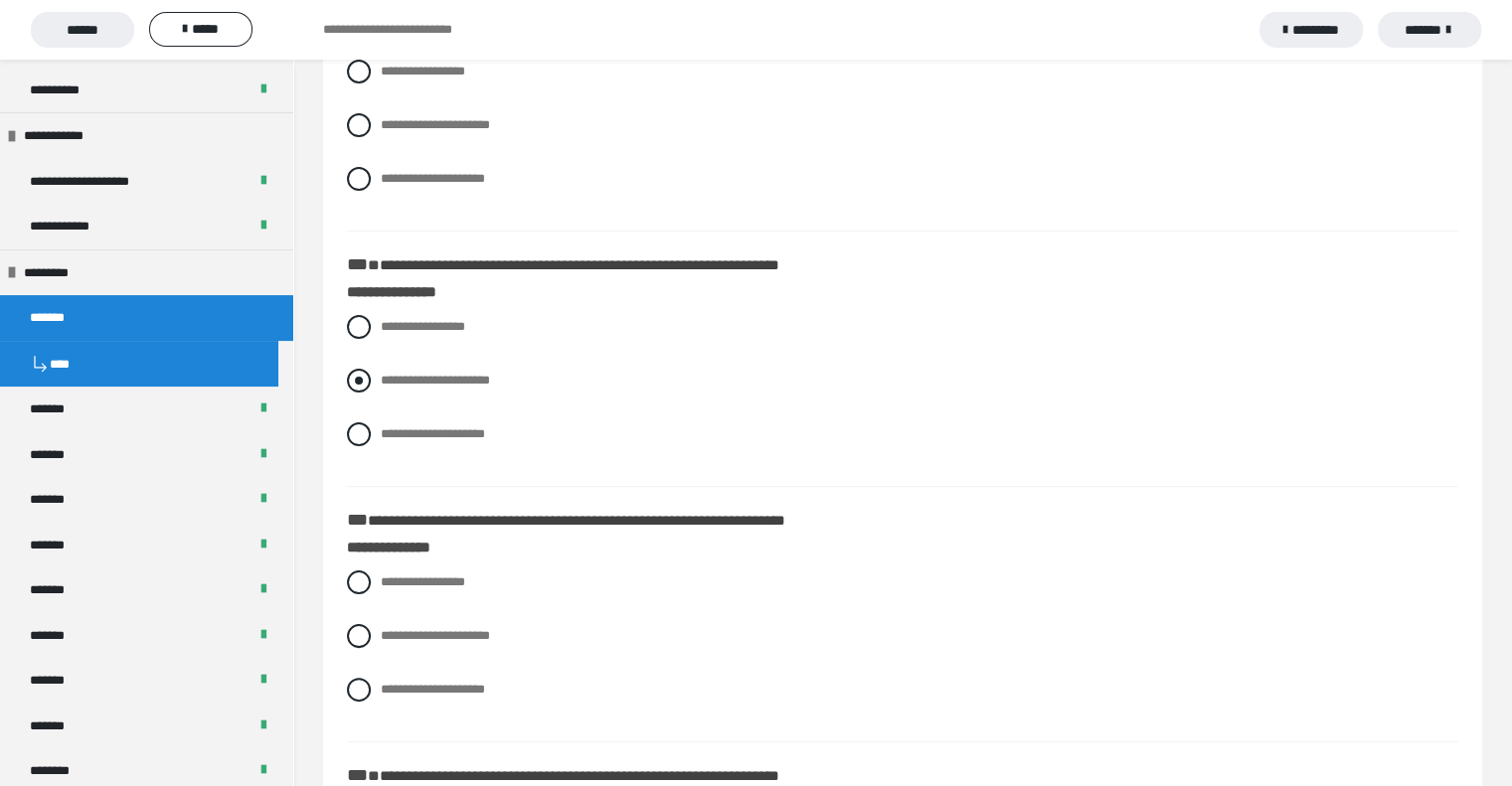click on "**********" at bounding box center [435, 380] 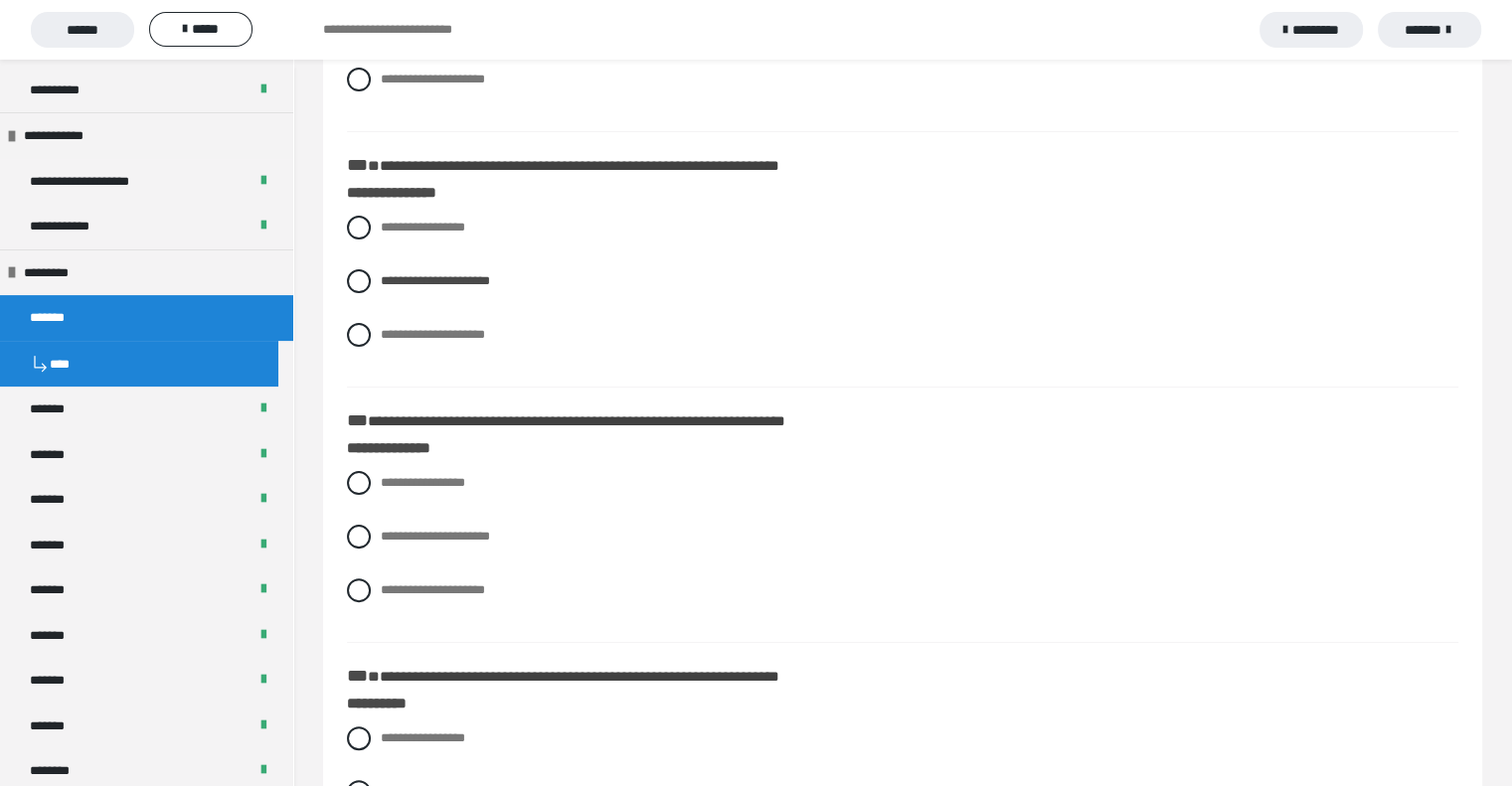 scroll, scrollTop: 497, scrollLeft: 0, axis: vertical 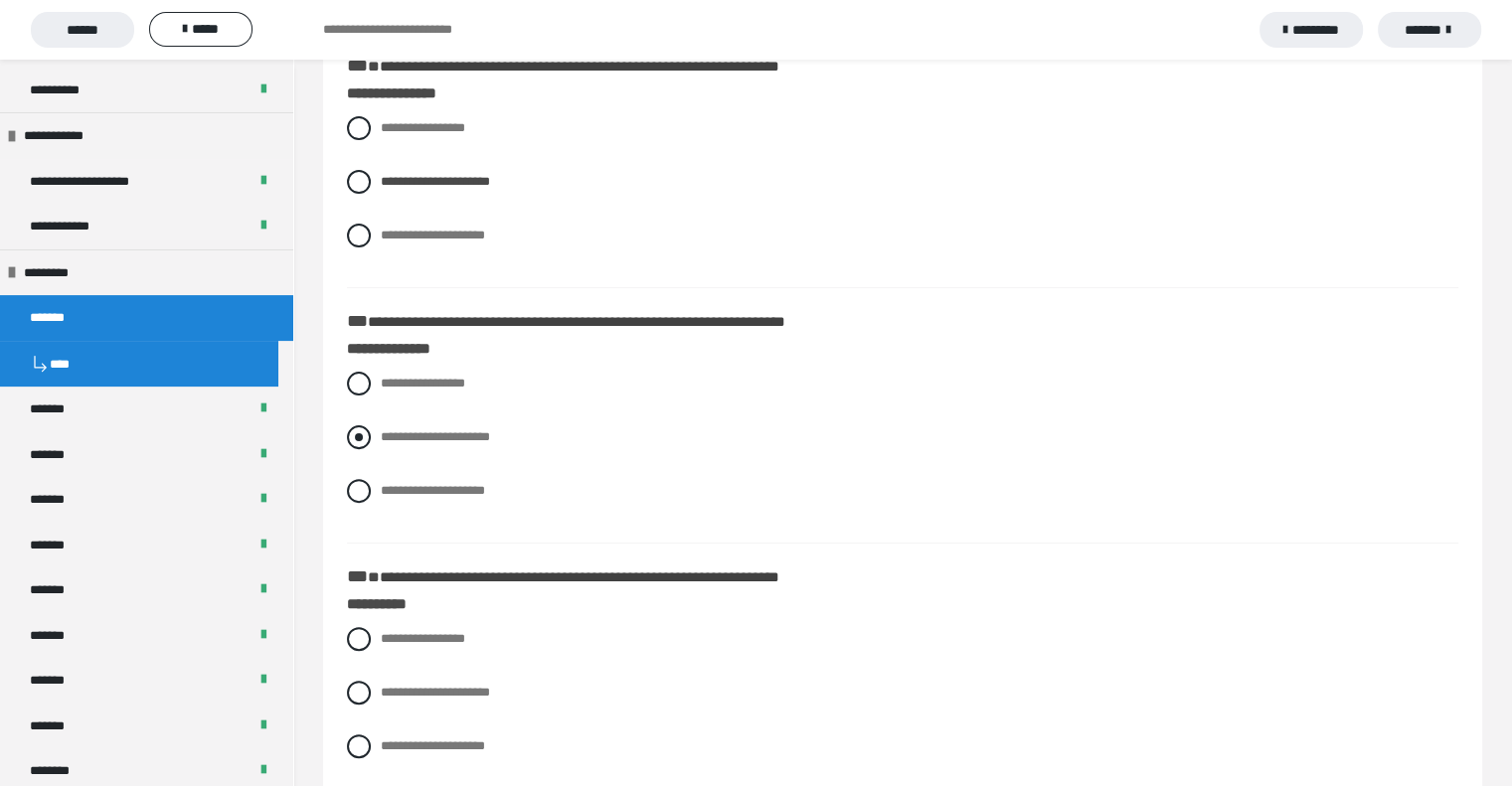 click on "**********" at bounding box center (435, 436) 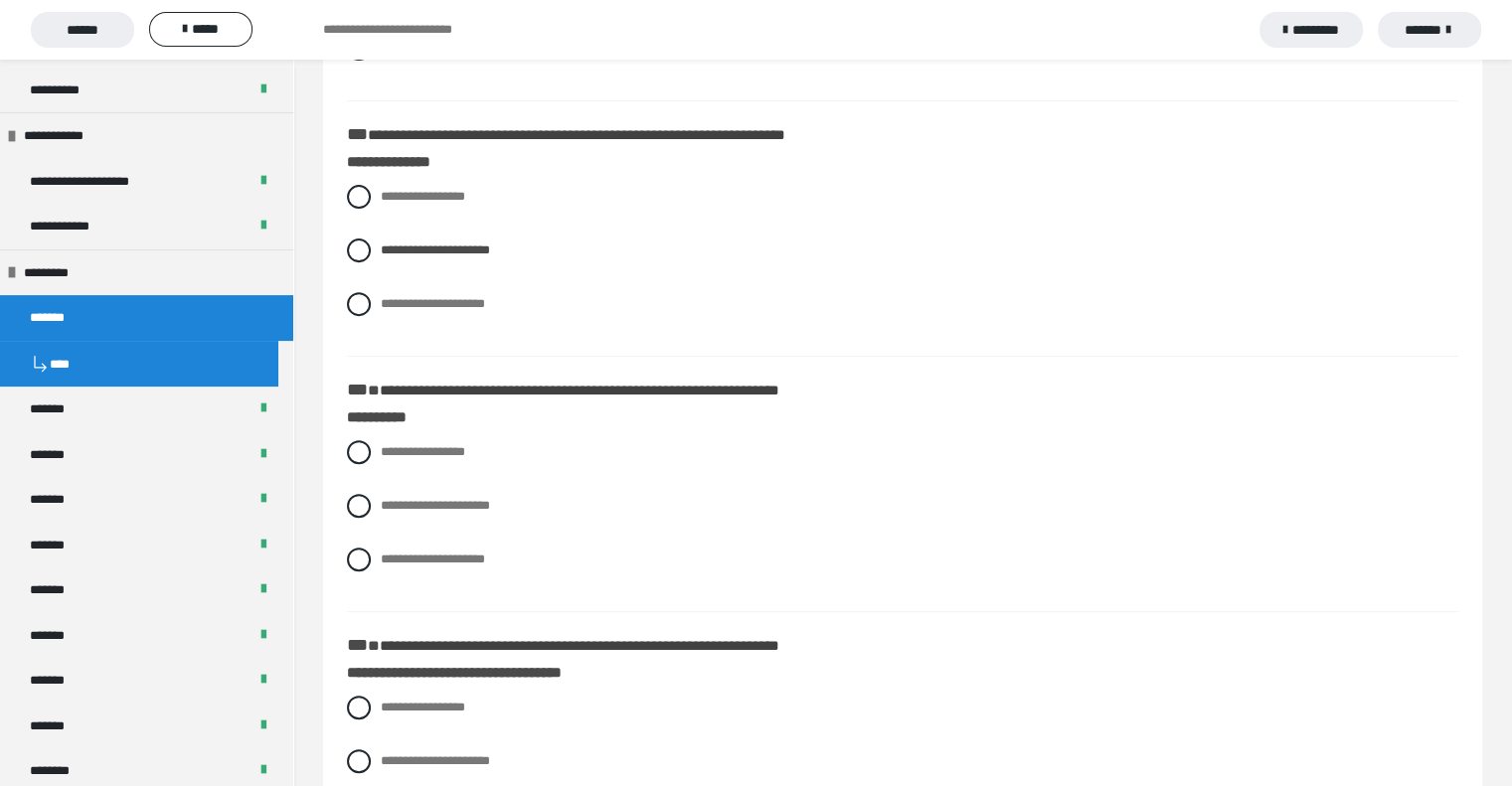 scroll, scrollTop: 696, scrollLeft: 0, axis: vertical 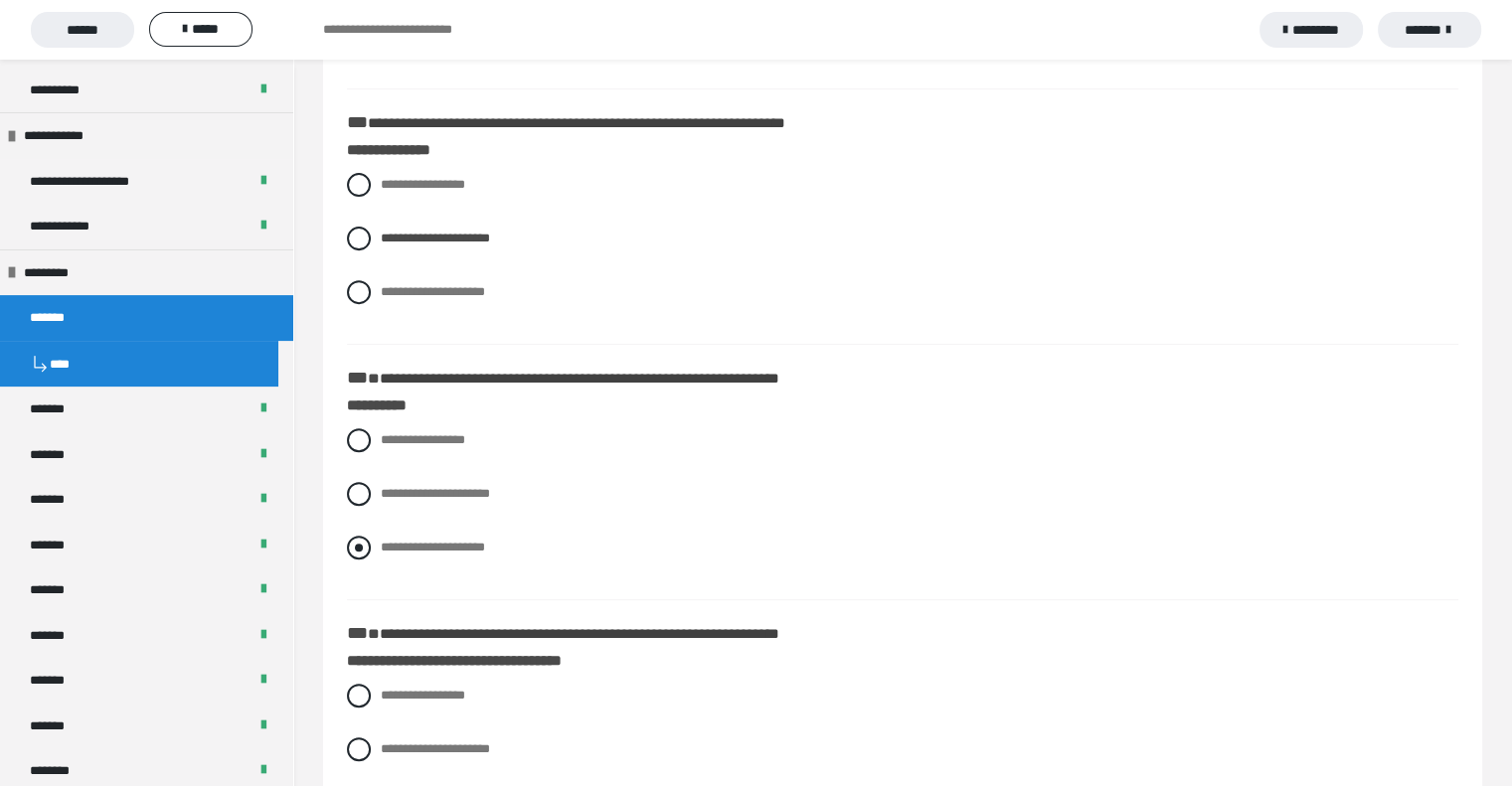 click on "**********" at bounding box center (432, 547) 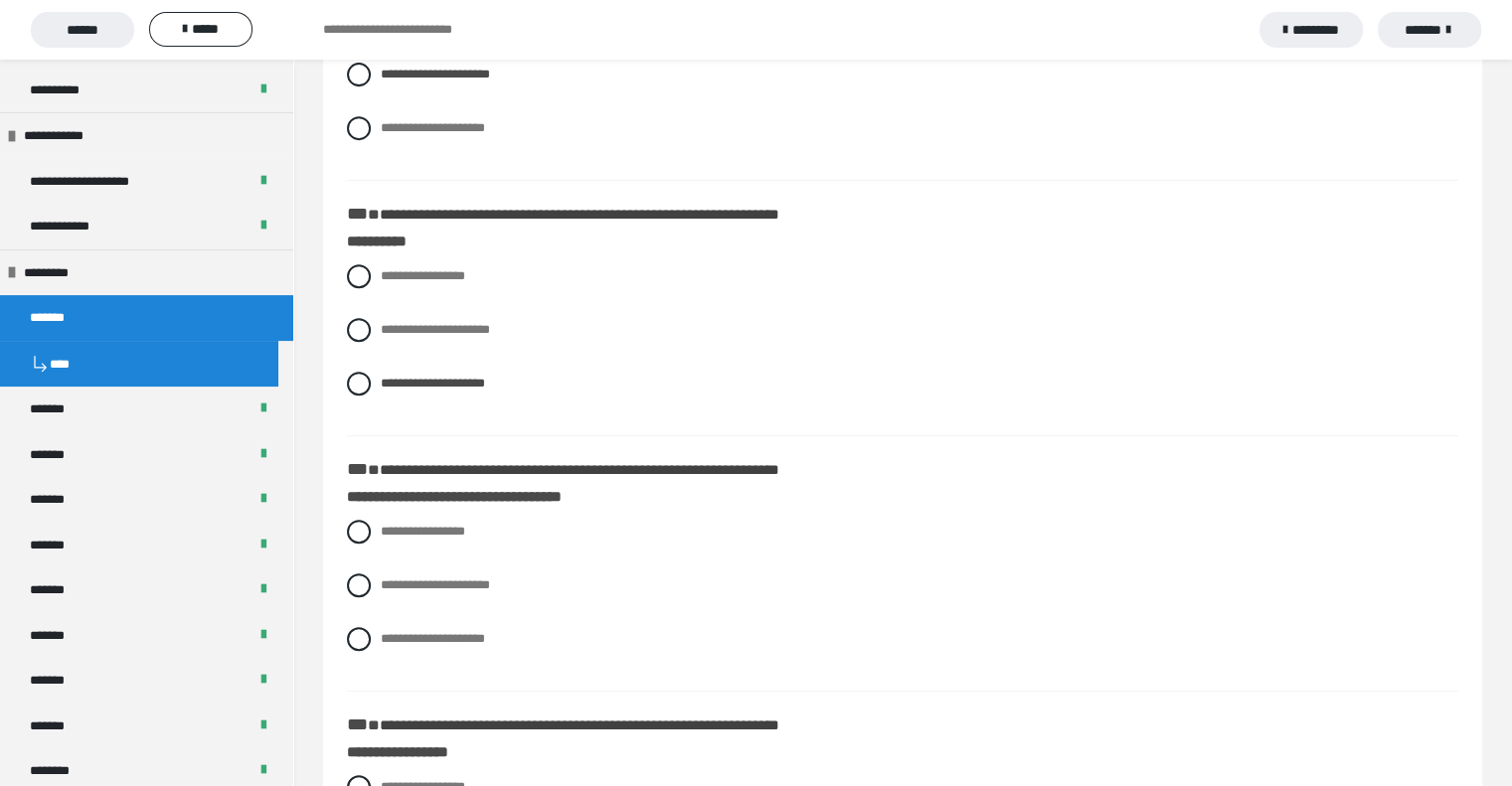 scroll, scrollTop: 894, scrollLeft: 0, axis: vertical 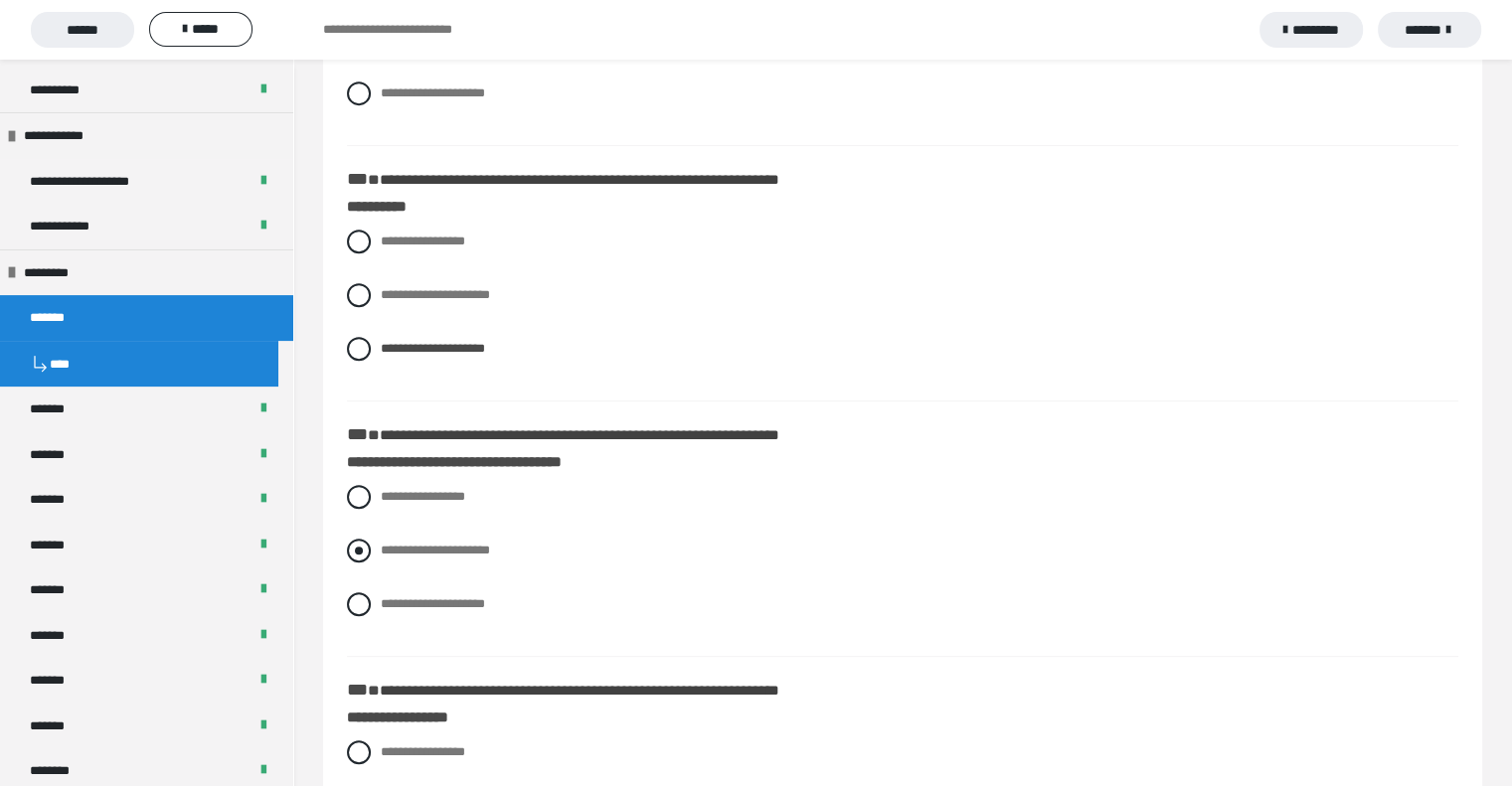 click on "**********" at bounding box center [435, 550] 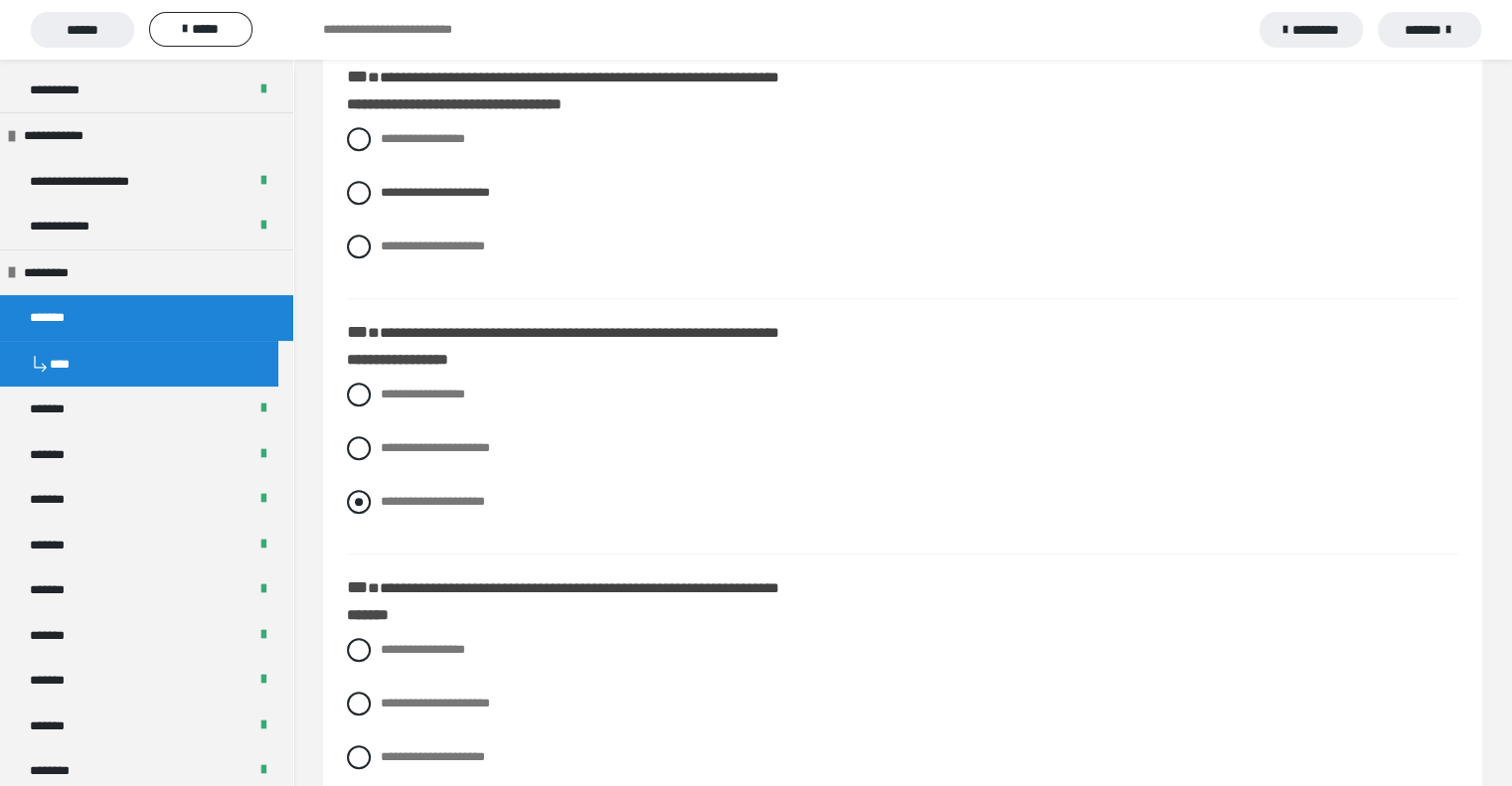 scroll, scrollTop: 1292, scrollLeft: 0, axis: vertical 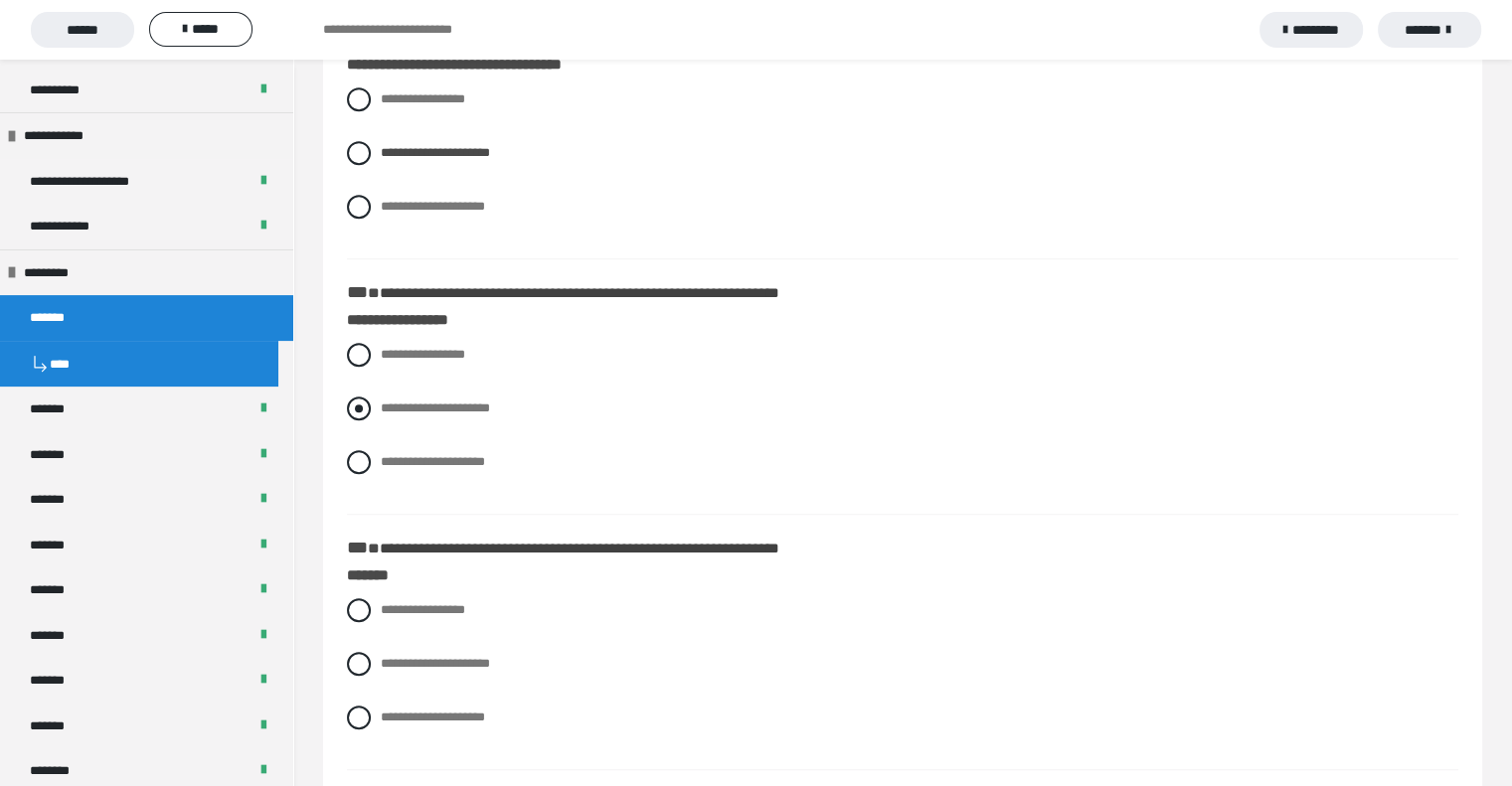 drag, startPoint x: 483, startPoint y: 412, endPoint x: 743, endPoint y: 400, distance: 260.27678 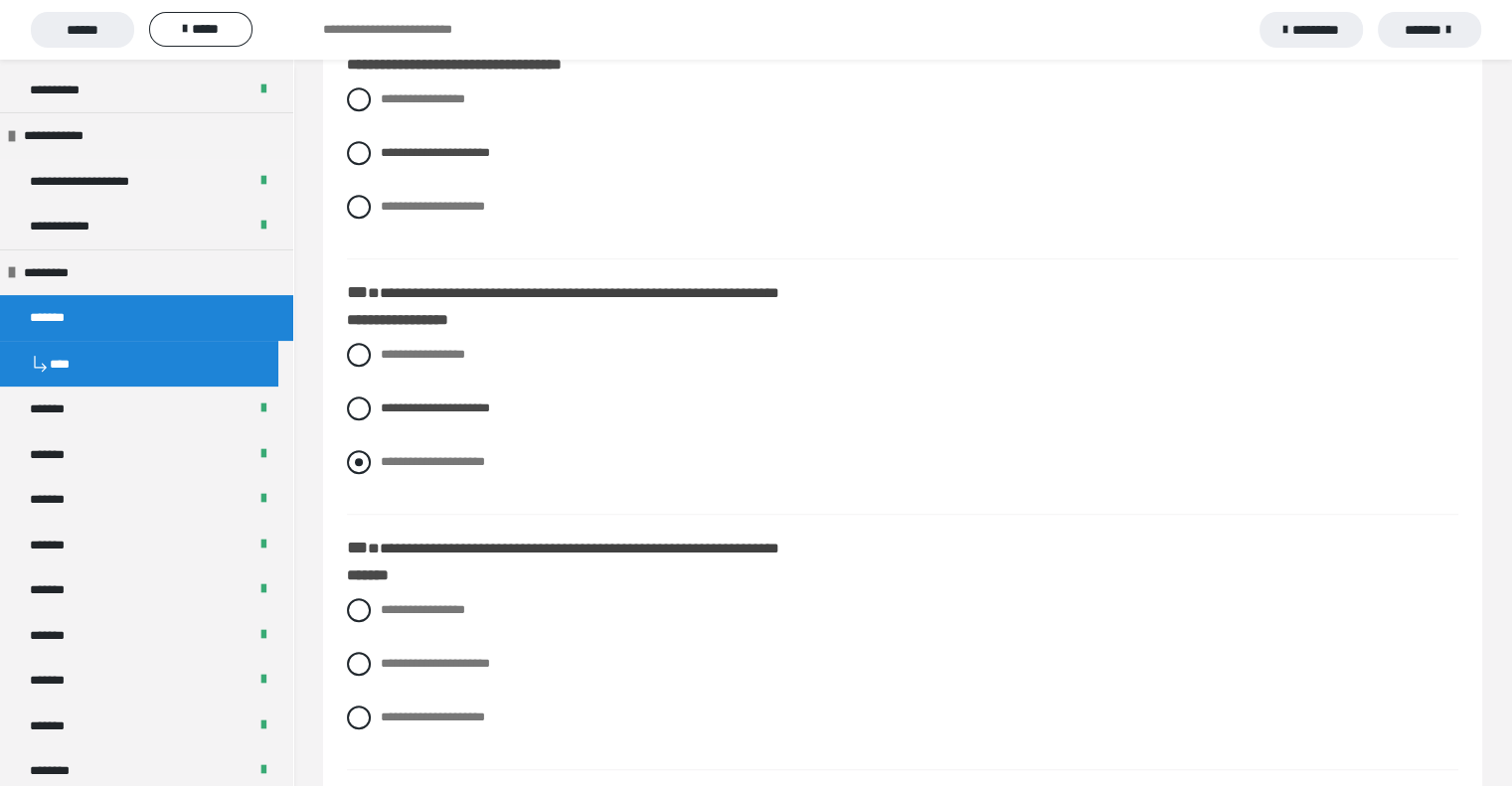 click on "**********" at bounding box center [432, 461] 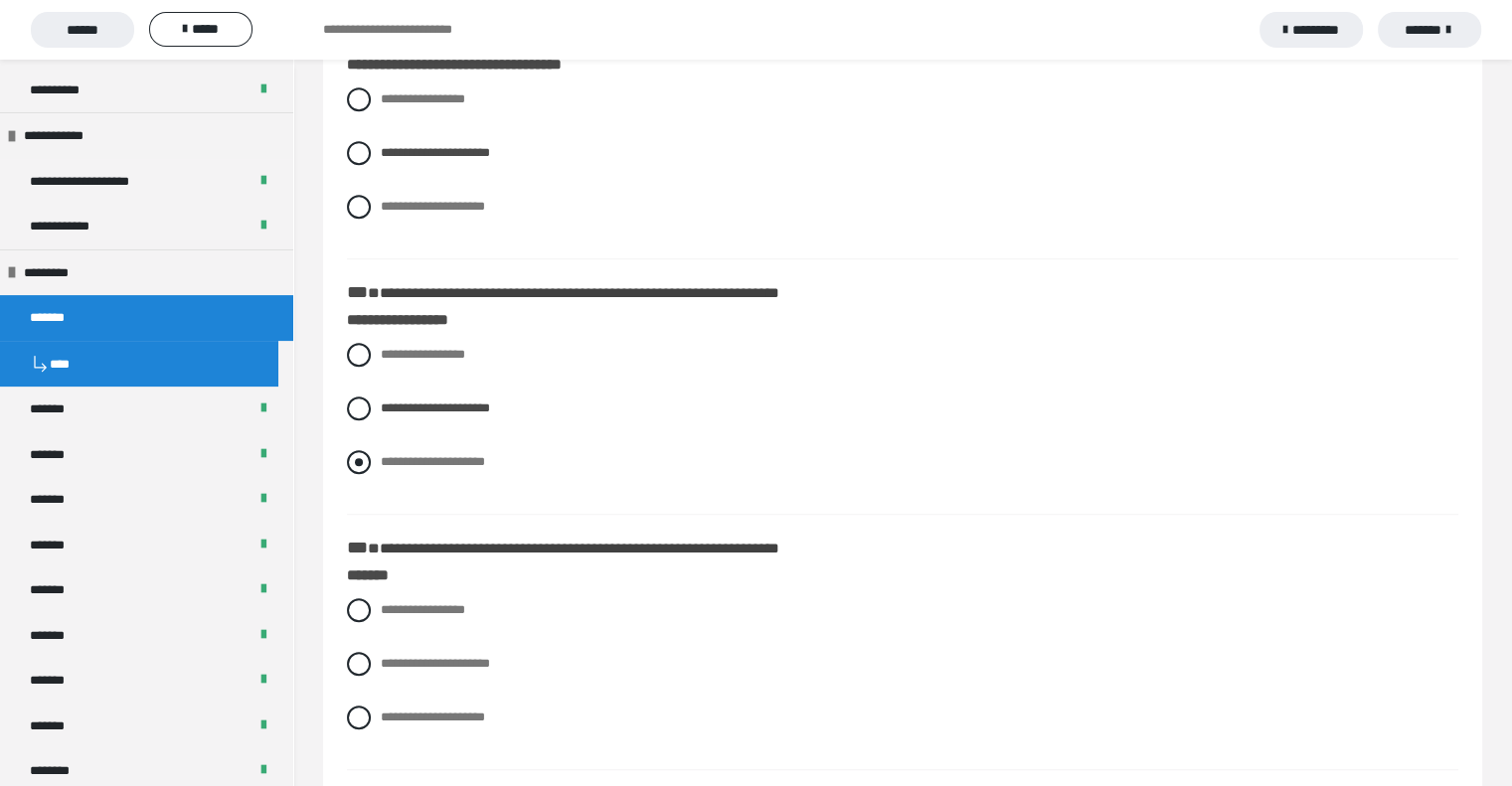 radio on "****" 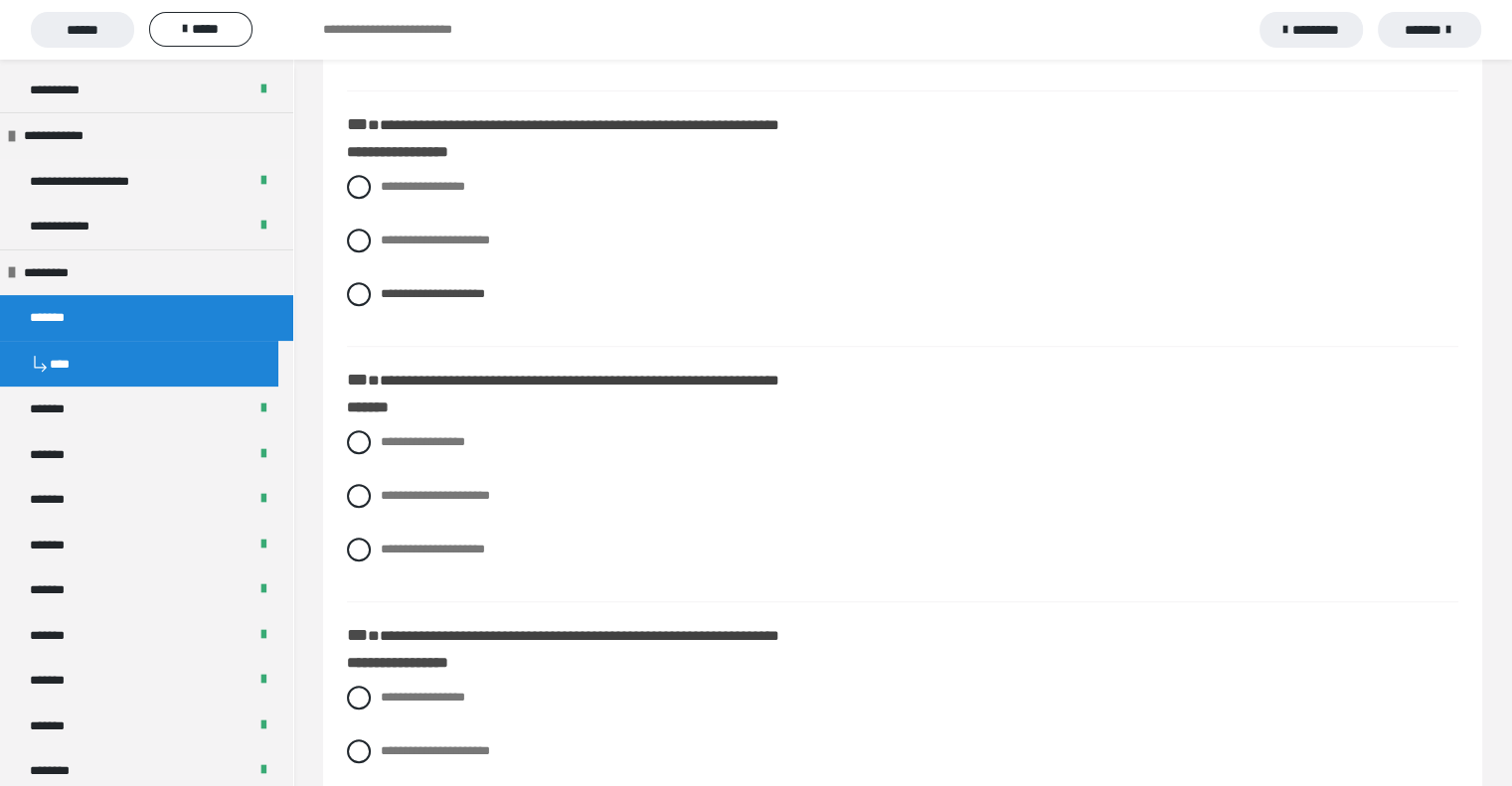 scroll, scrollTop: 1491, scrollLeft: 0, axis: vertical 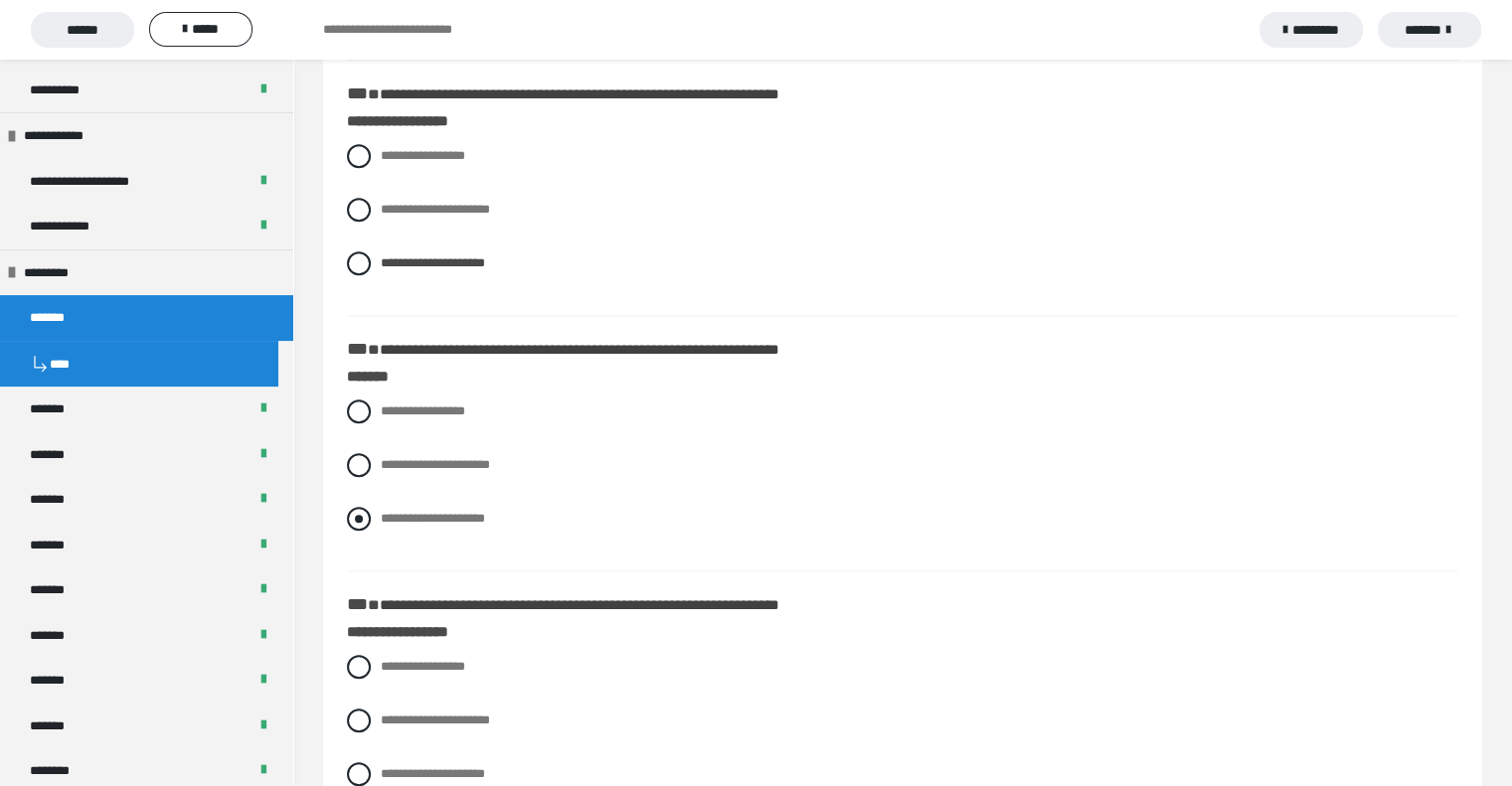 click on "**********" at bounding box center (432, 518) 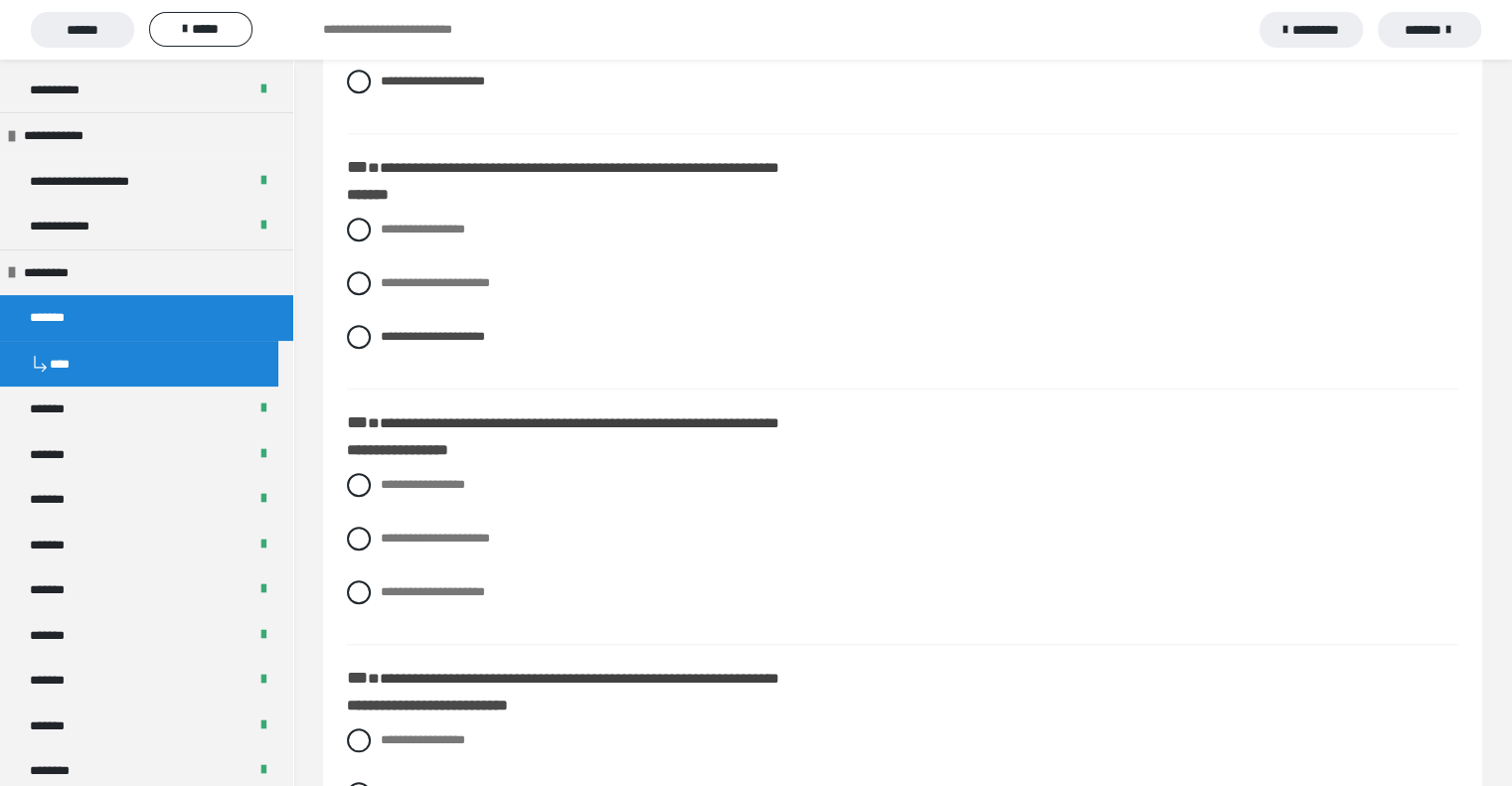 scroll, scrollTop: 1689, scrollLeft: 0, axis: vertical 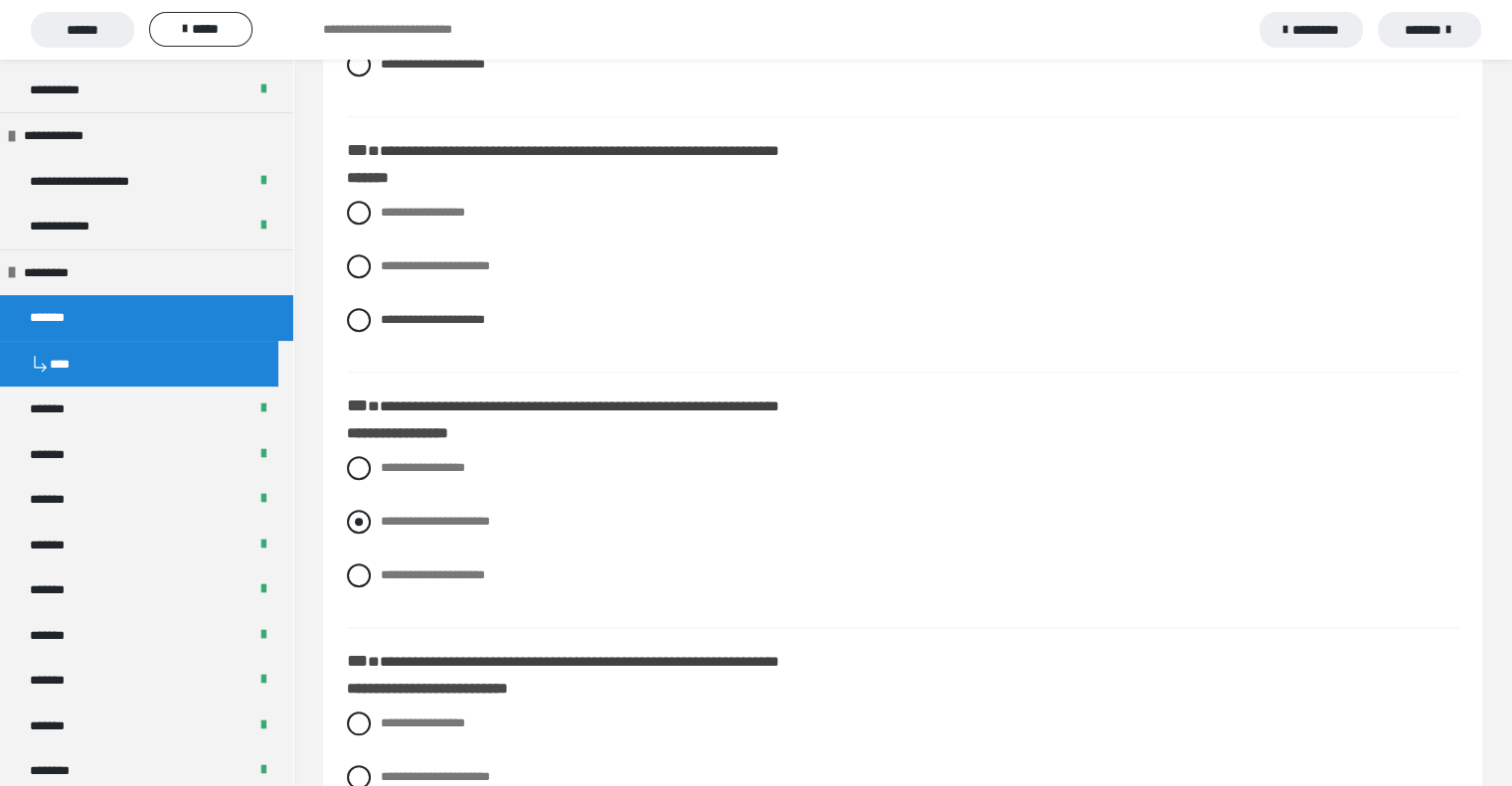 click on "**********" at bounding box center (387, 516) 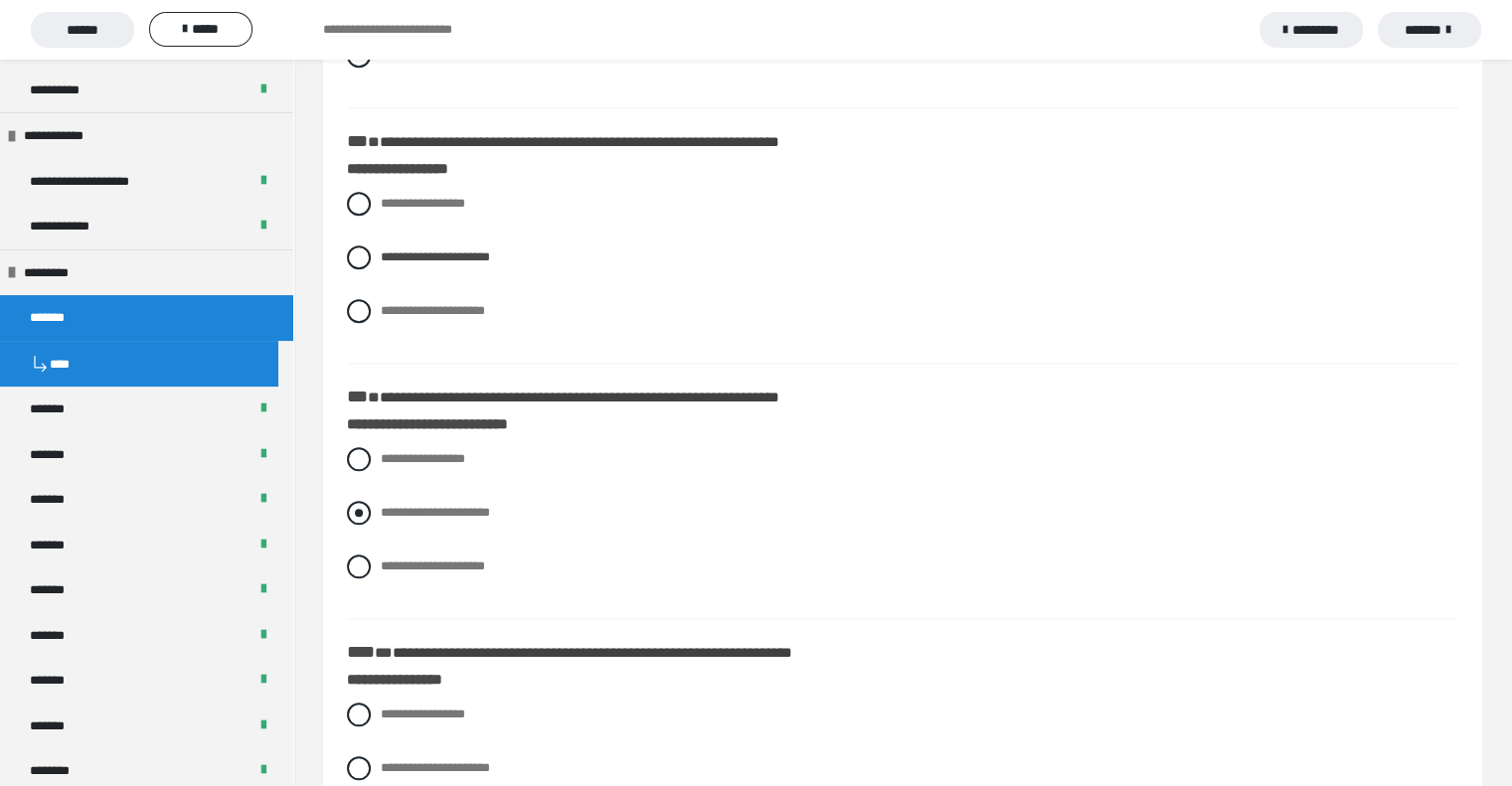 scroll, scrollTop: 1987, scrollLeft: 0, axis: vertical 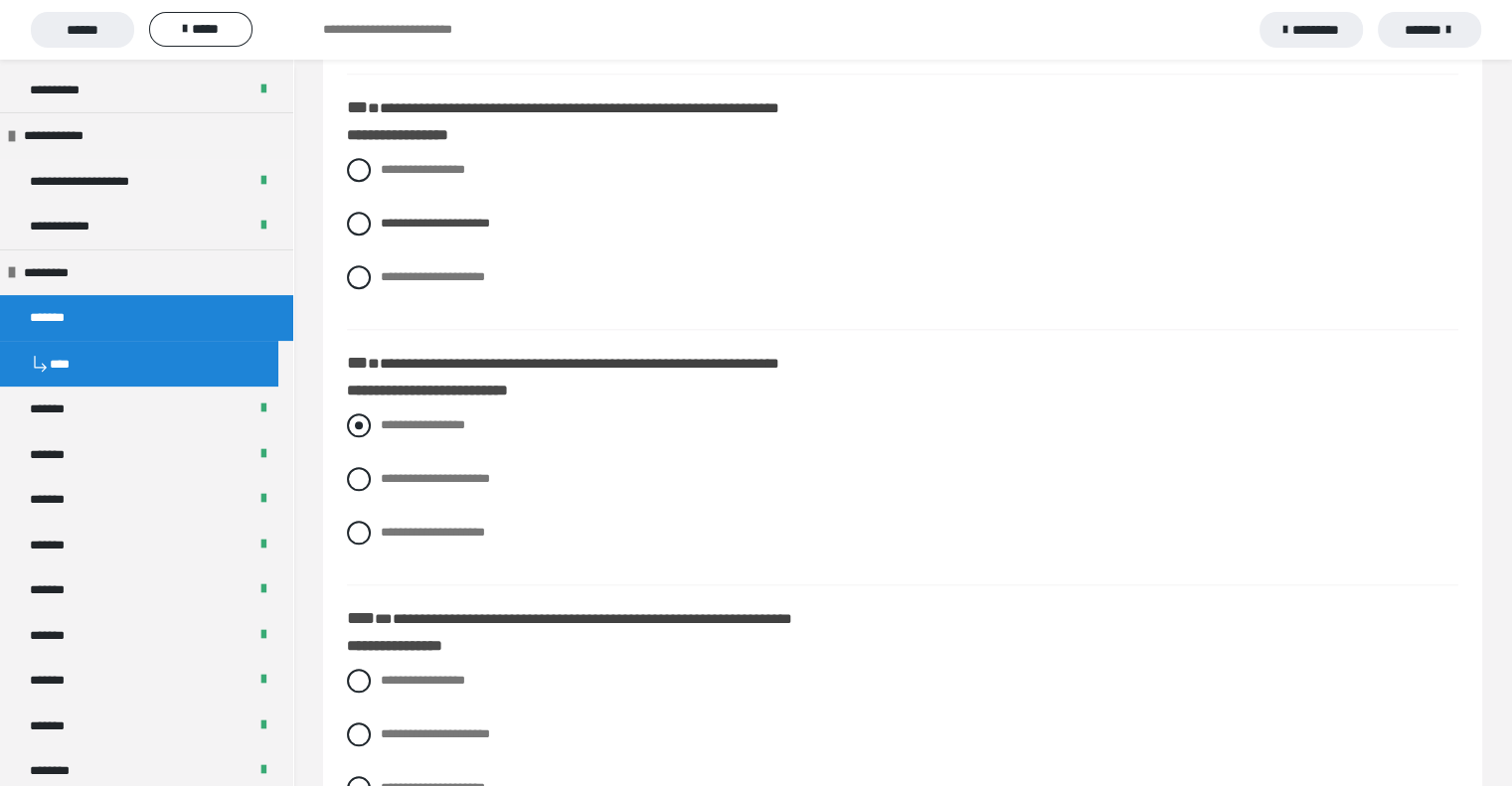 click on "**********" at bounding box center [422, 424] 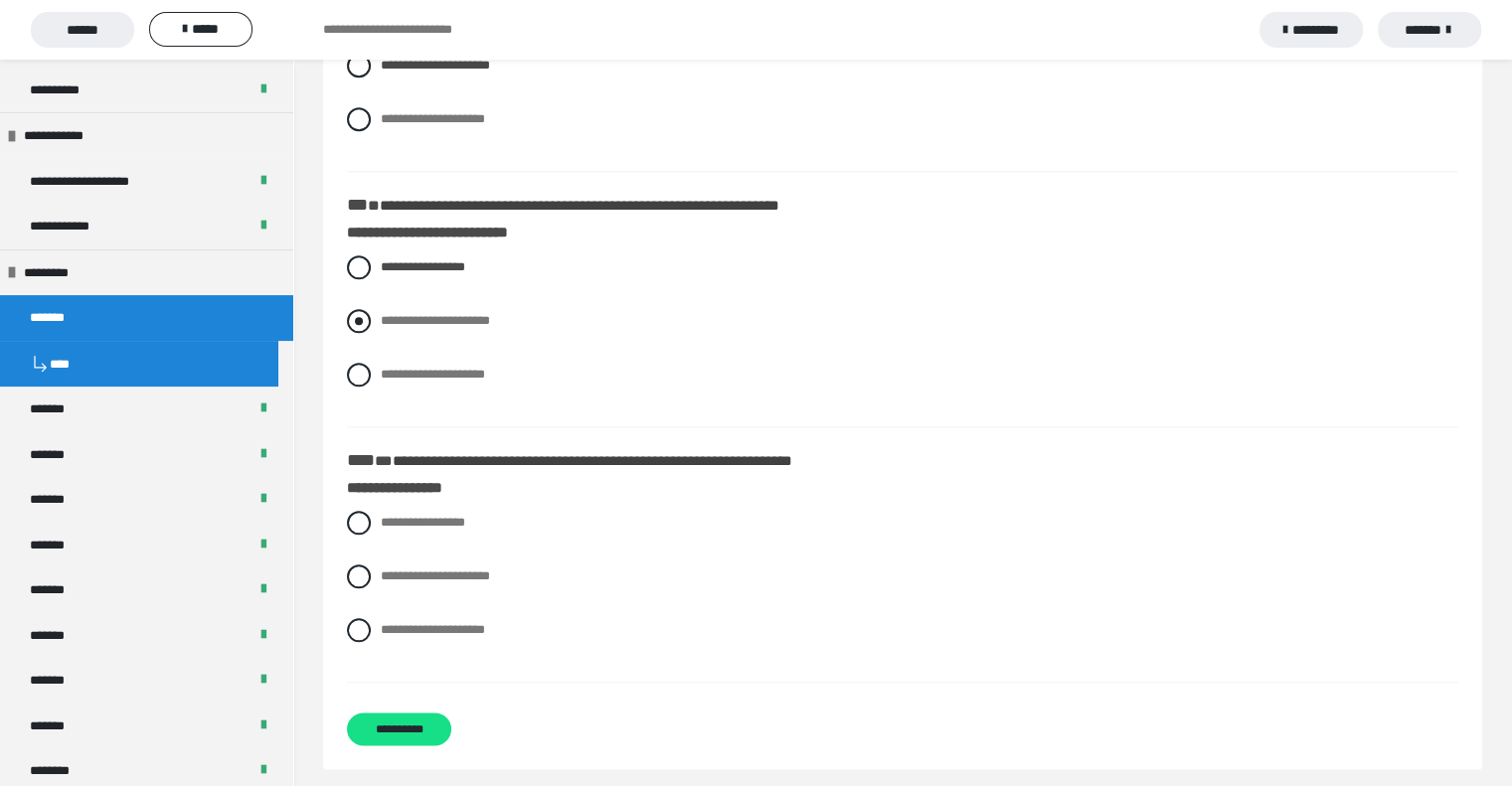 scroll, scrollTop: 2155, scrollLeft: 0, axis: vertical 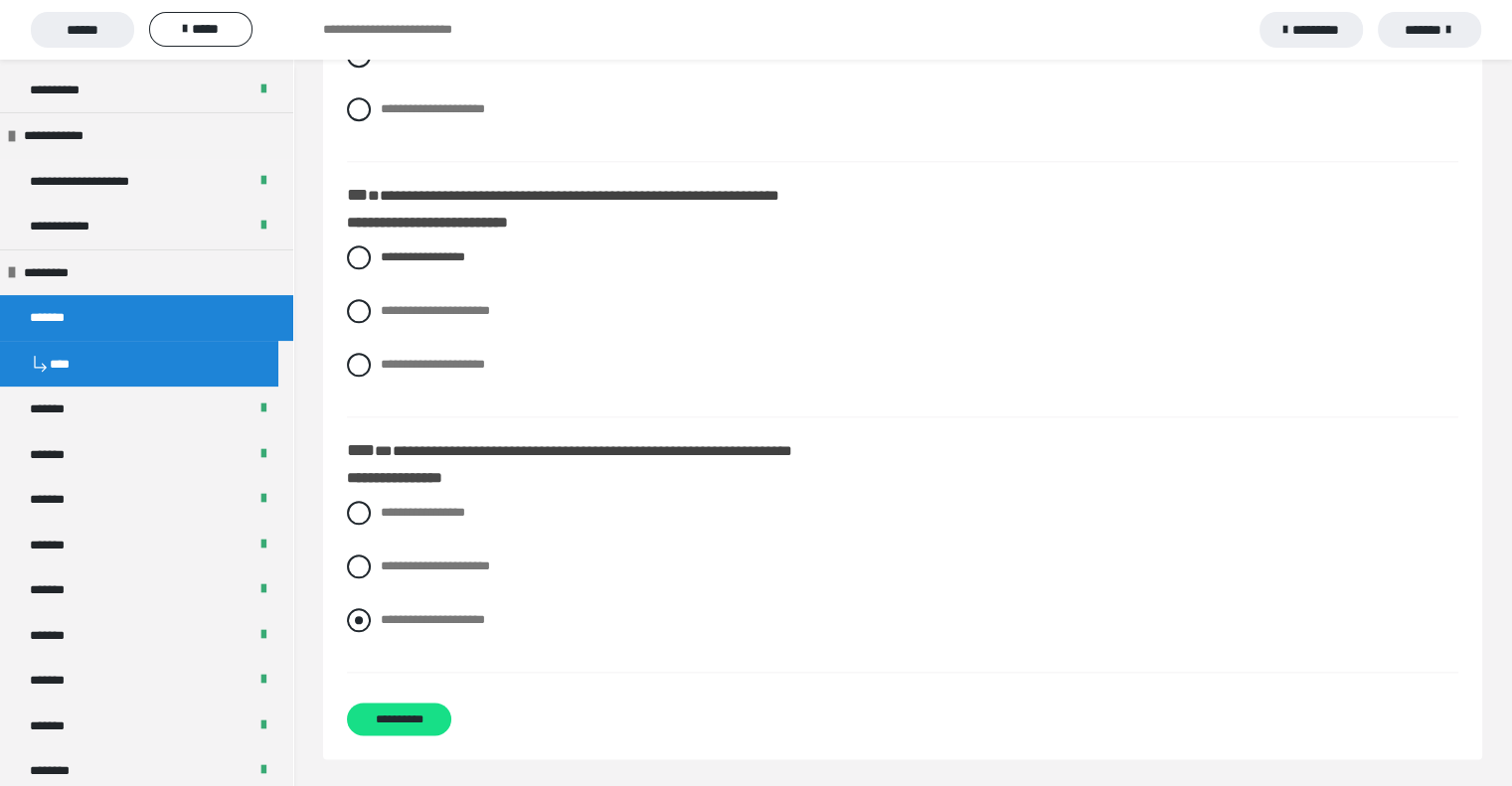 click on "**********" at bounding box center (432, 619) 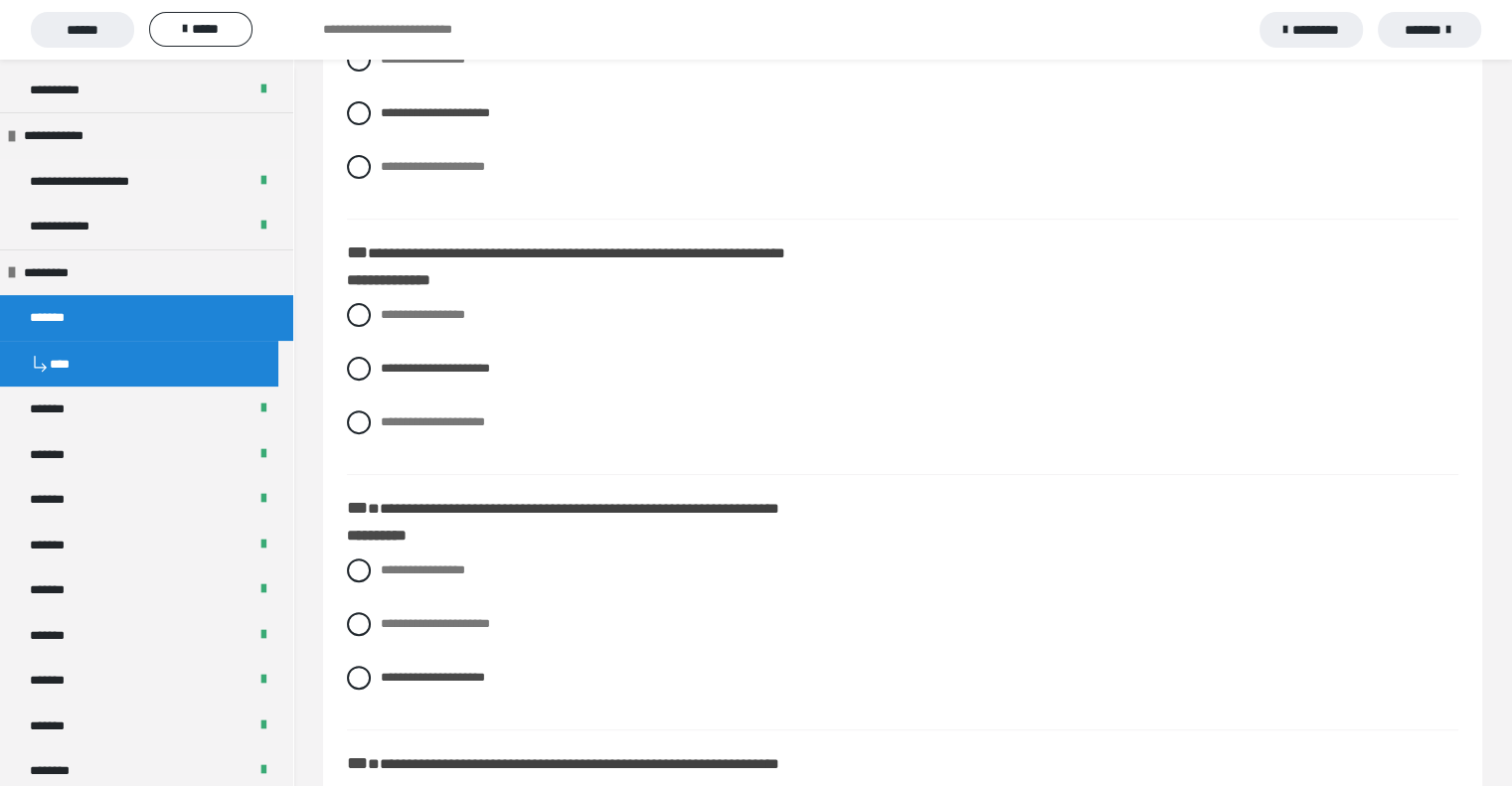 scroll, scrollTop: 0, scrollLeft: 0, axis: both 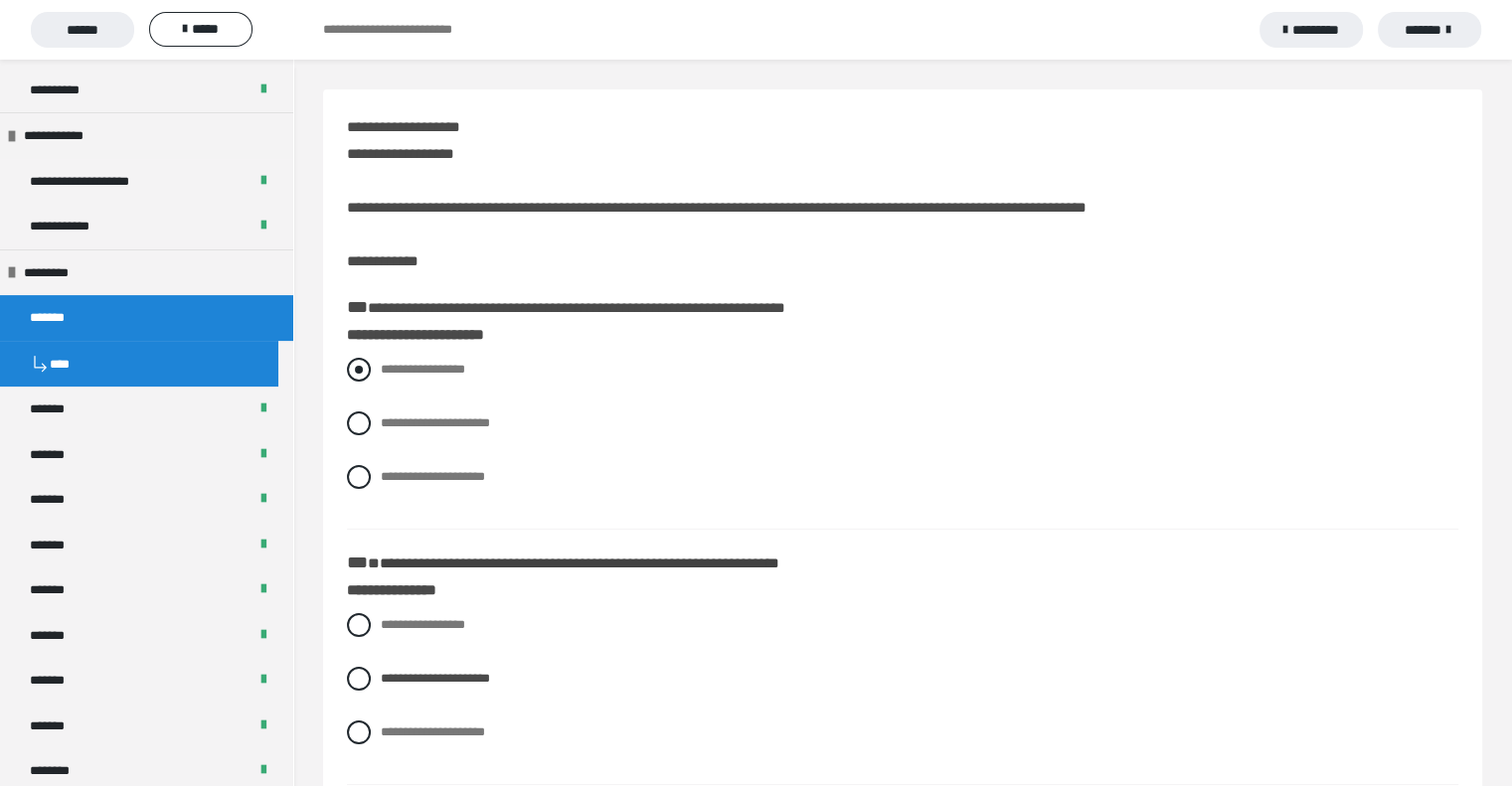 click on "**********" at bounding box center (387, 364) 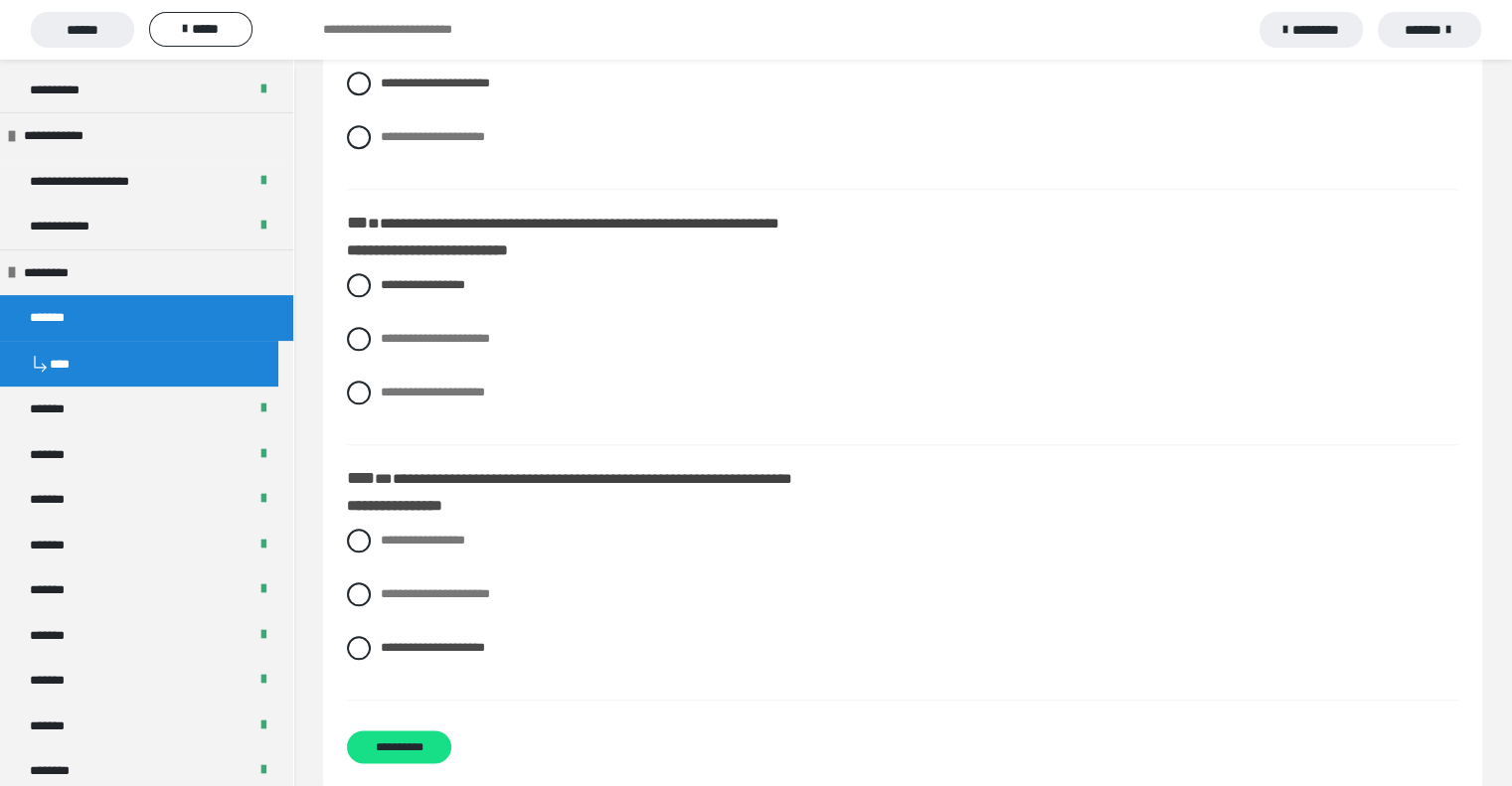 scroll, scrollTop: 2155, scrollLeft: 0, axis: vertical 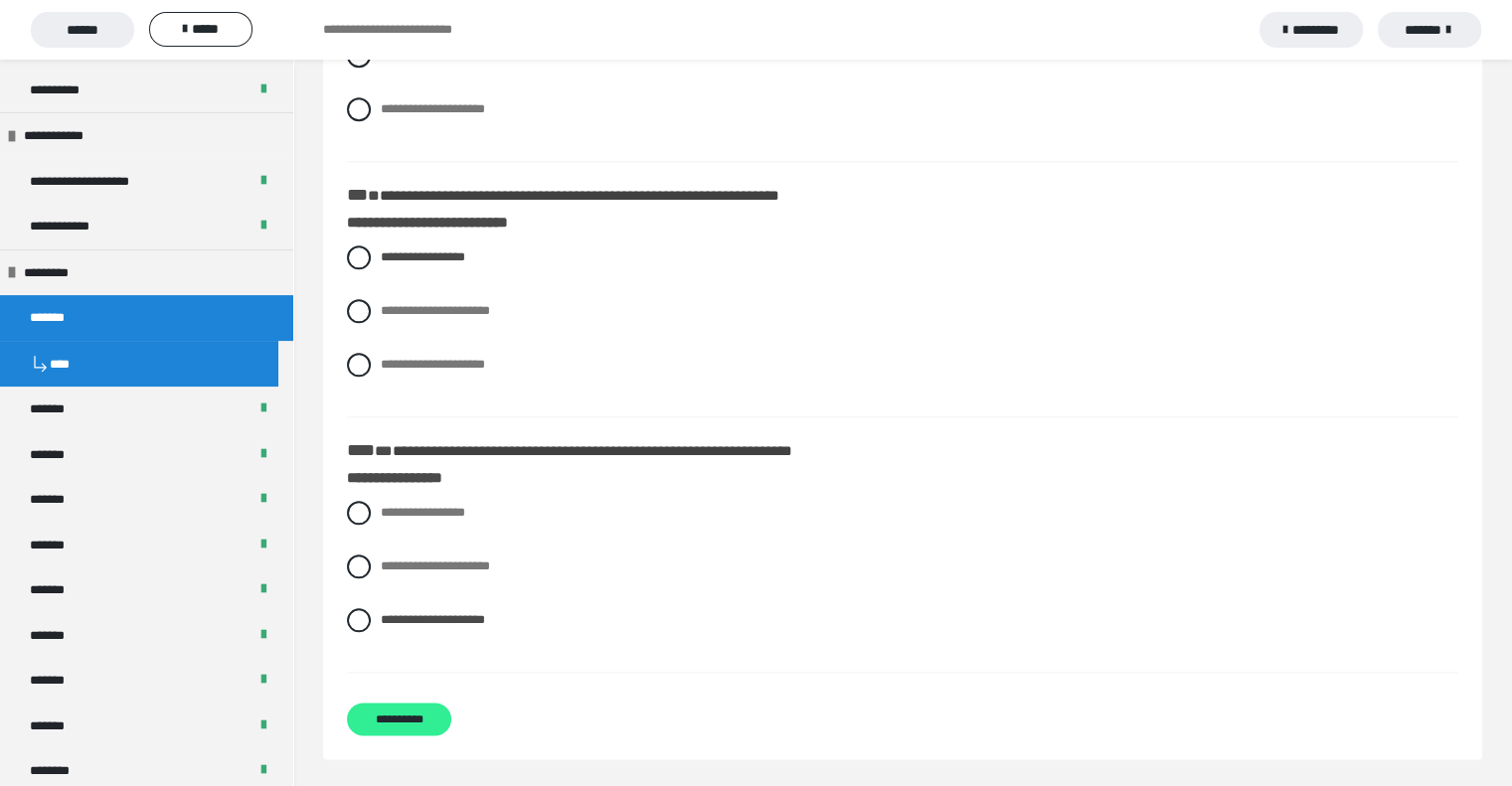 click on "**********" at bounding box center [399, 718] 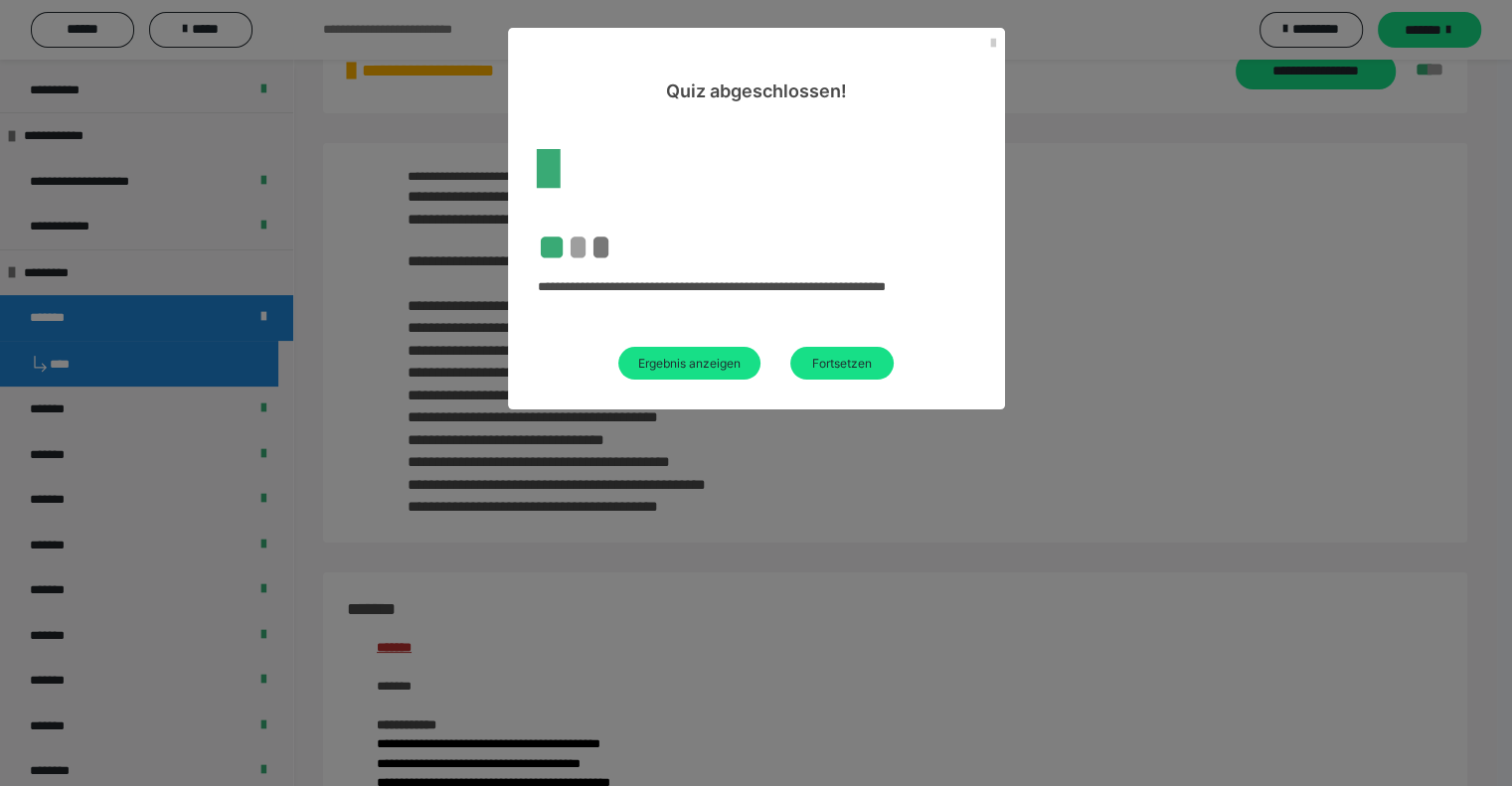 scroll, scrollTop: 2155, scrollLeft: 0, axis: vertical 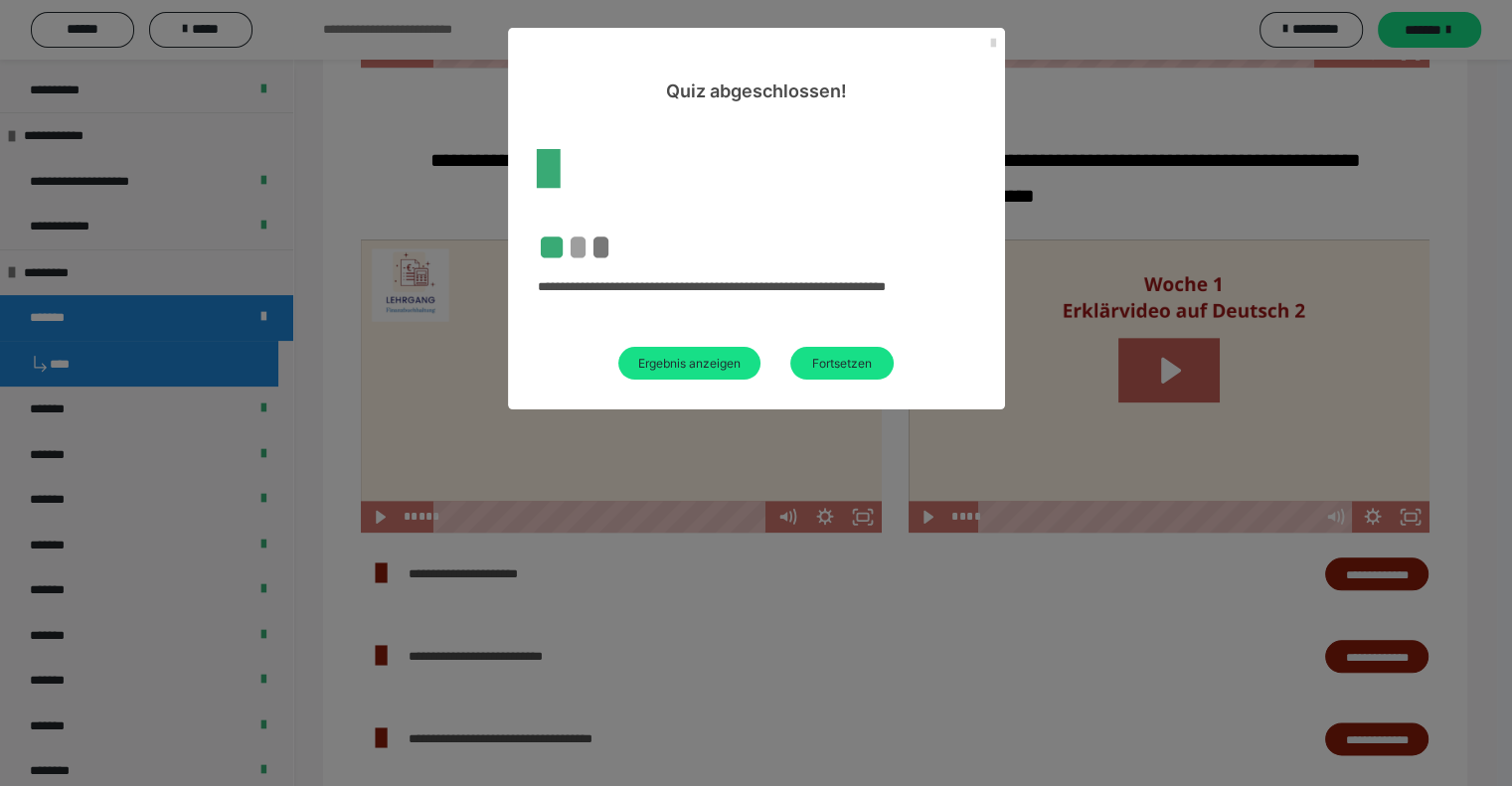 click at bounding box center [993, 44] 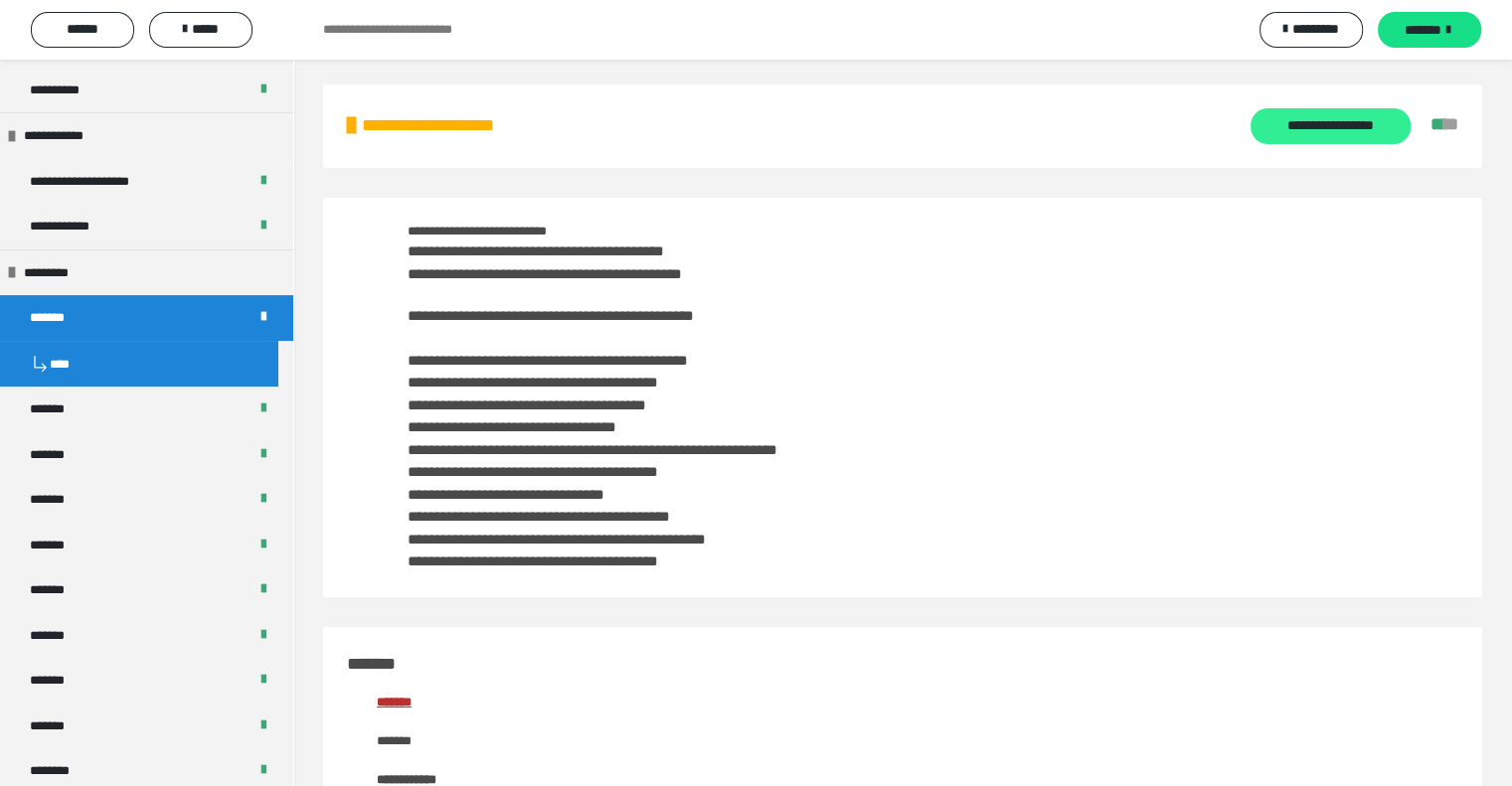 scroll, scrollTop: 0, scrollLeft: 0, axis: both 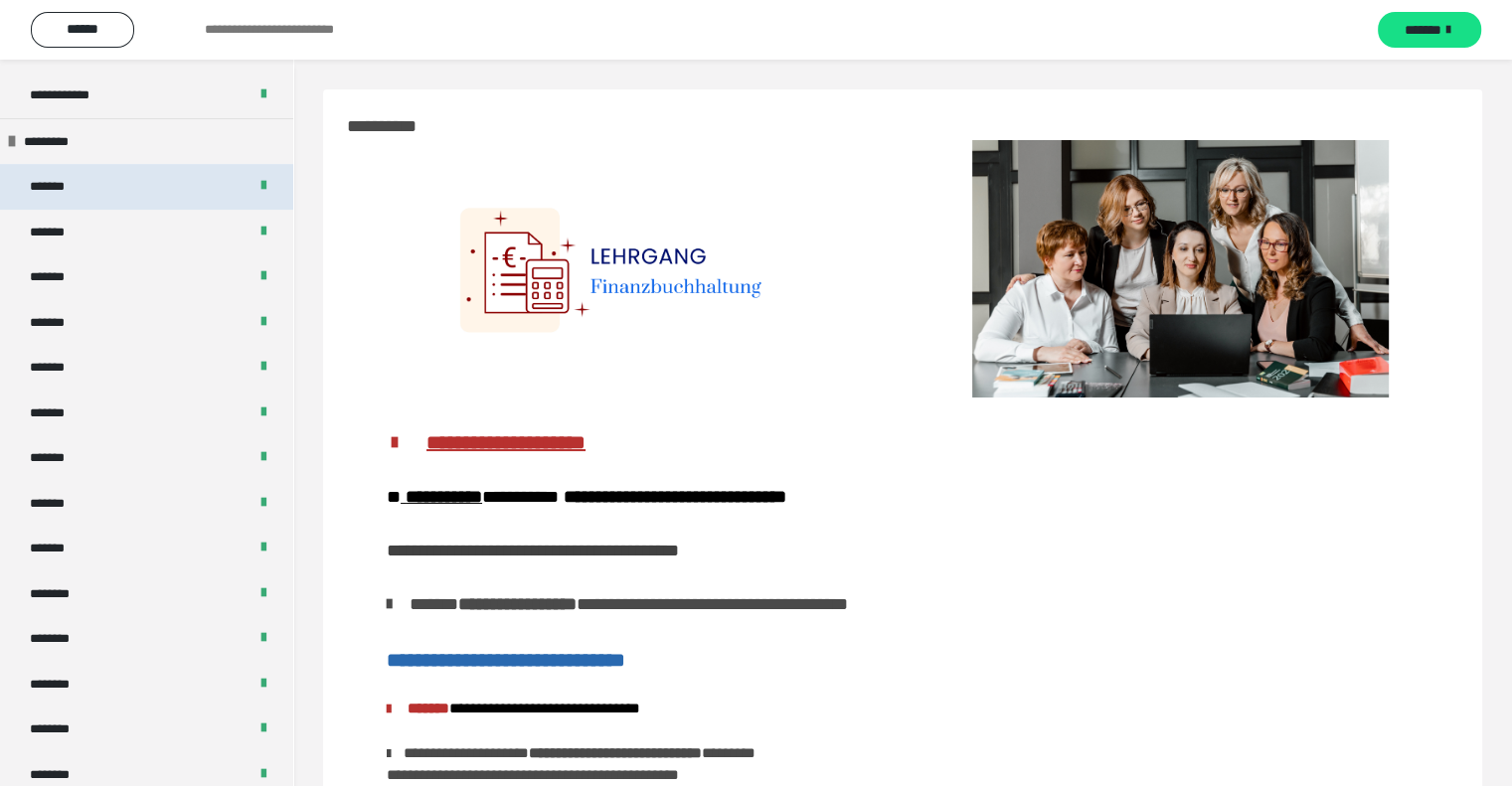 click on "*******" at bounding box center [146, 187] 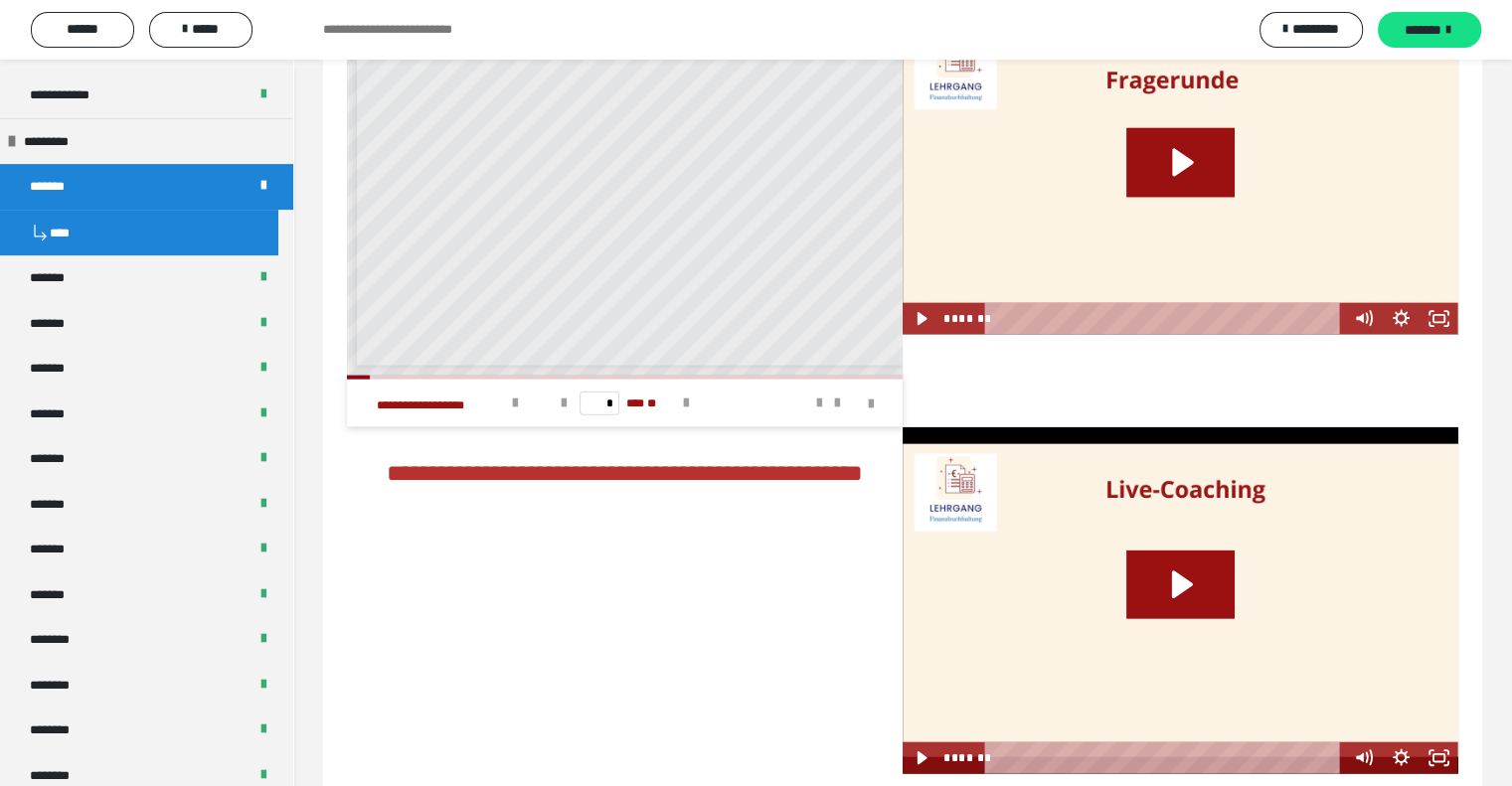 scroll, scrollTop: 4372, scrollLeft: 0, axis: vertical 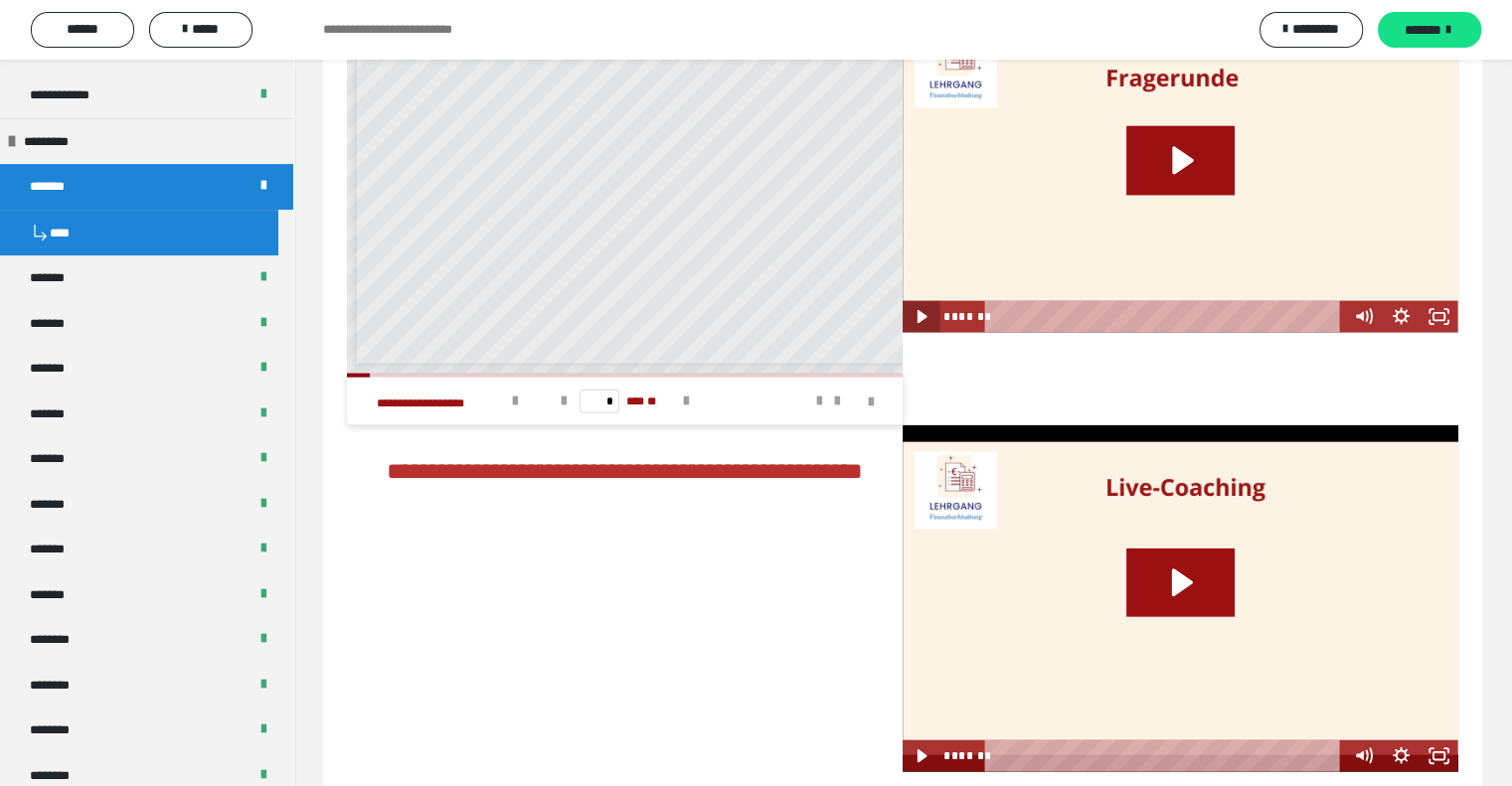 click 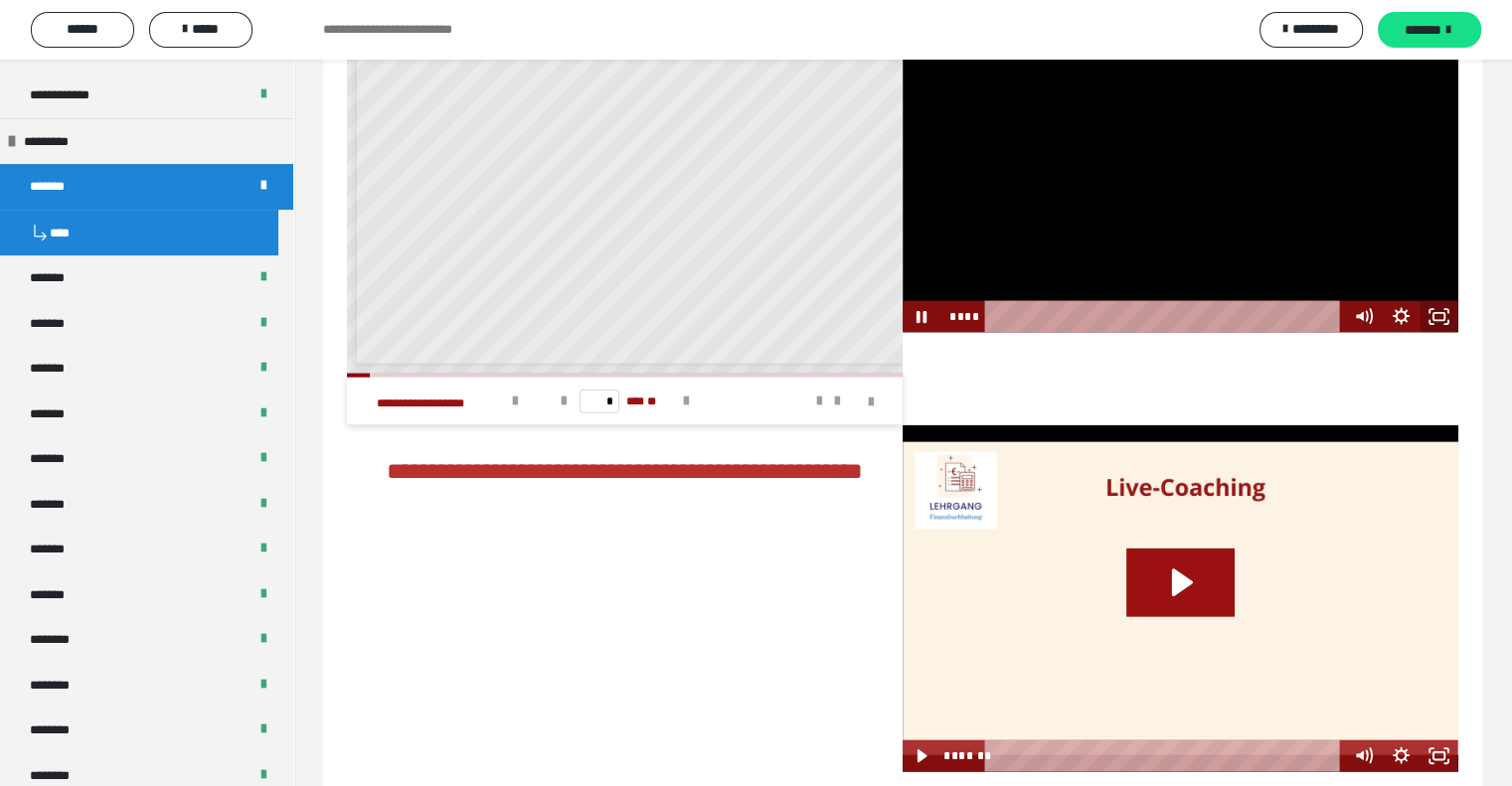 click 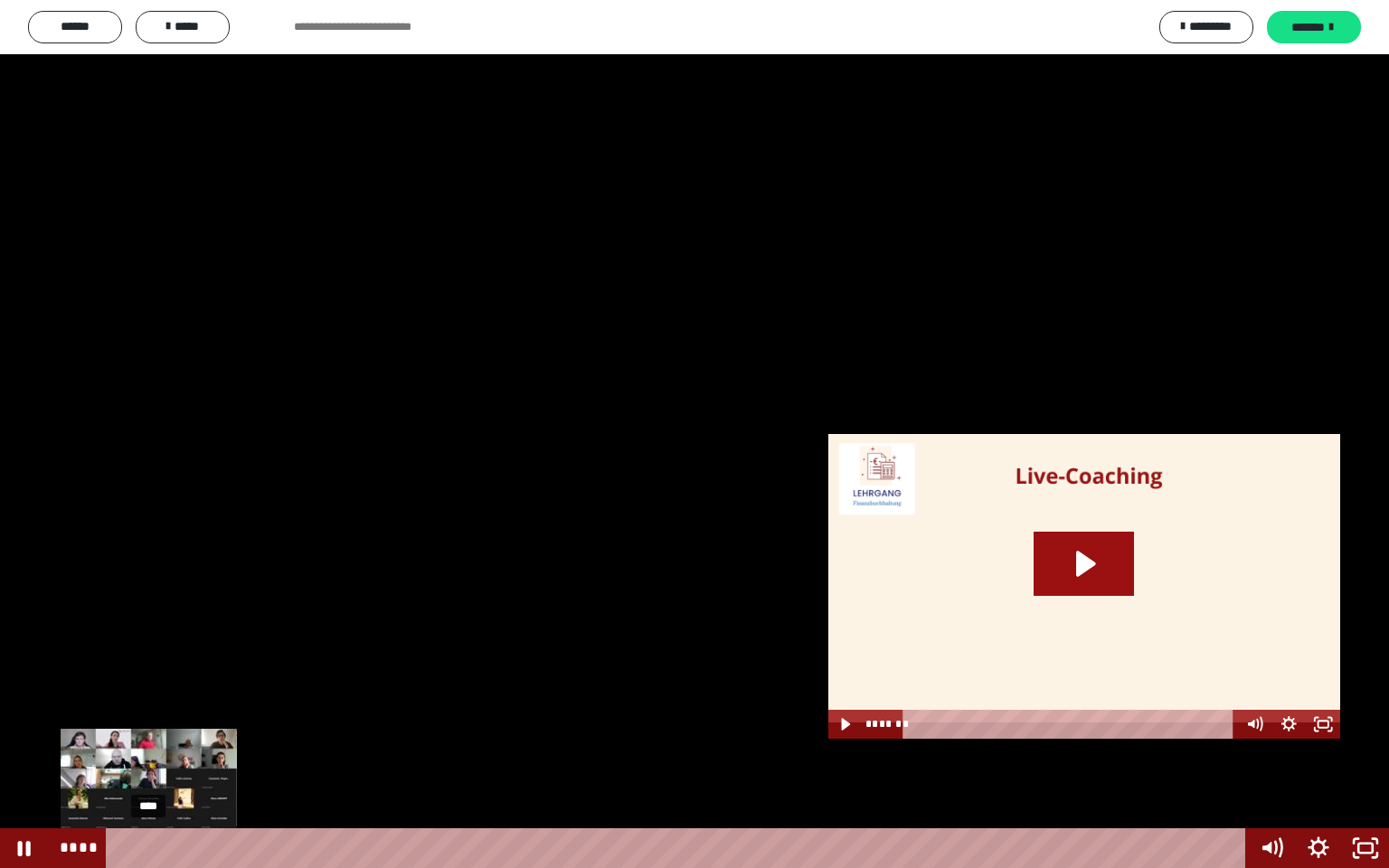 click on "****" at bounding box center [679, 848] 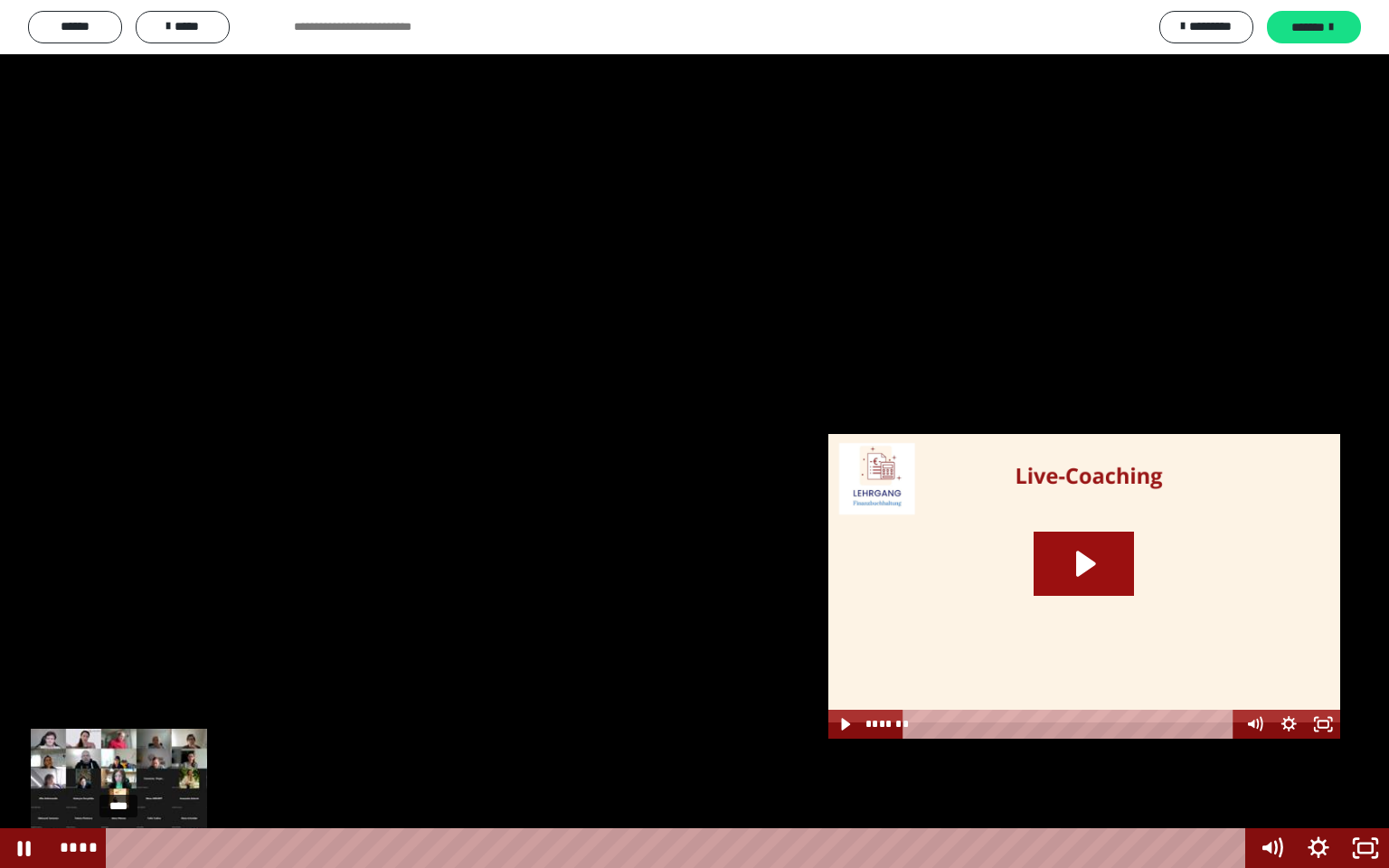 click on "****" at bounding box center [679, 848] 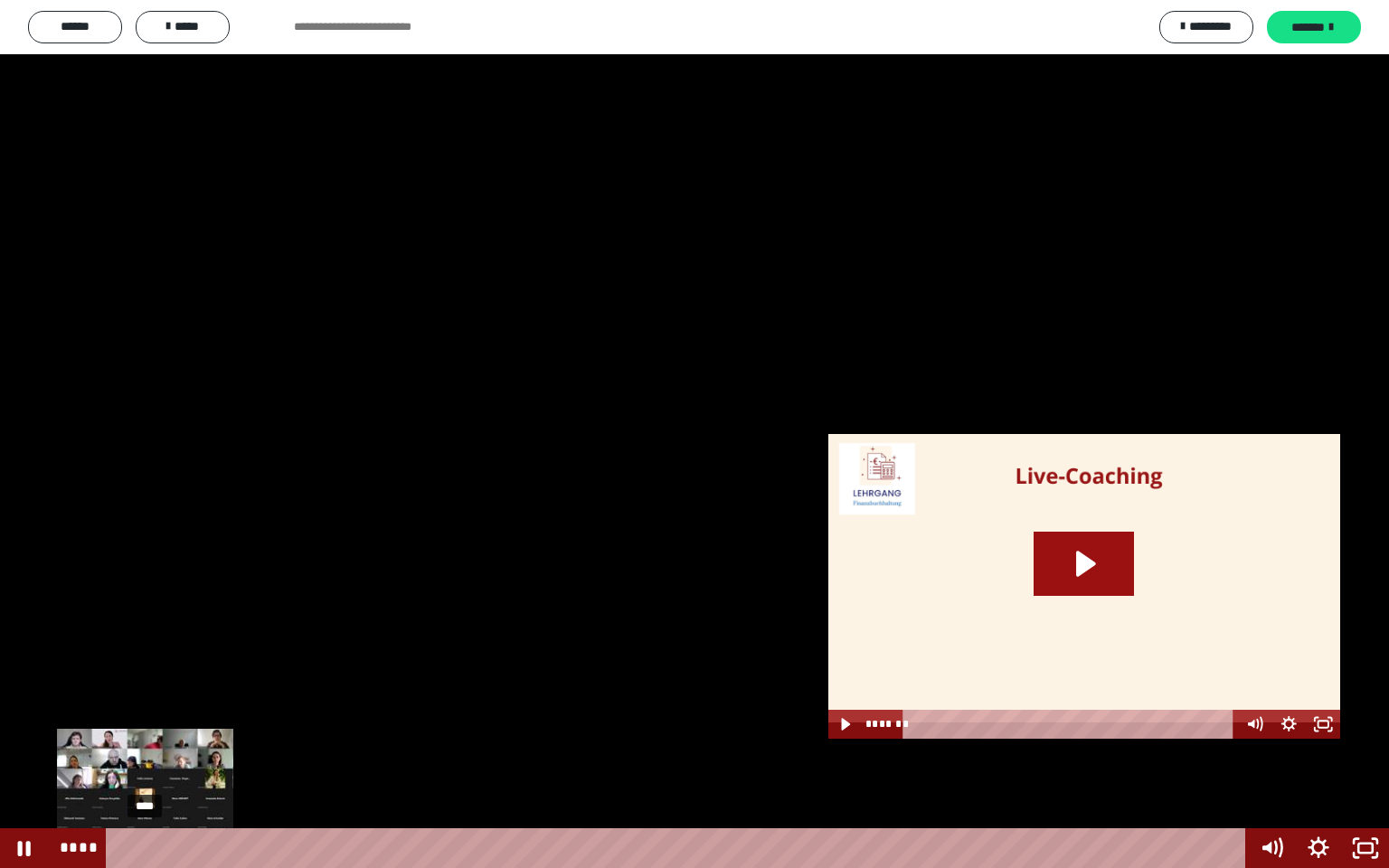 drag, startPoint x: 150, startPoint y: 845, endPoint x: 125, endPoint y: 849, distance: 25.317978 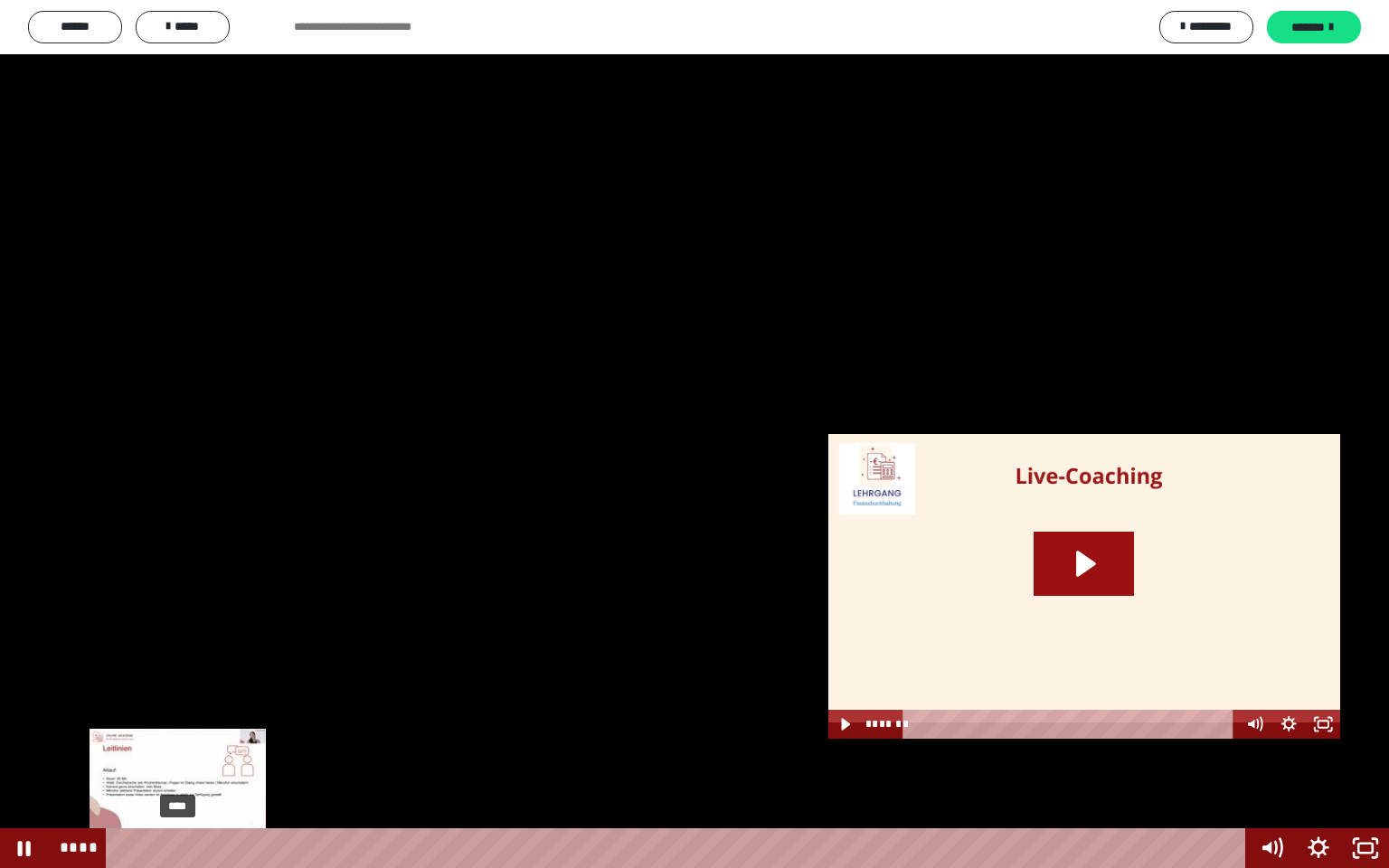 click on "****" at bounding box center (679, 848) 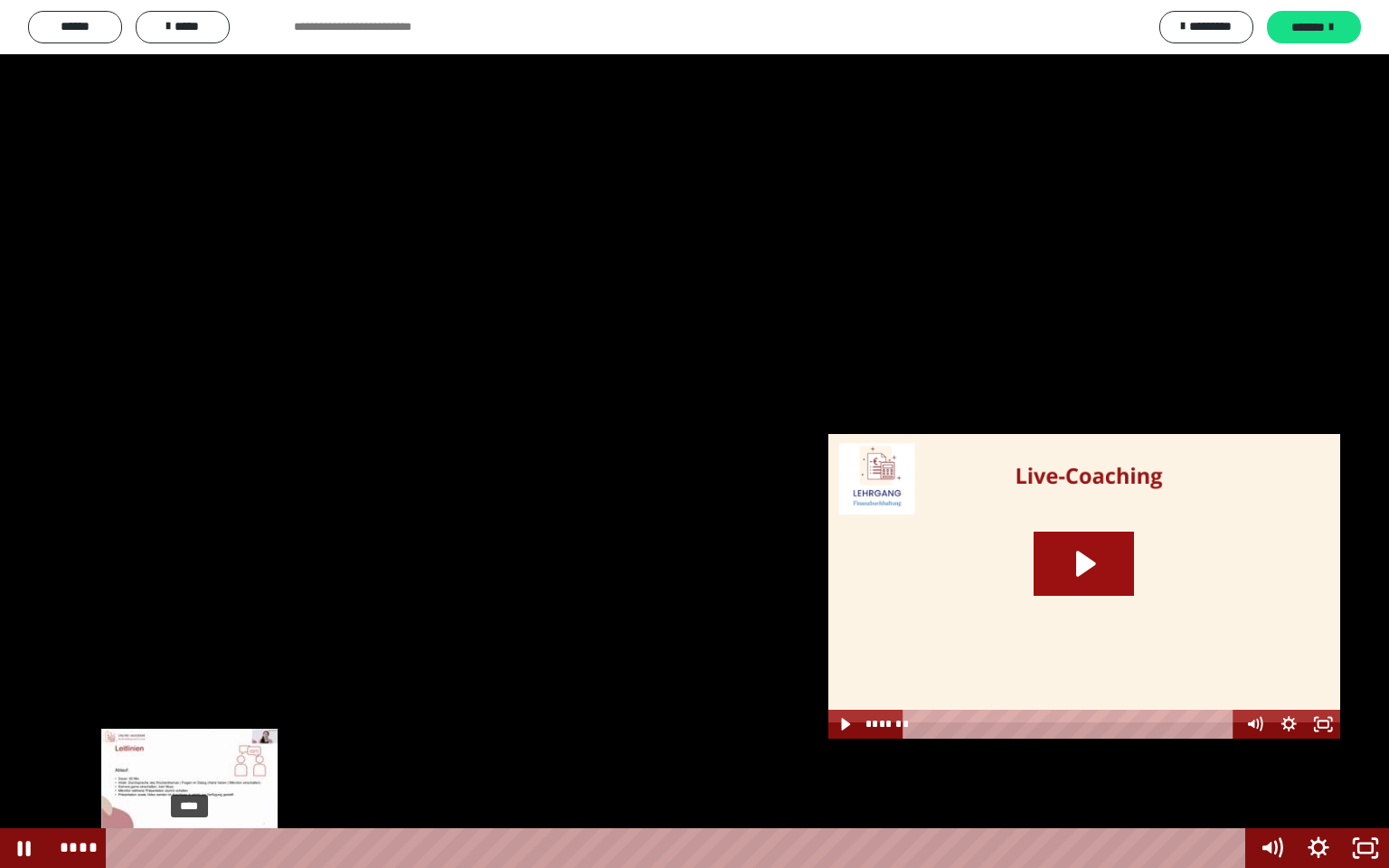click on "****" at bounding box center [679, 848] 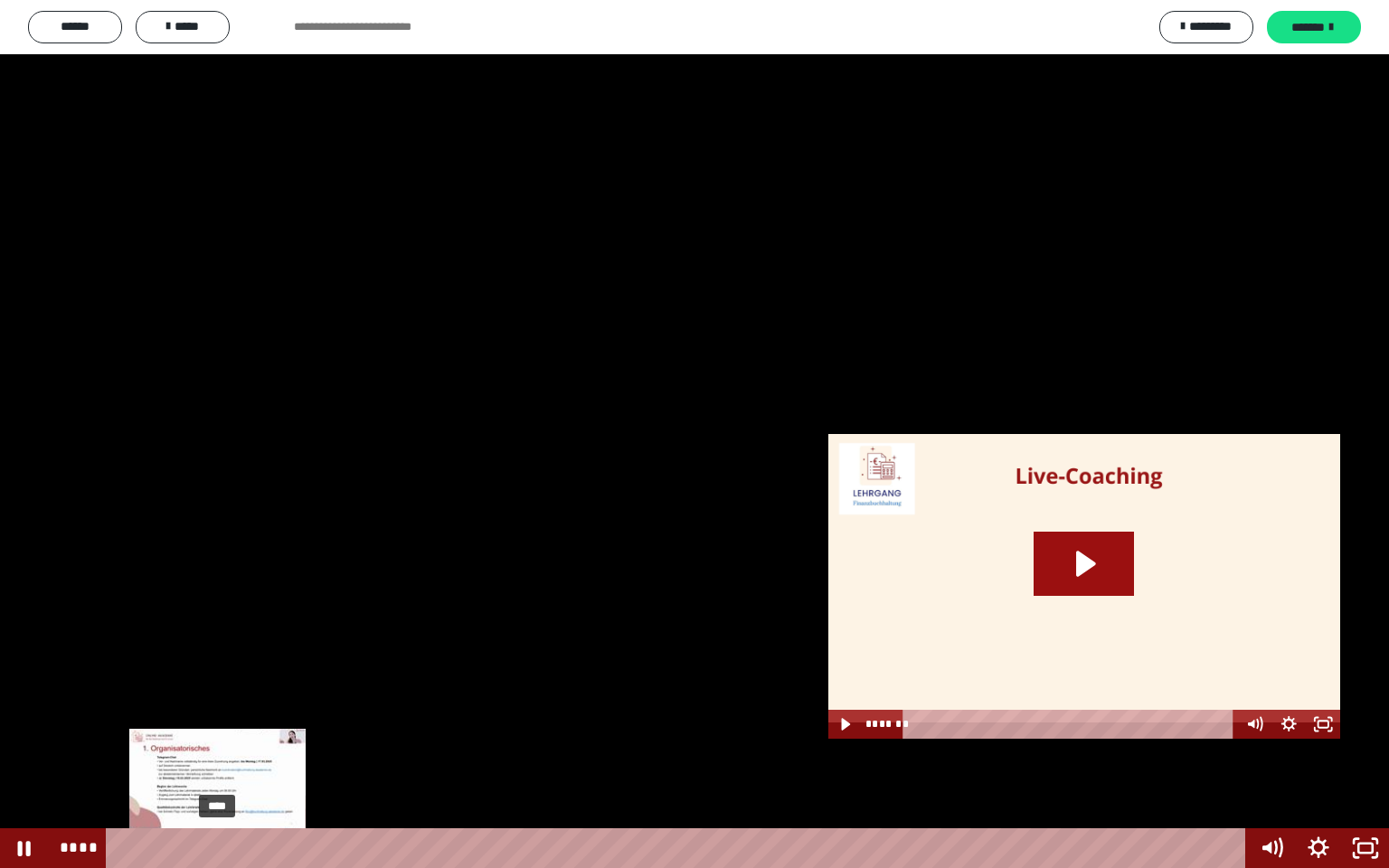 click on "****" at bounding box center [679, 848] 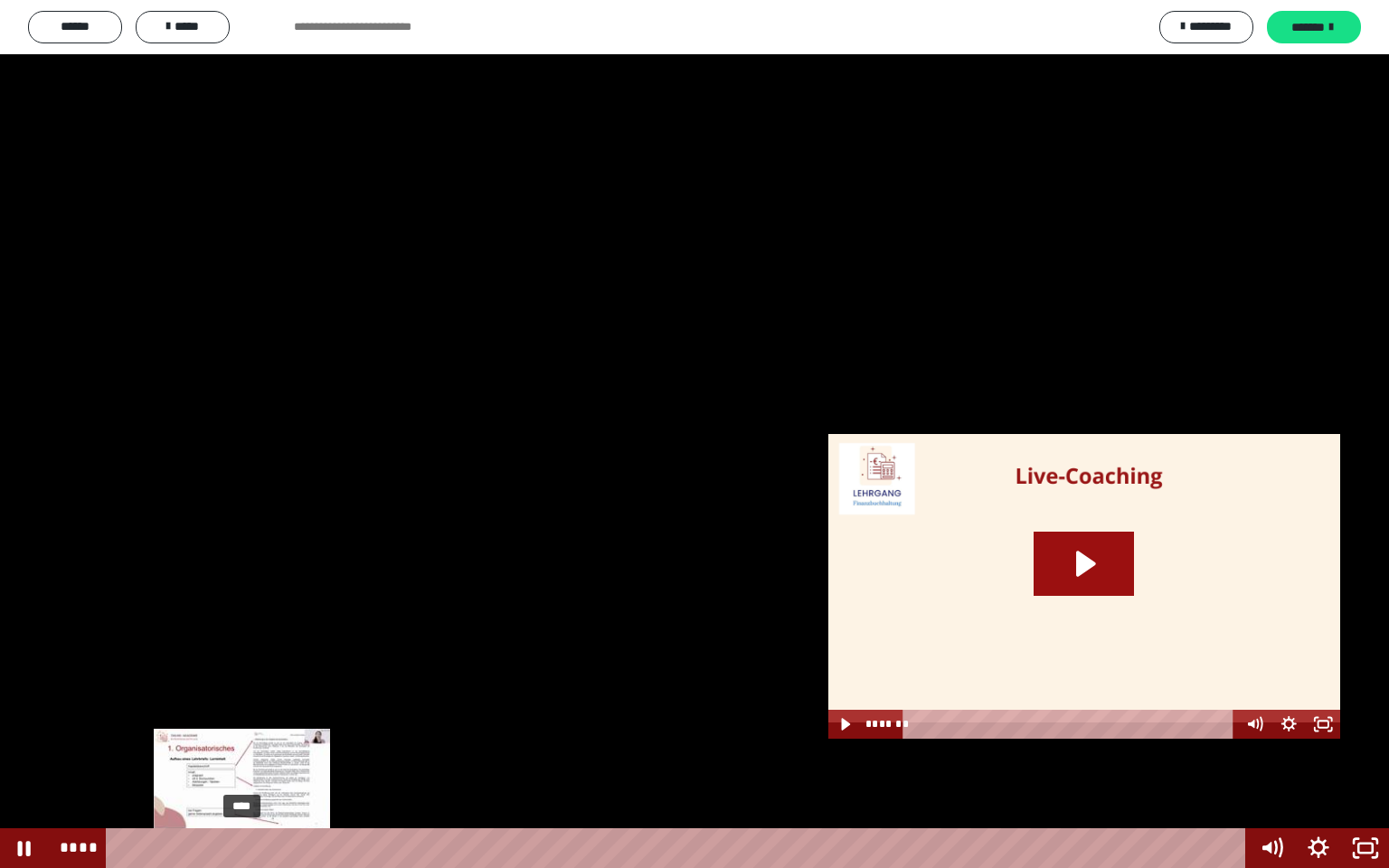 click on "****" at bounding box center (679, 848) 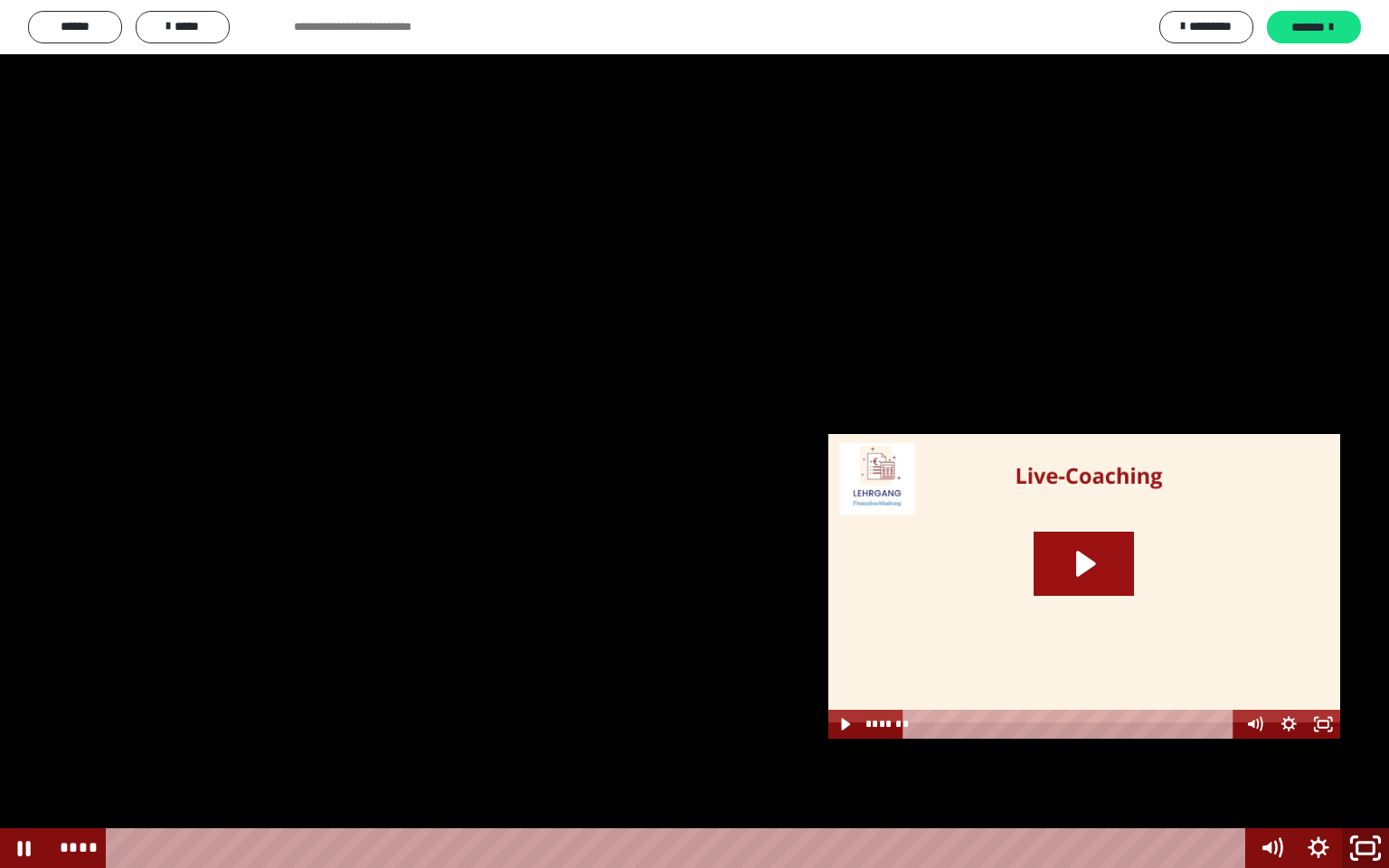 click 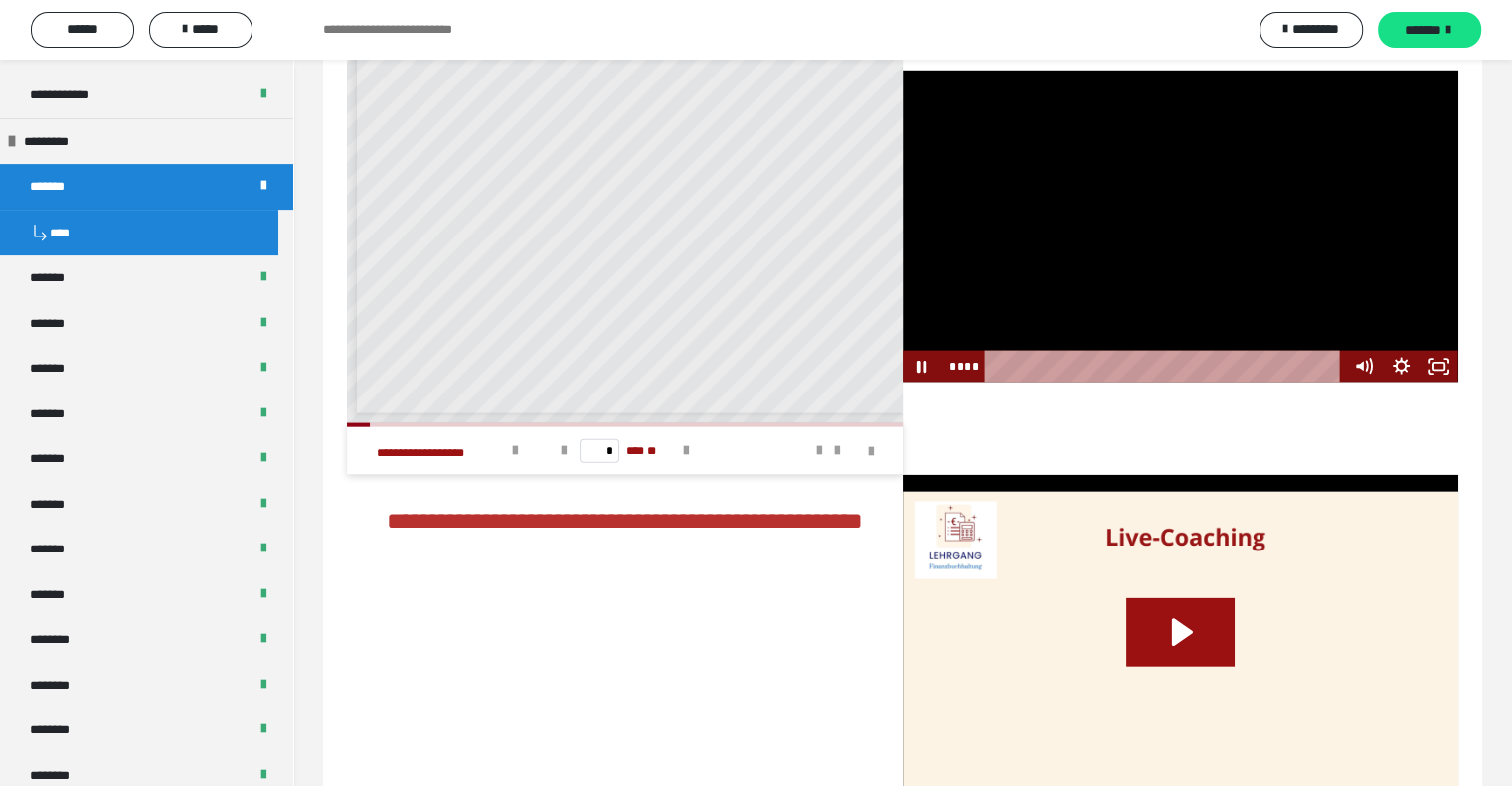 click at bounding box center [1180, 227] 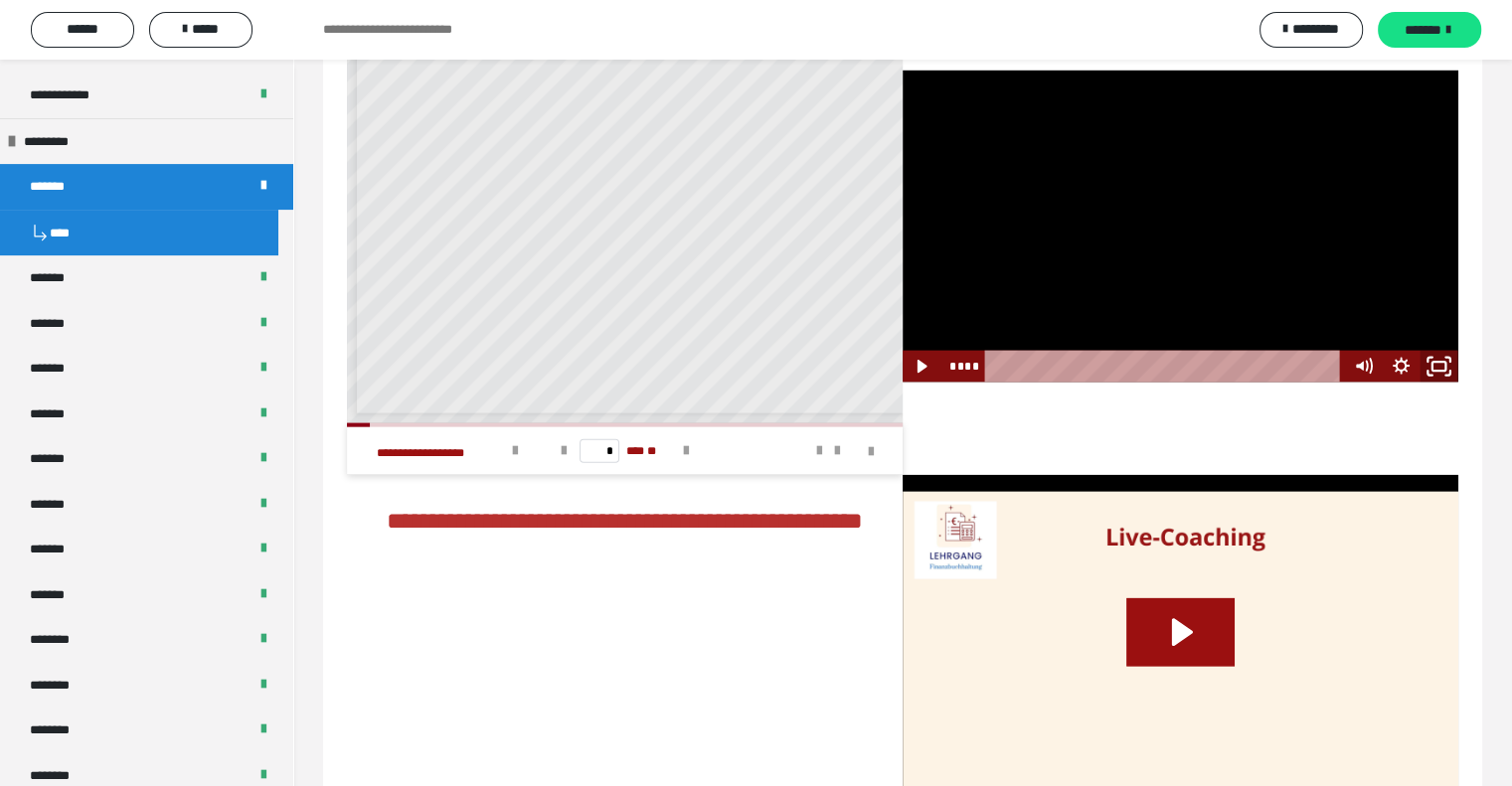 click 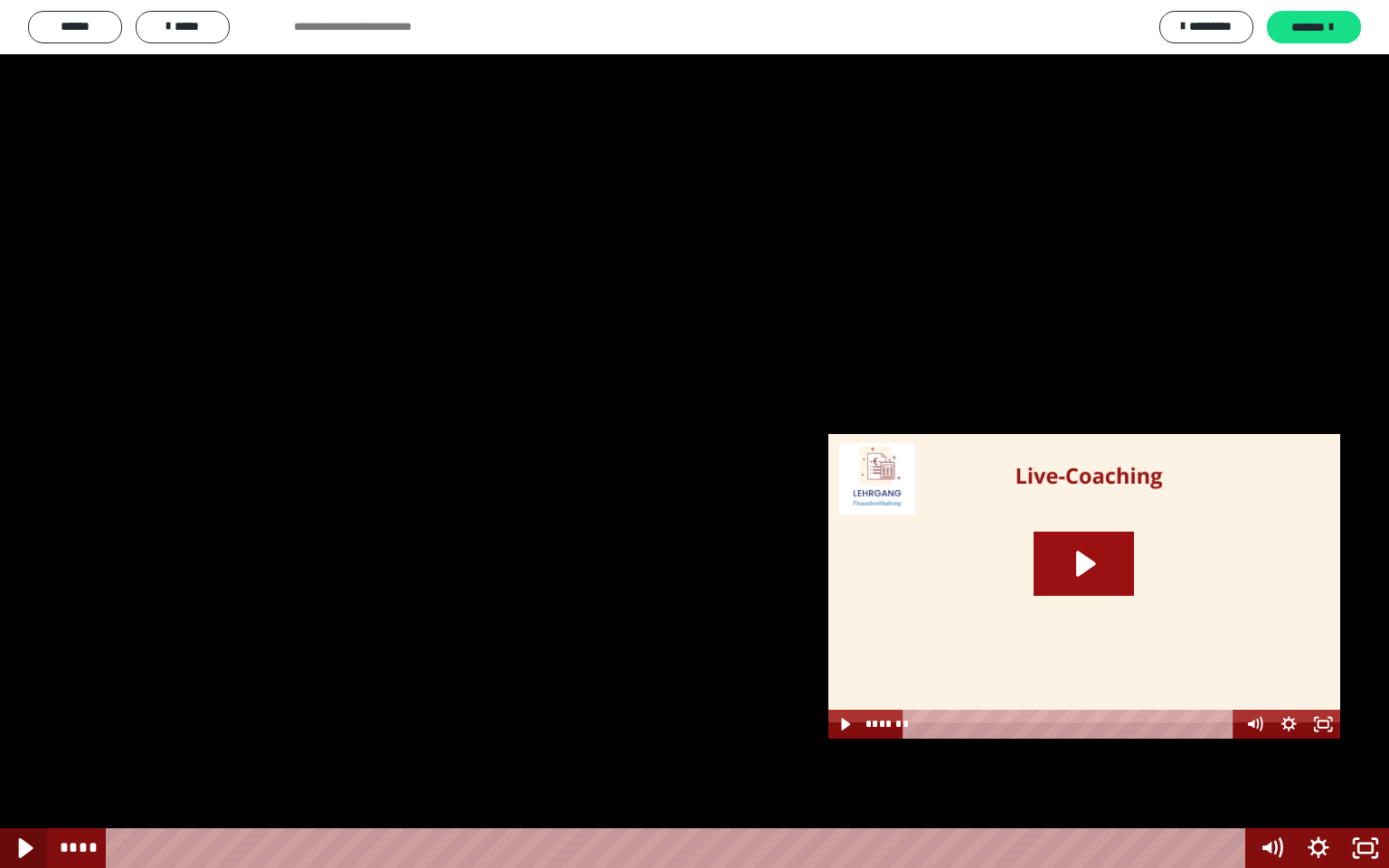 drag, startPoint x: 22, startPoint y: 846, endPoint x: 54, endPoint y: 778, distance: 75.15318 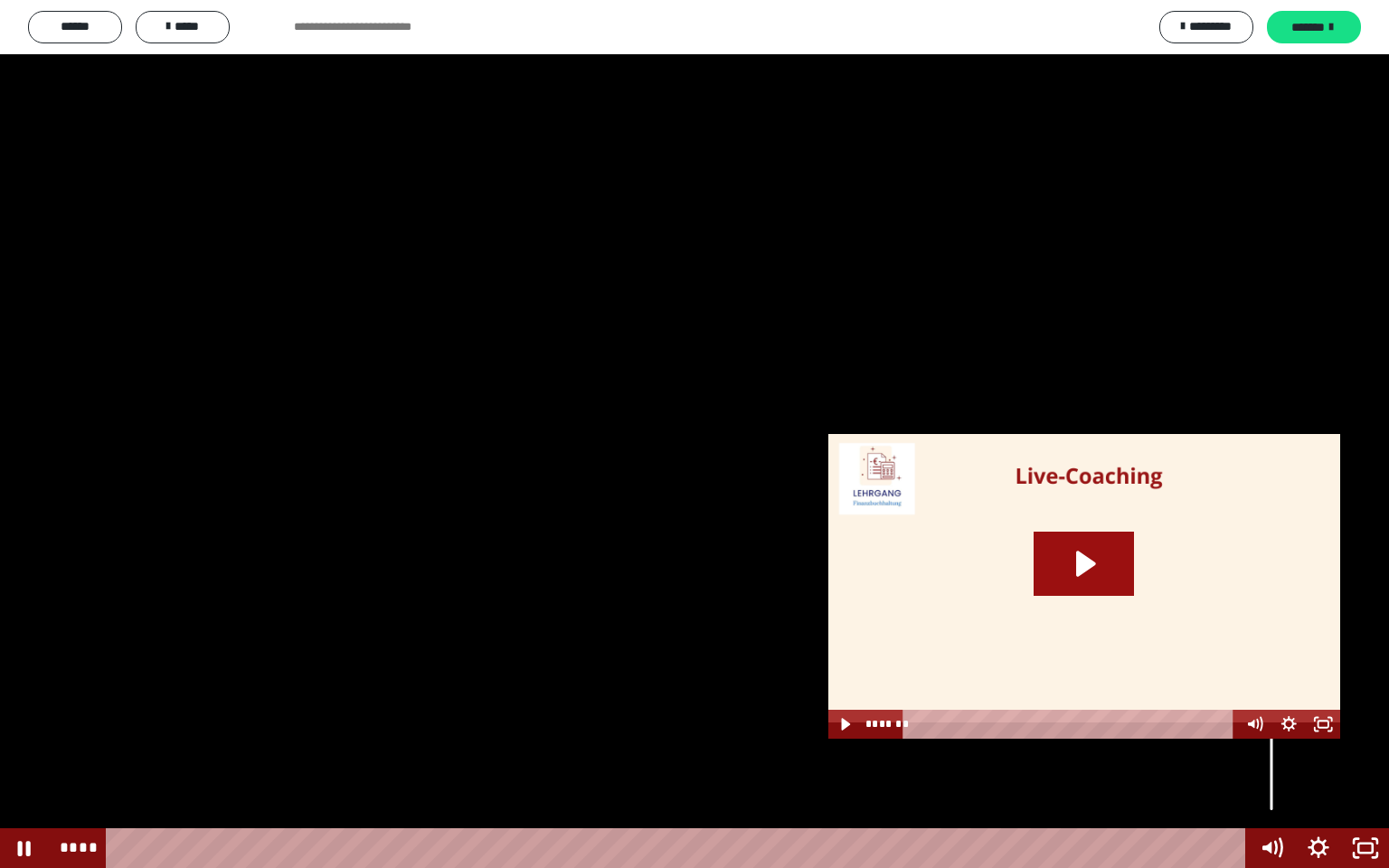 click at bounding box center (1271, 716) 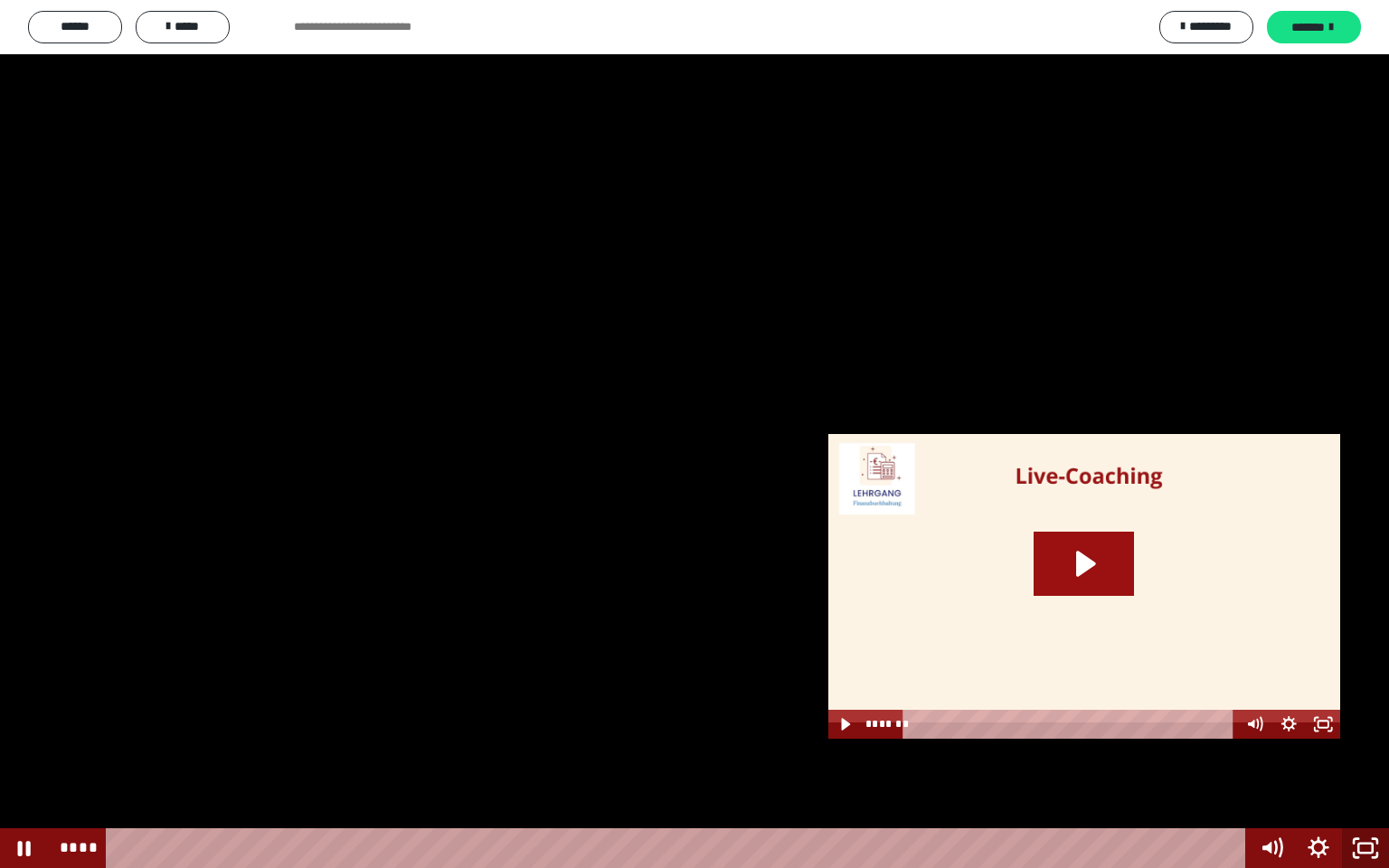 click 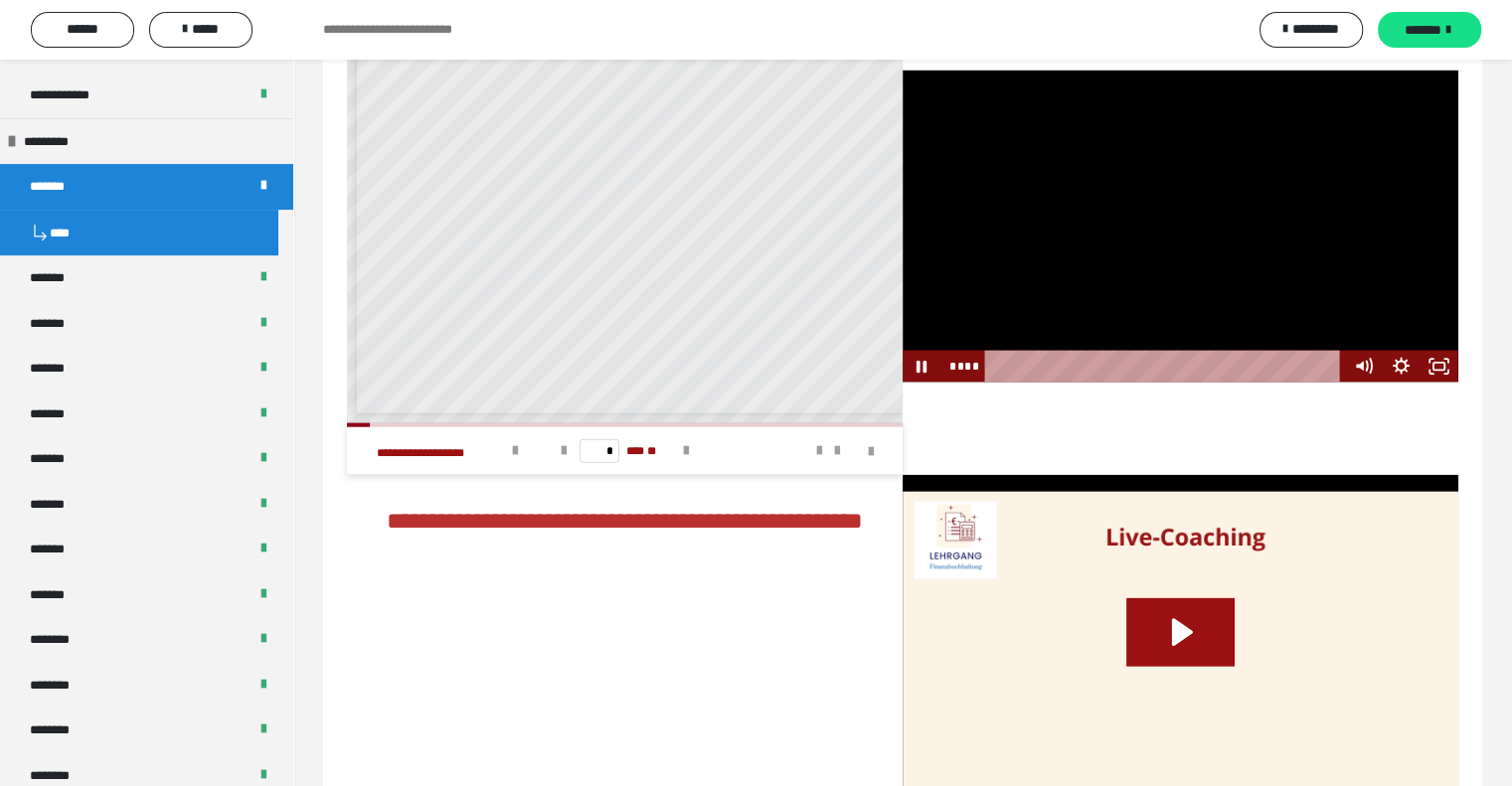 click at bounding box center (1180, 227) 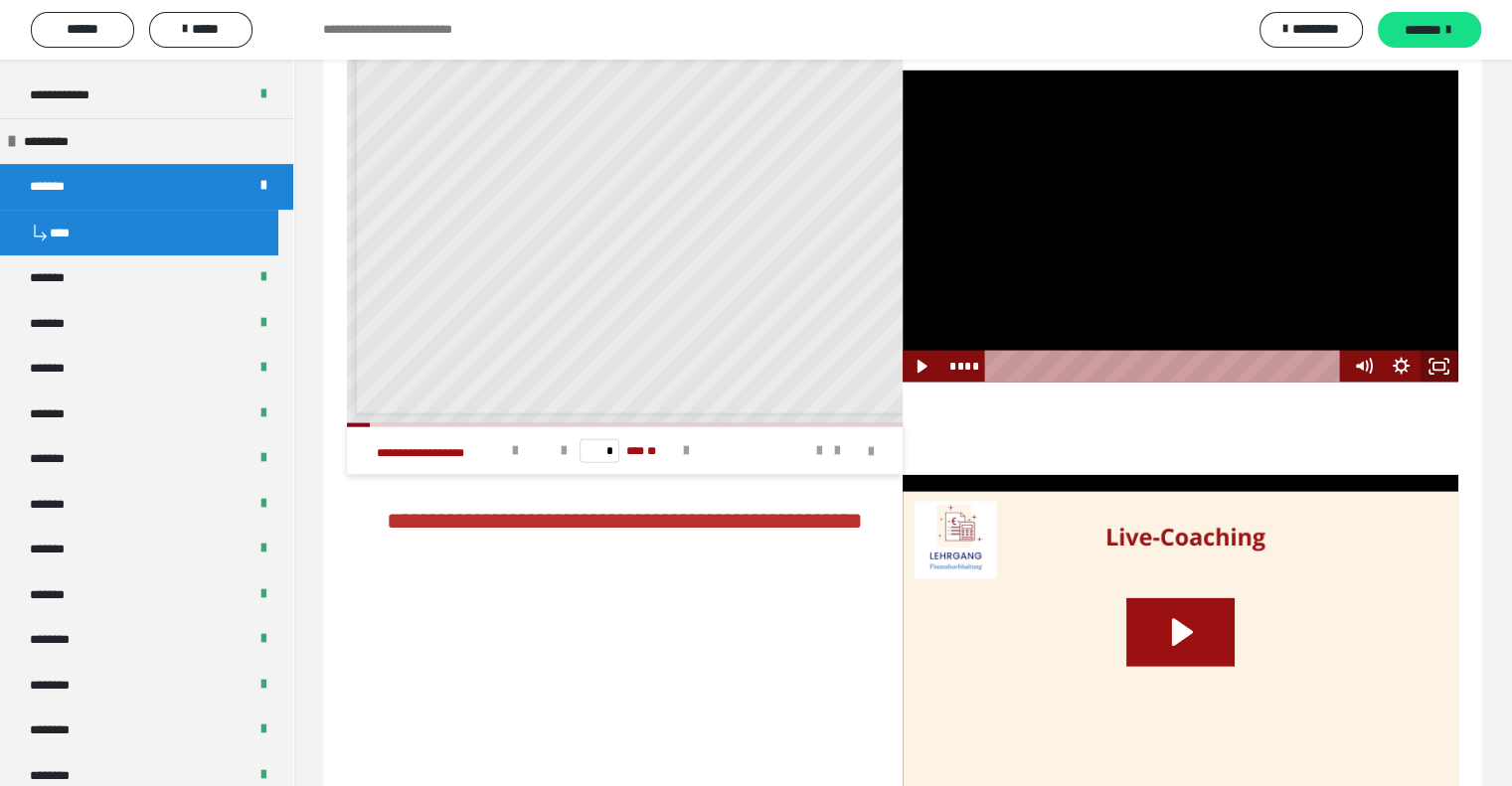 click 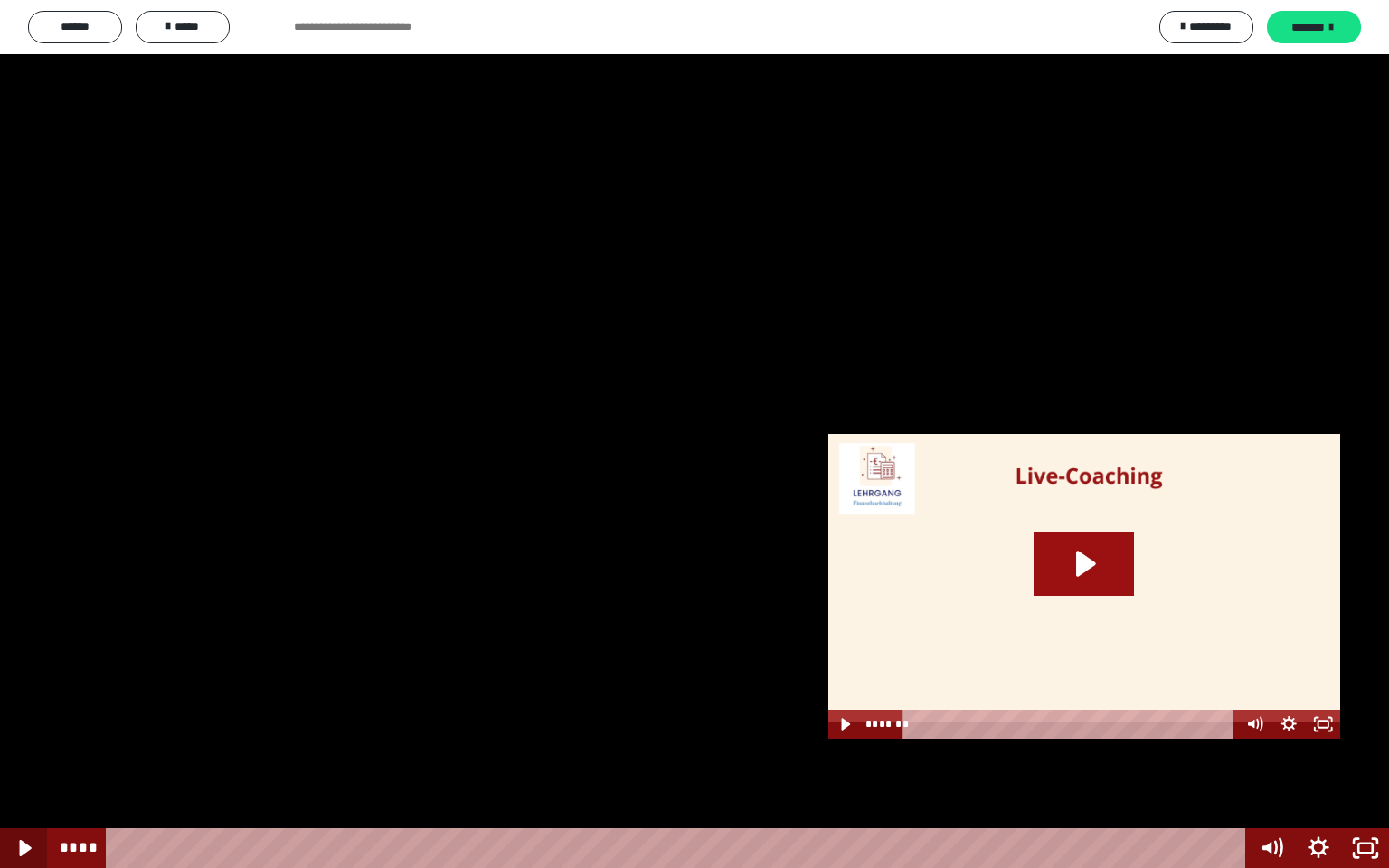 click 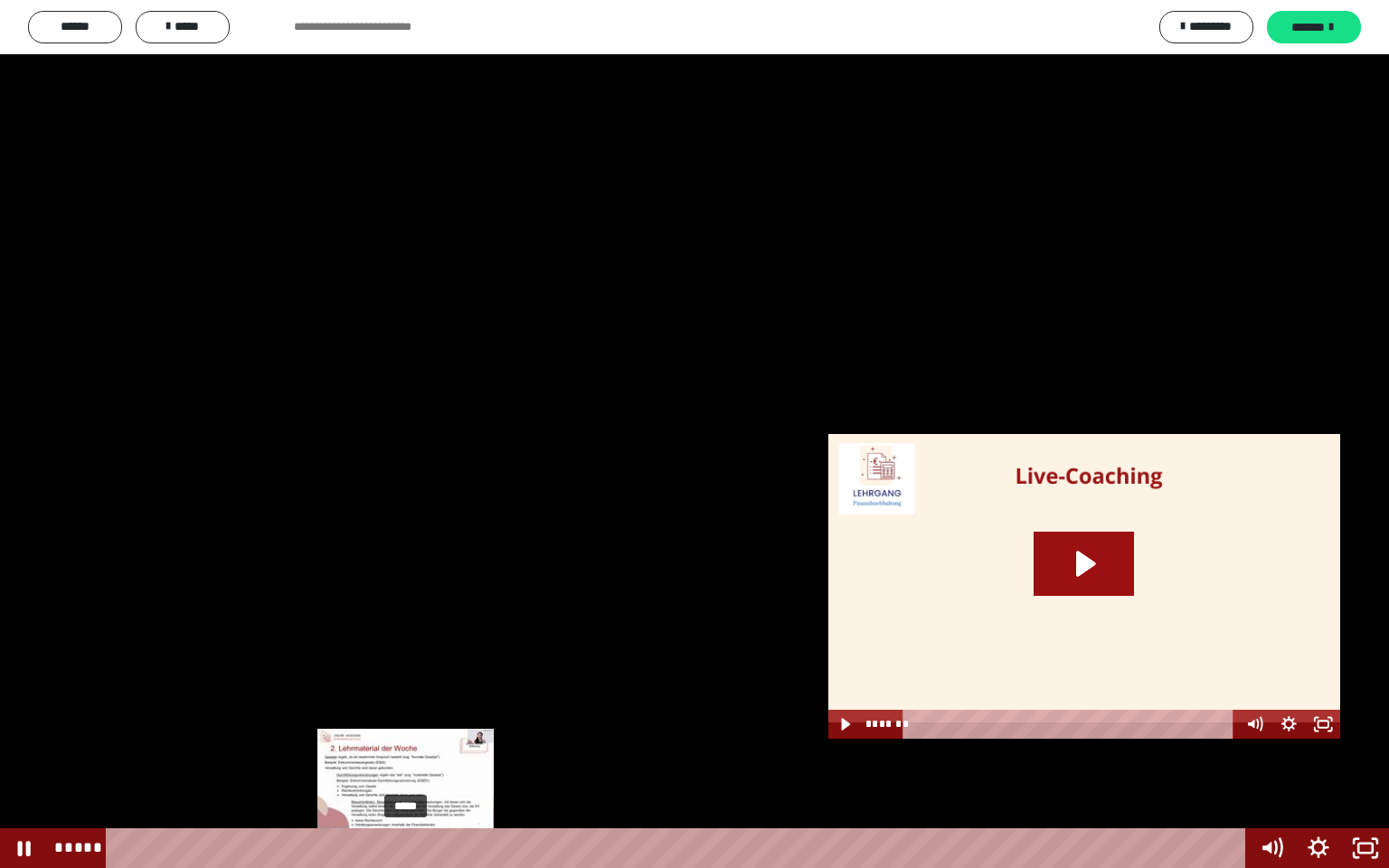 click on "*****" at bounding box center (679, 848) 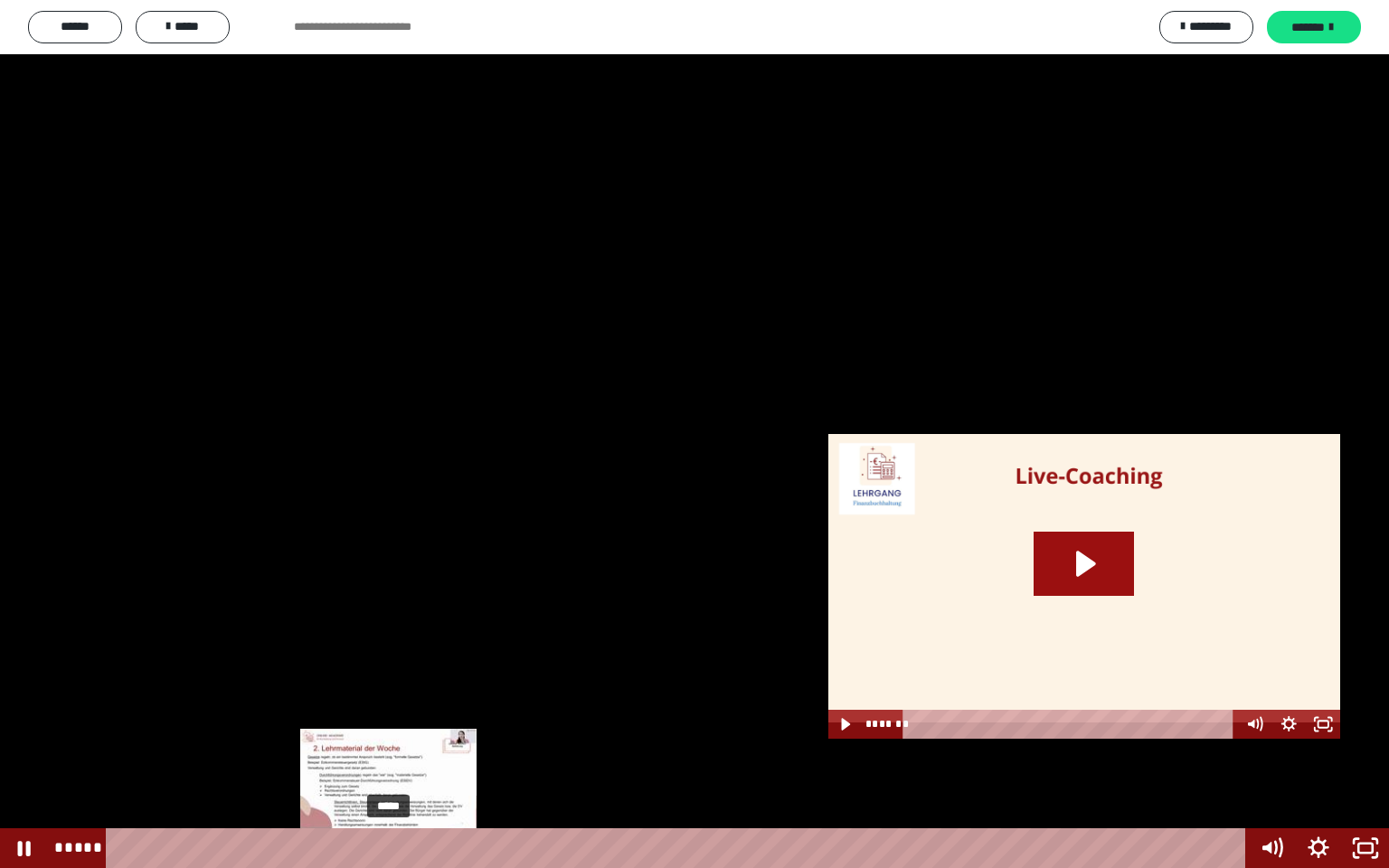 click on "*****" at bounding box center [679, 848] 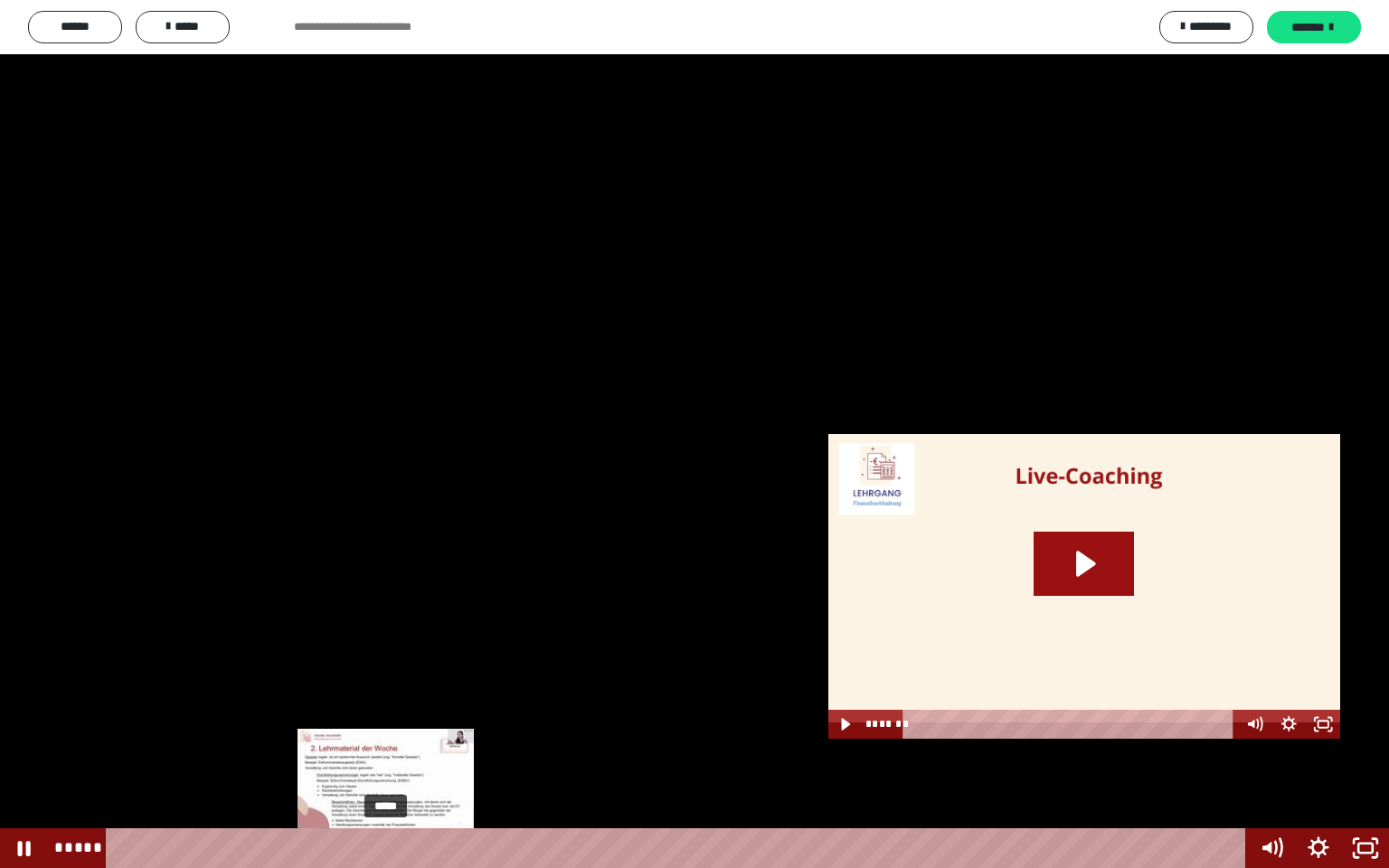 click on "*****" at bounding box center (679, 848) 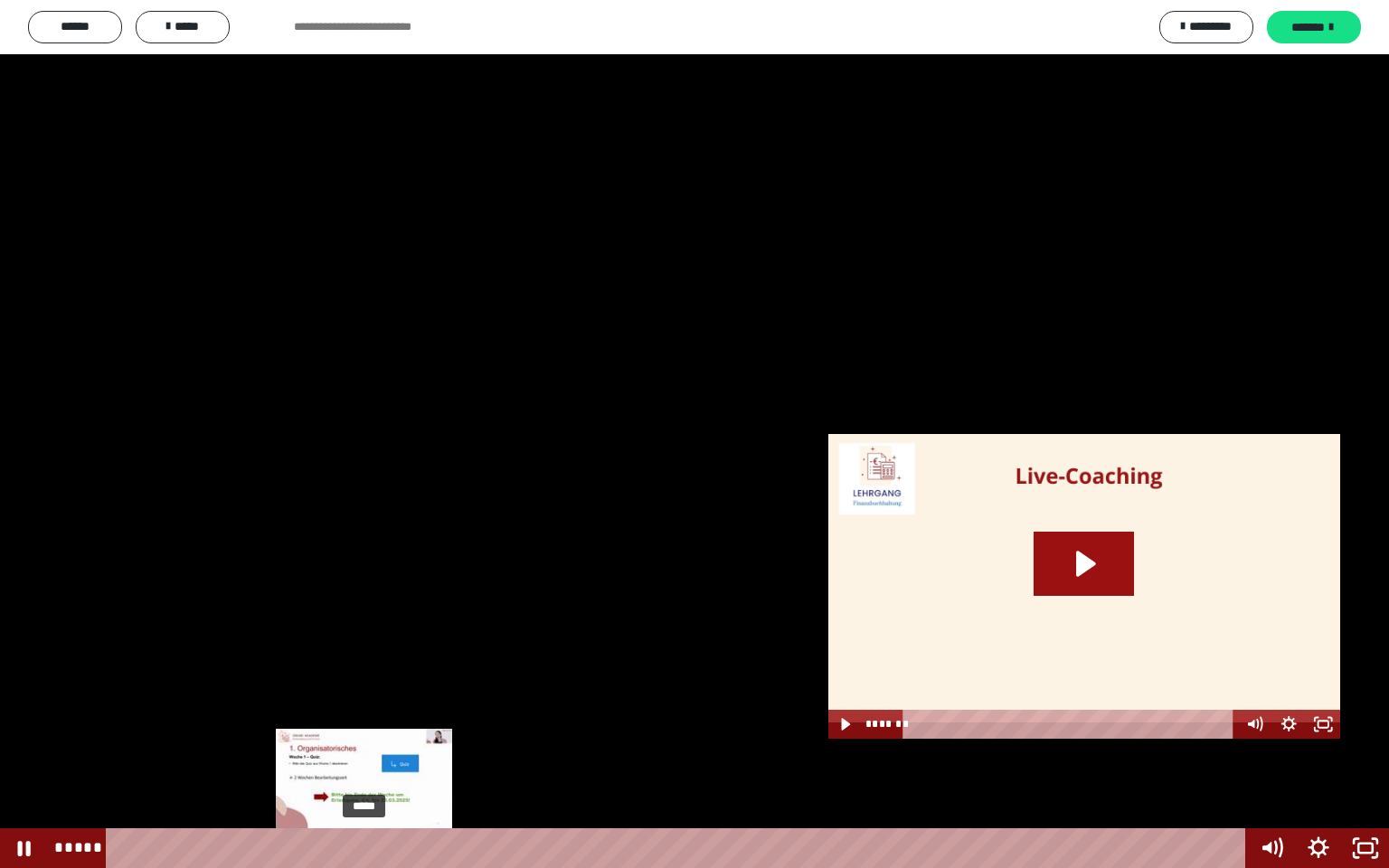 click on "*****" at bounding box center [679, 848] 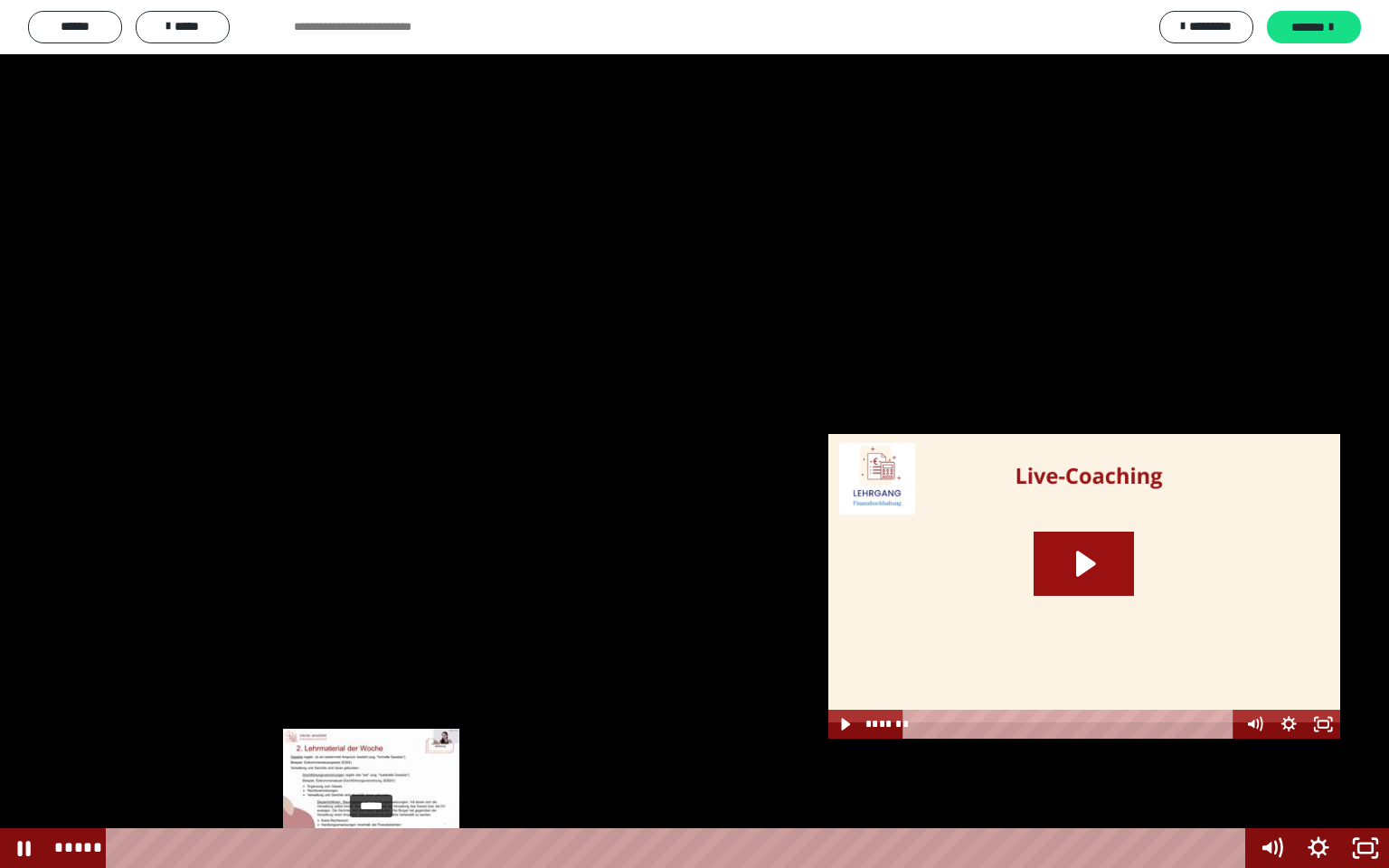 click on "*****" at bounding box center [679, 848] 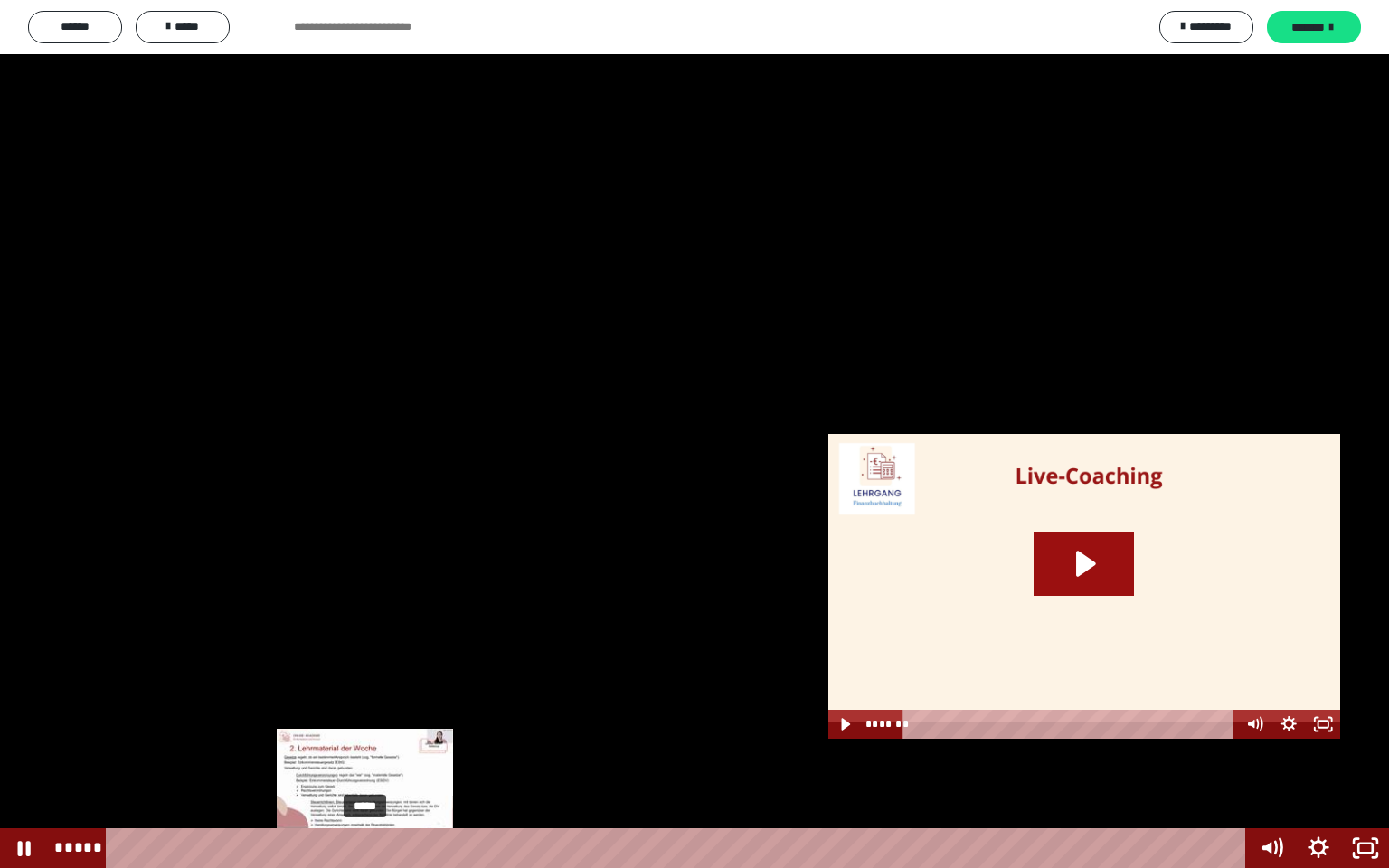 click at bounding box center [364, 848] 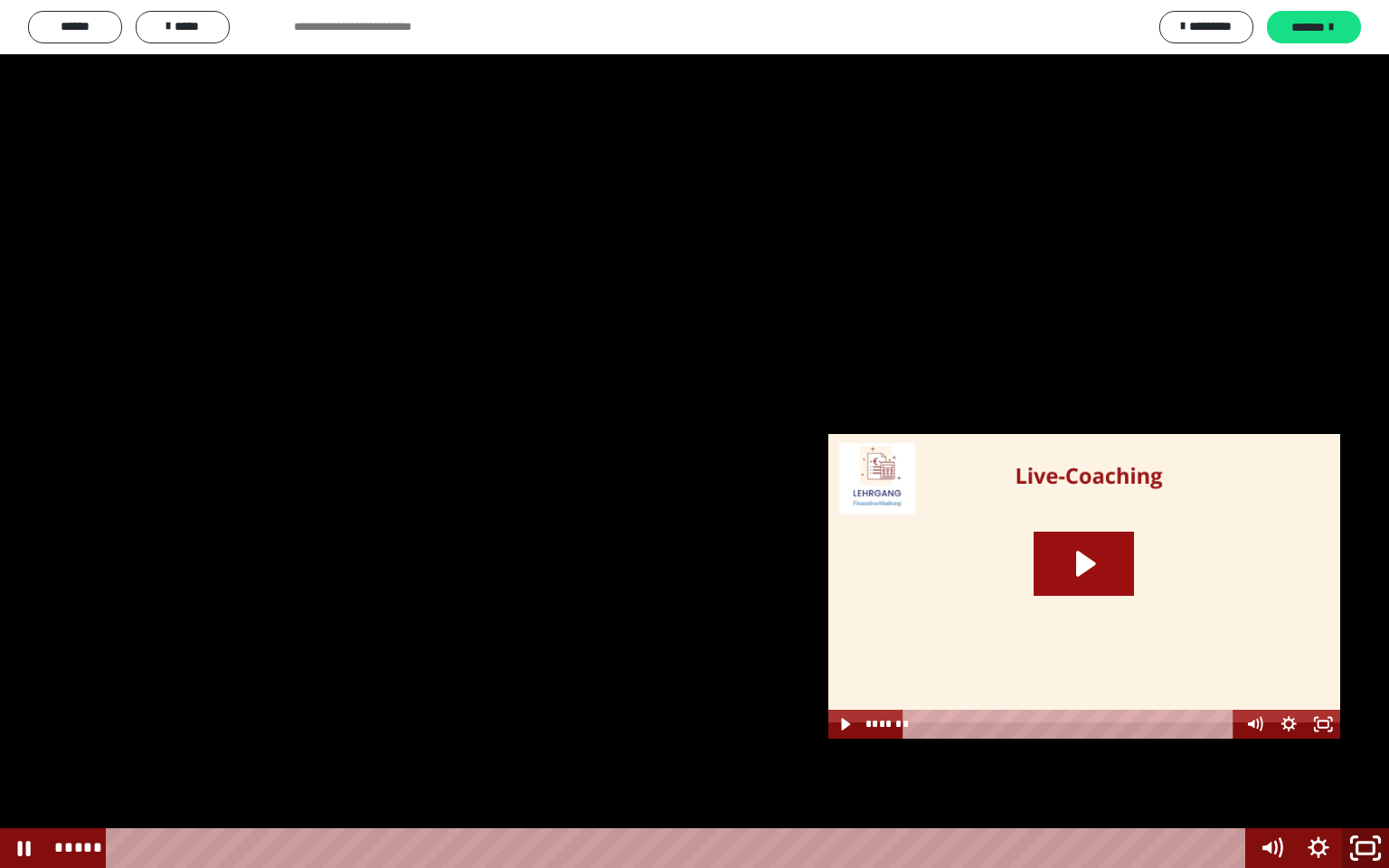 click 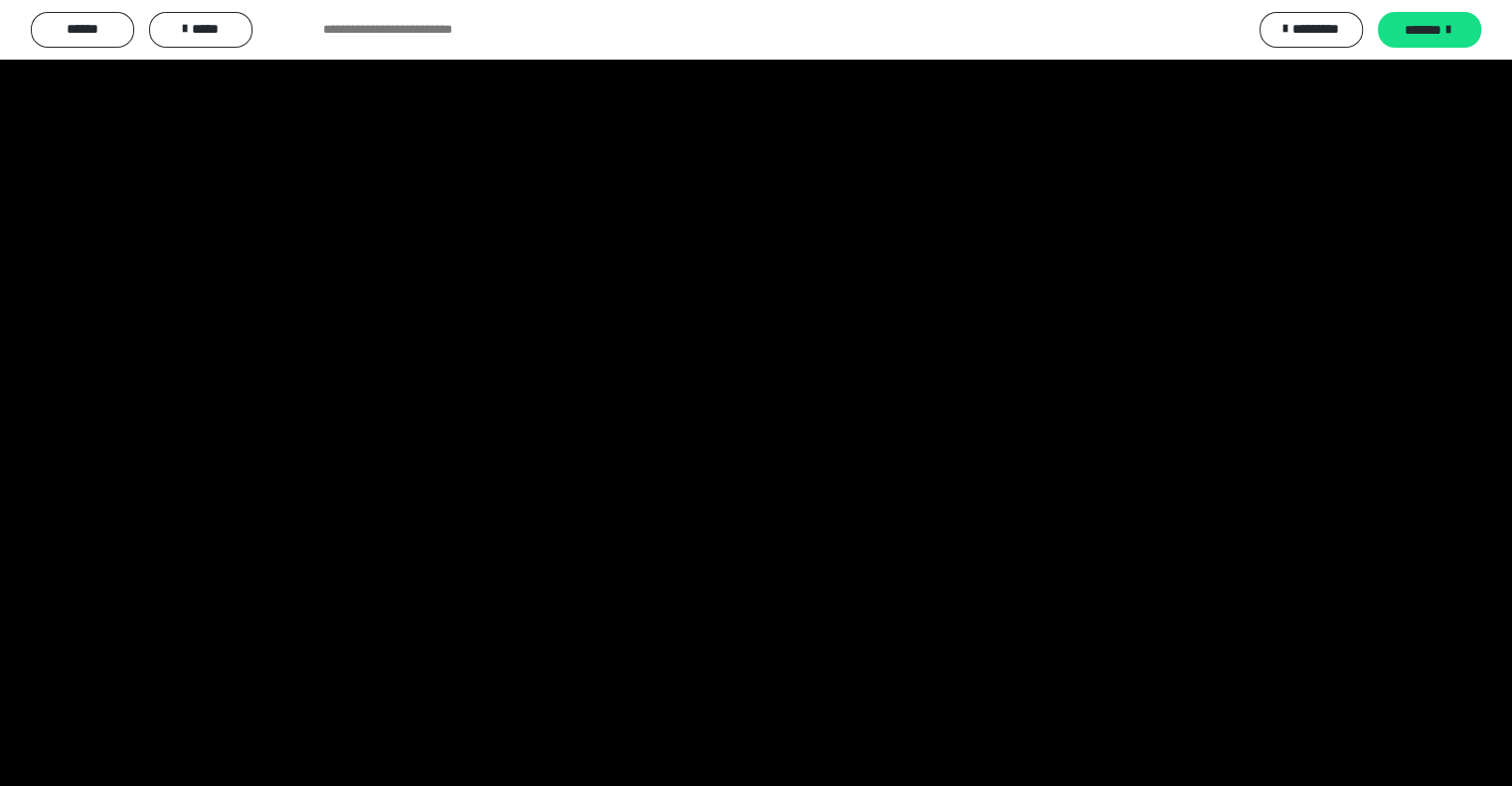 scroll, scrollTop: 3726, scrollLeft: 0, axis: vertical 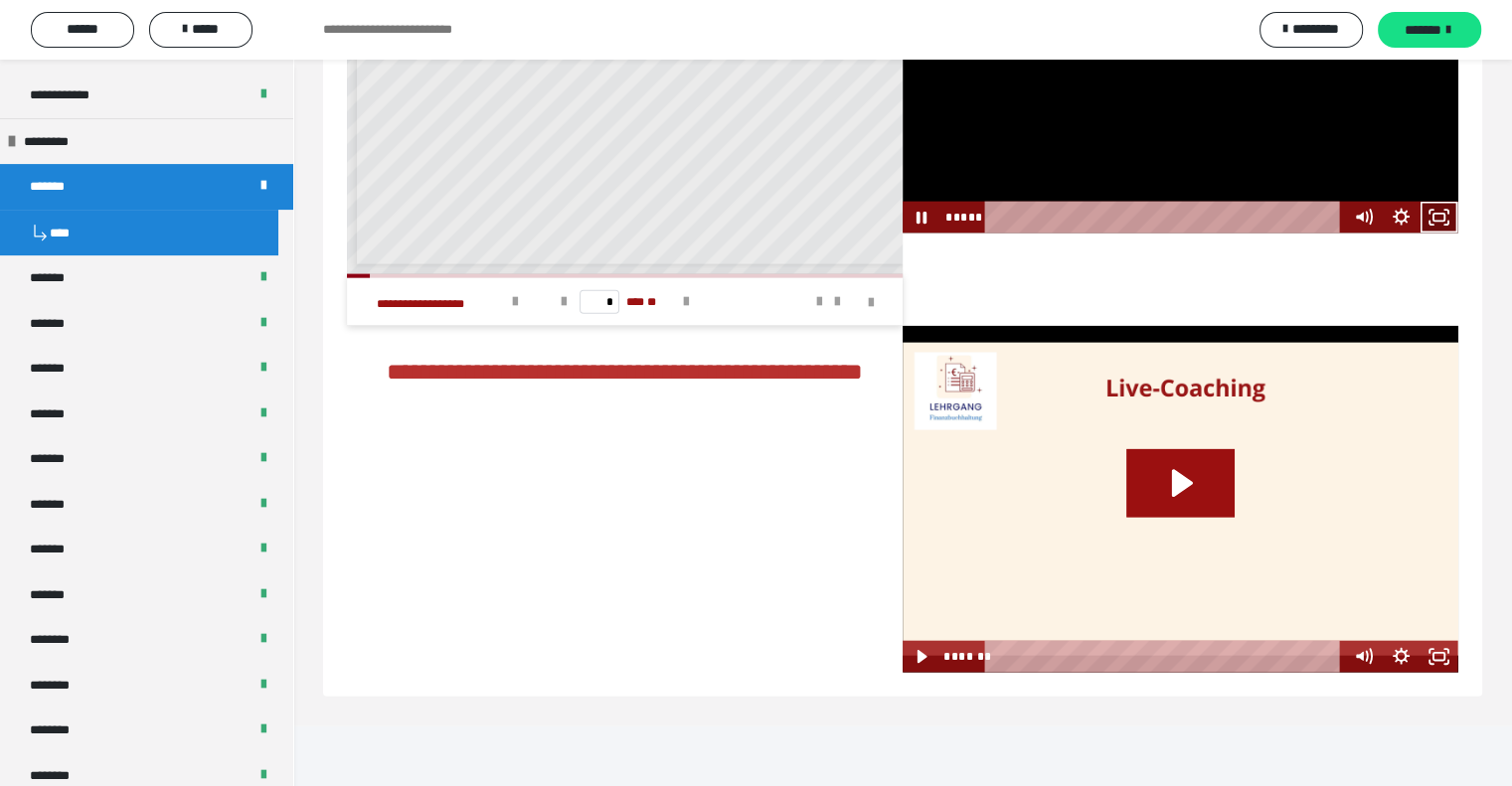 click 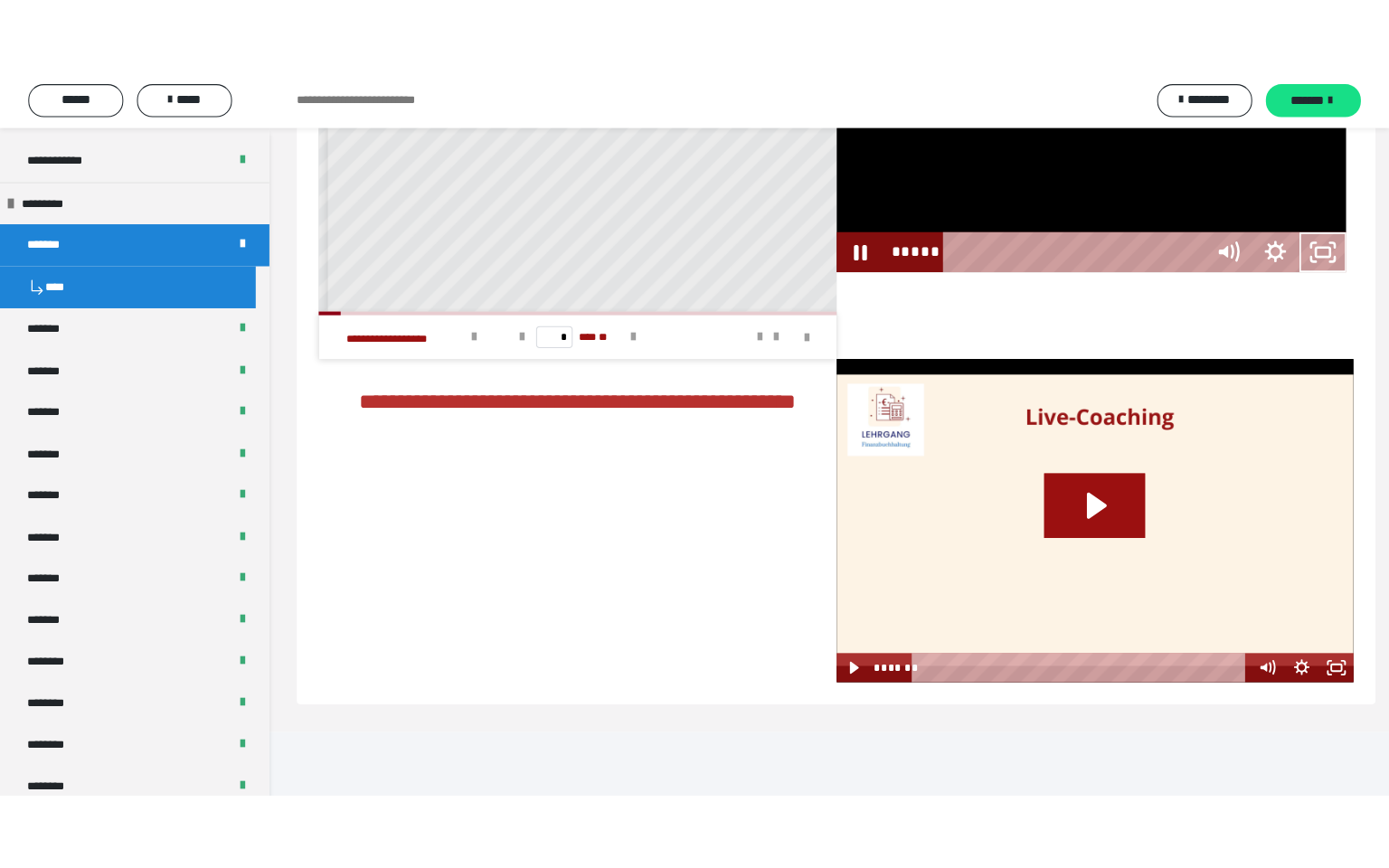 scroll, scrollTop: 3933, scrollLeft: 0, axis: vertical 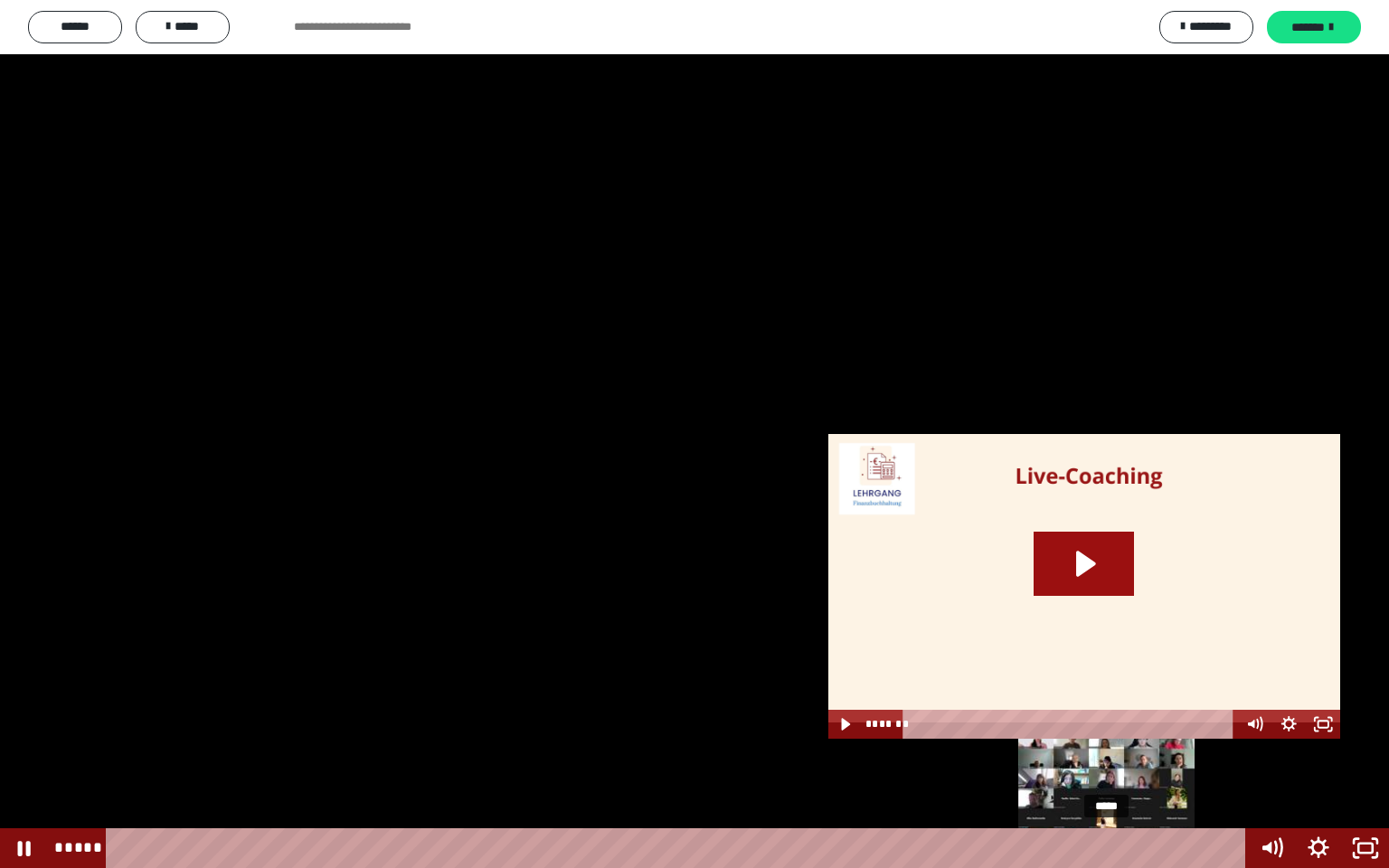 click on "*****" at bounding box center (679, 848) 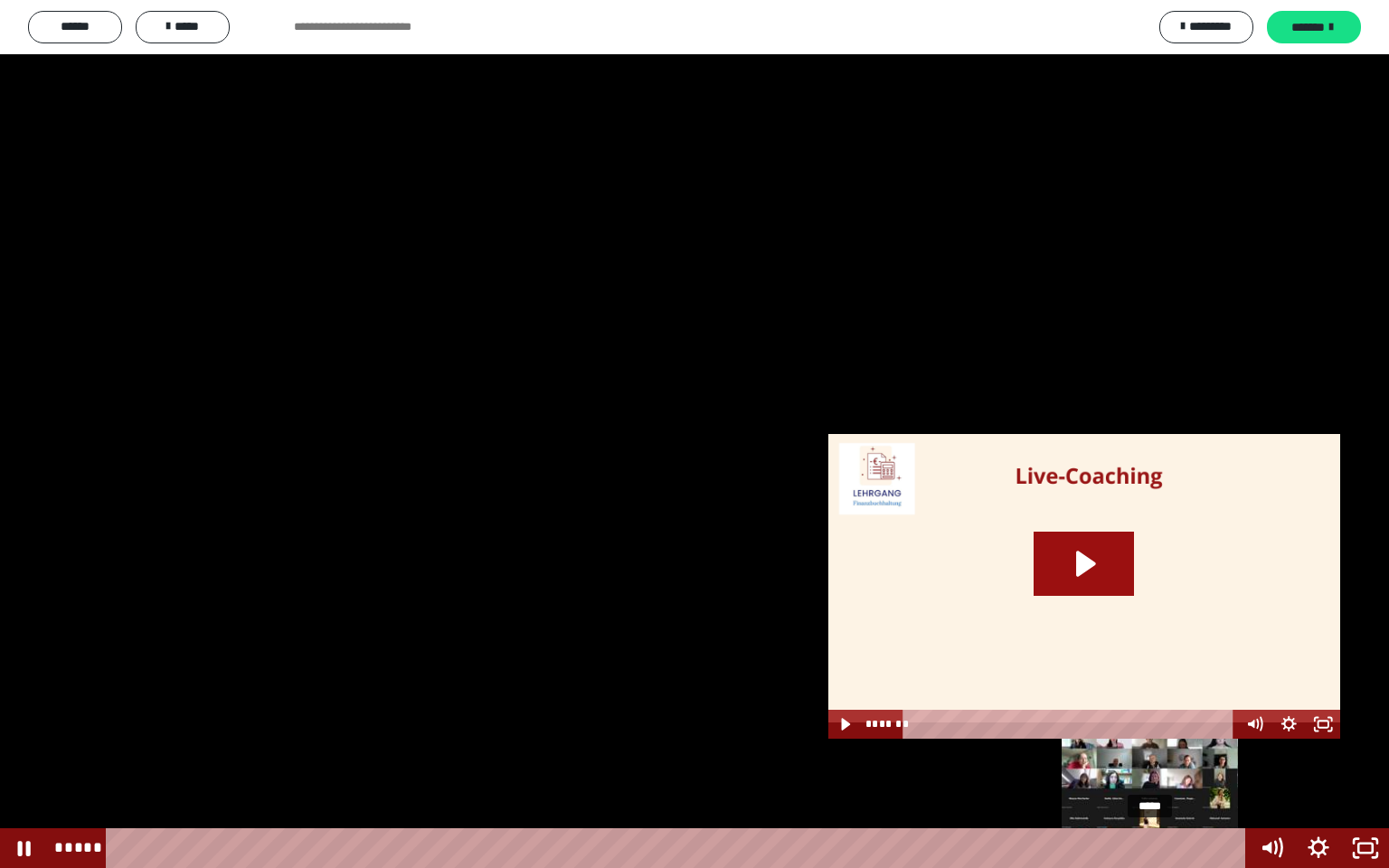 click on "*****" at bounding box center [679, 848] 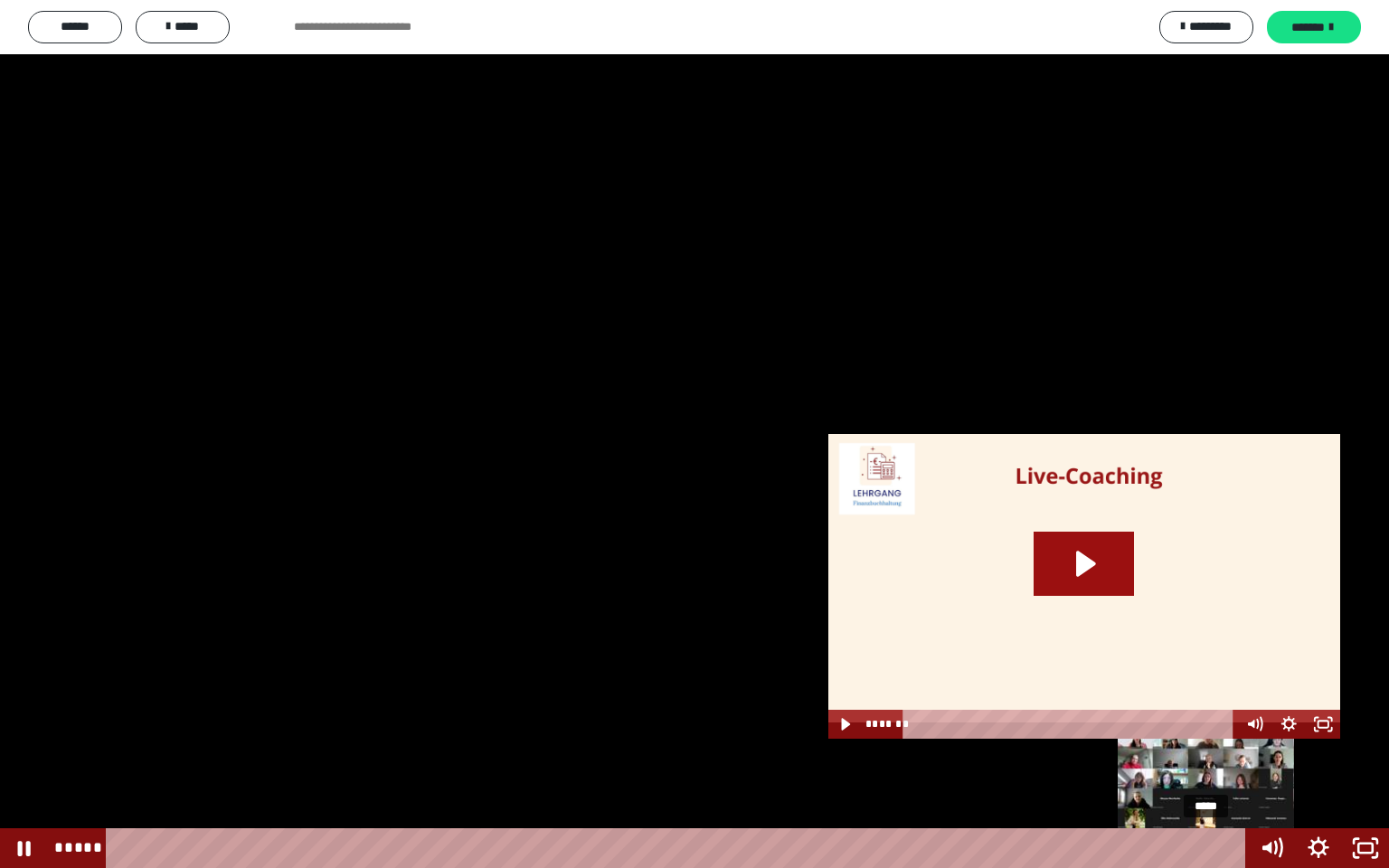 click on "*****" at bounding box center [679, 848] 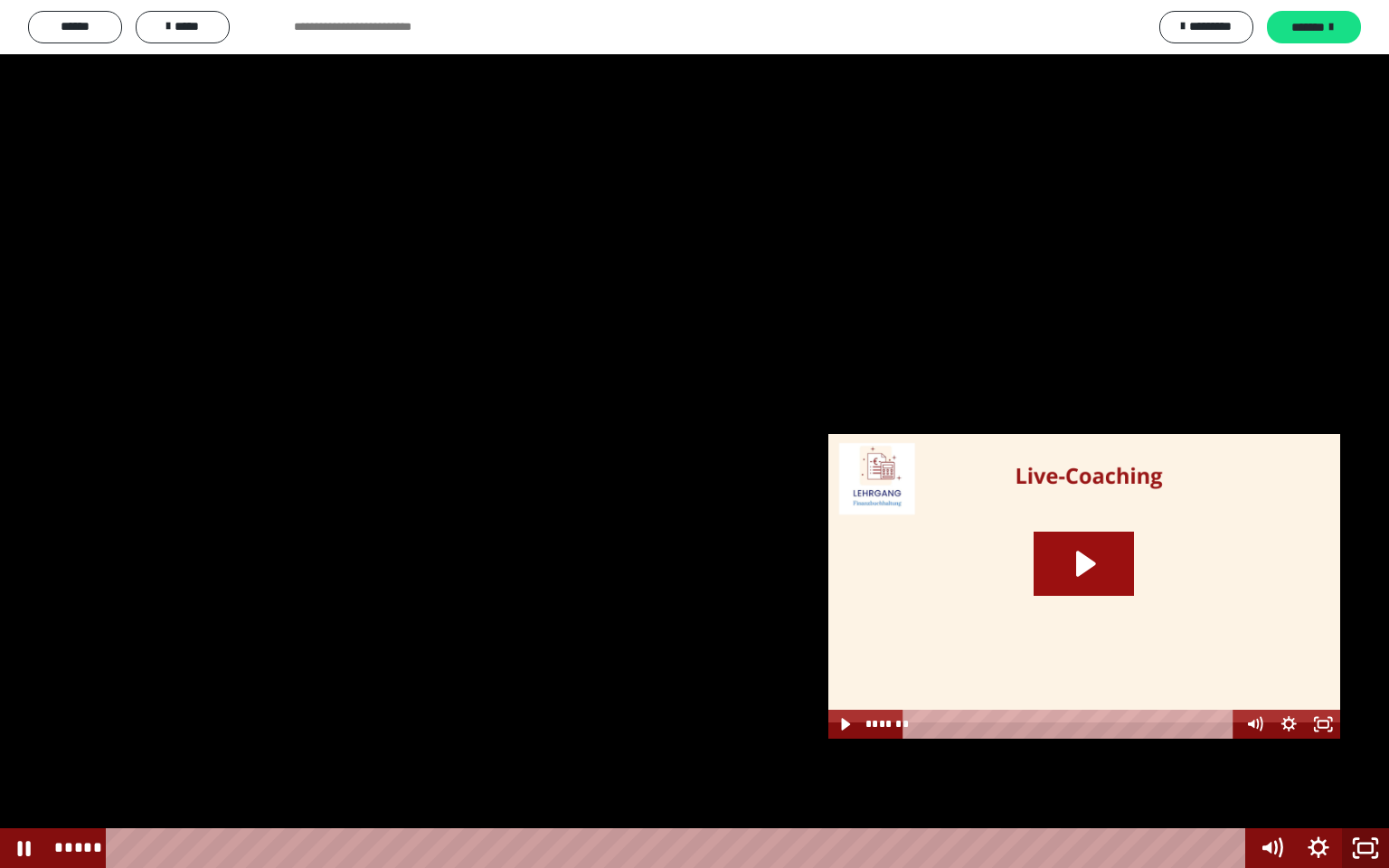 click 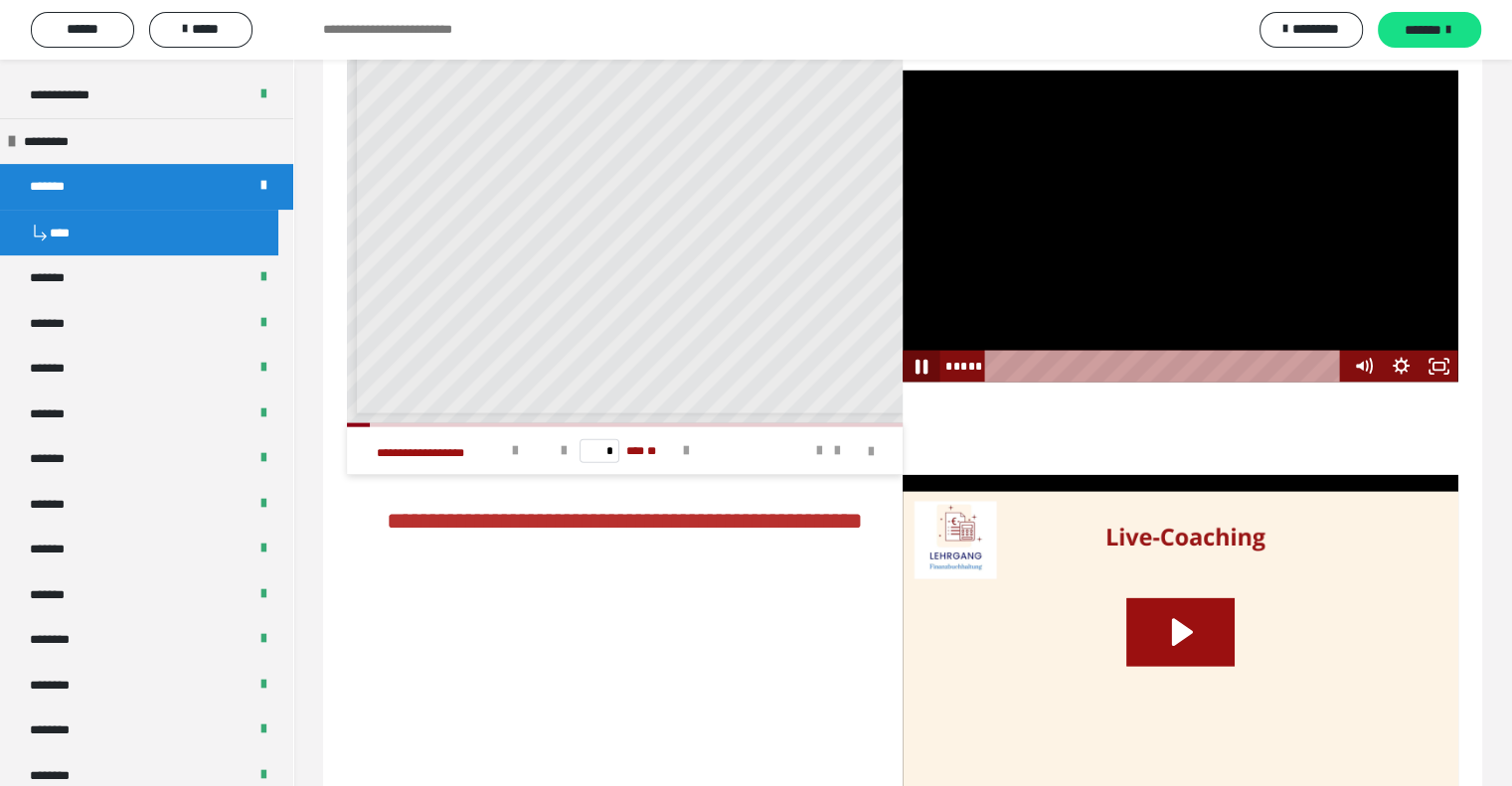 click 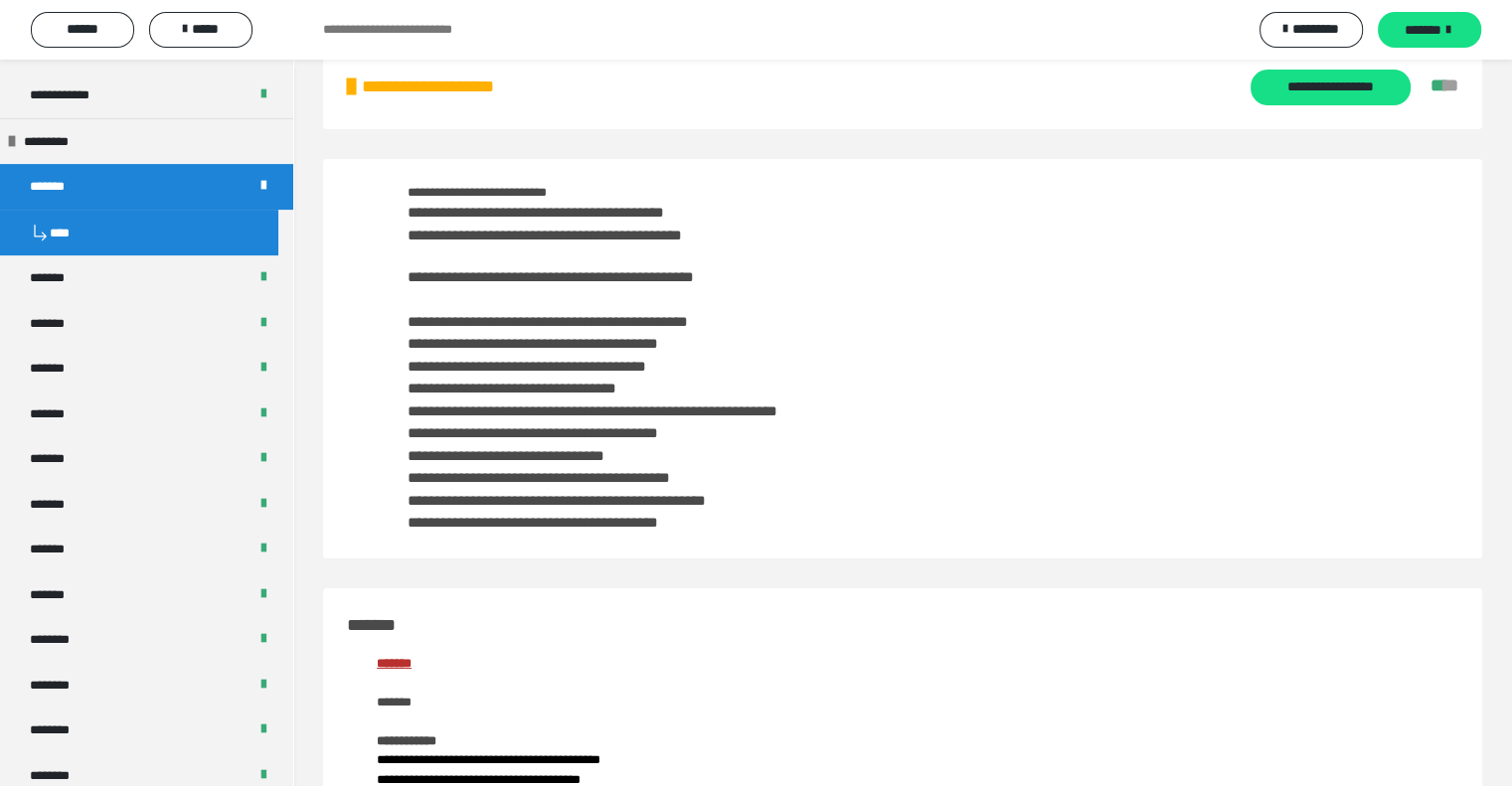 scroll, scrollTop: 0, scrollLeft: 0, axis: both 